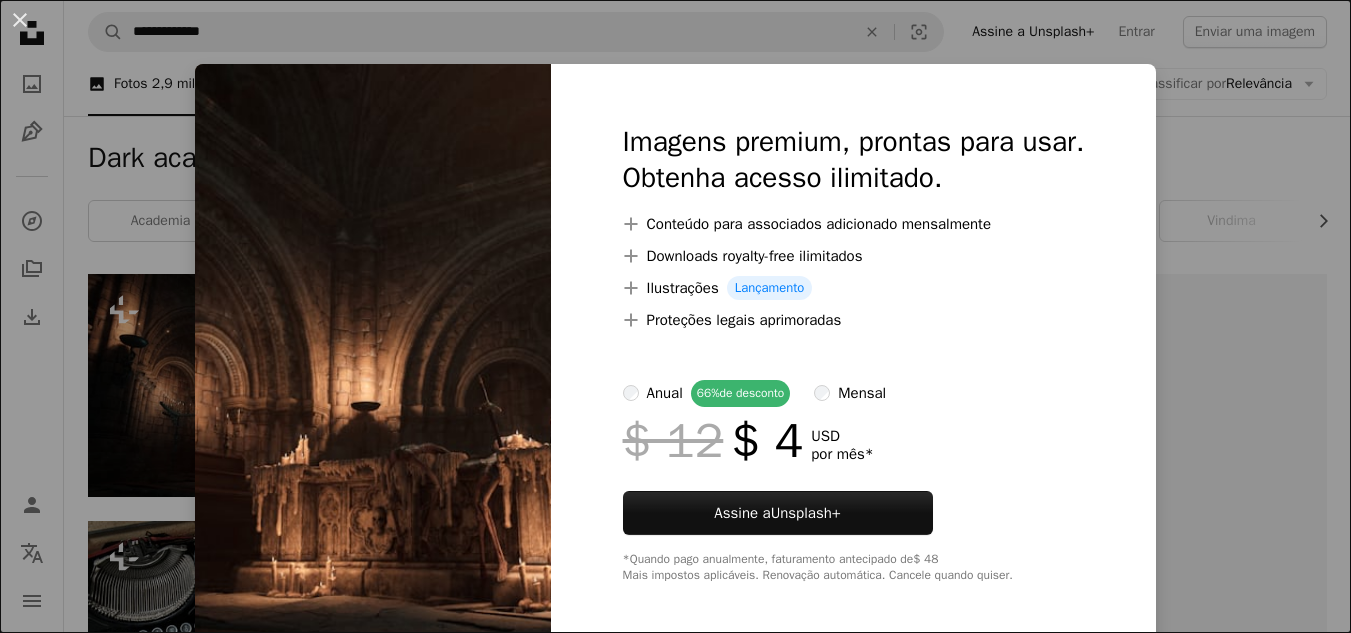 scroll, scrollTop: 154, scrollLeft: 0, axis: vertical 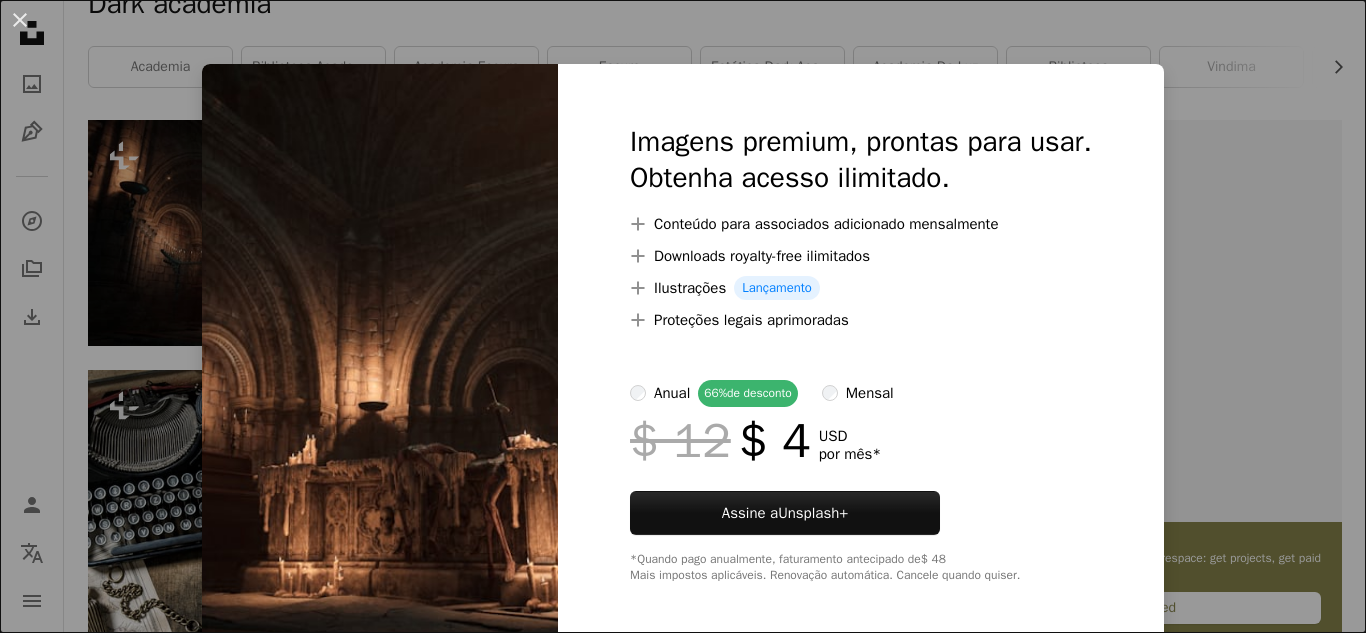 click on "An X shape Imagens premium, prontas para usar. Obtenha acesso ilimitado. A plus sign Conteúdo para associados adicionado mensalmente A plus sign Downloads royalty-free ilimitados A plus sign Ilustrações  Lançamento A plus sign Proteções legais aprimoradas anual 66%  de desconto mensal $ 12   $ 4 USD por mês * Assine a  Unsplash+ *Quando pago anualmente, faturamento antecipado de  $ 48 Mais impostos aplicáveis. Renovação automática. Cancele quando quiser." at bounding box center [683, 316] 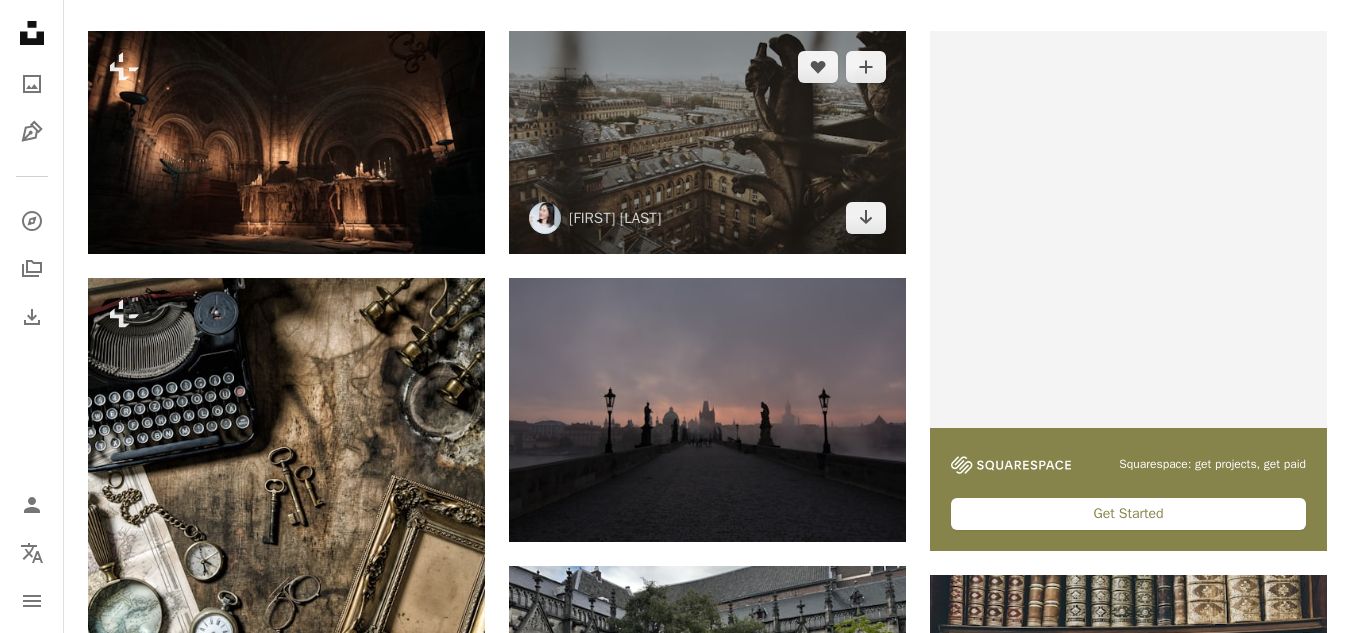 scroll, scrollTop: 0, scrollLeft: 0, axis: both 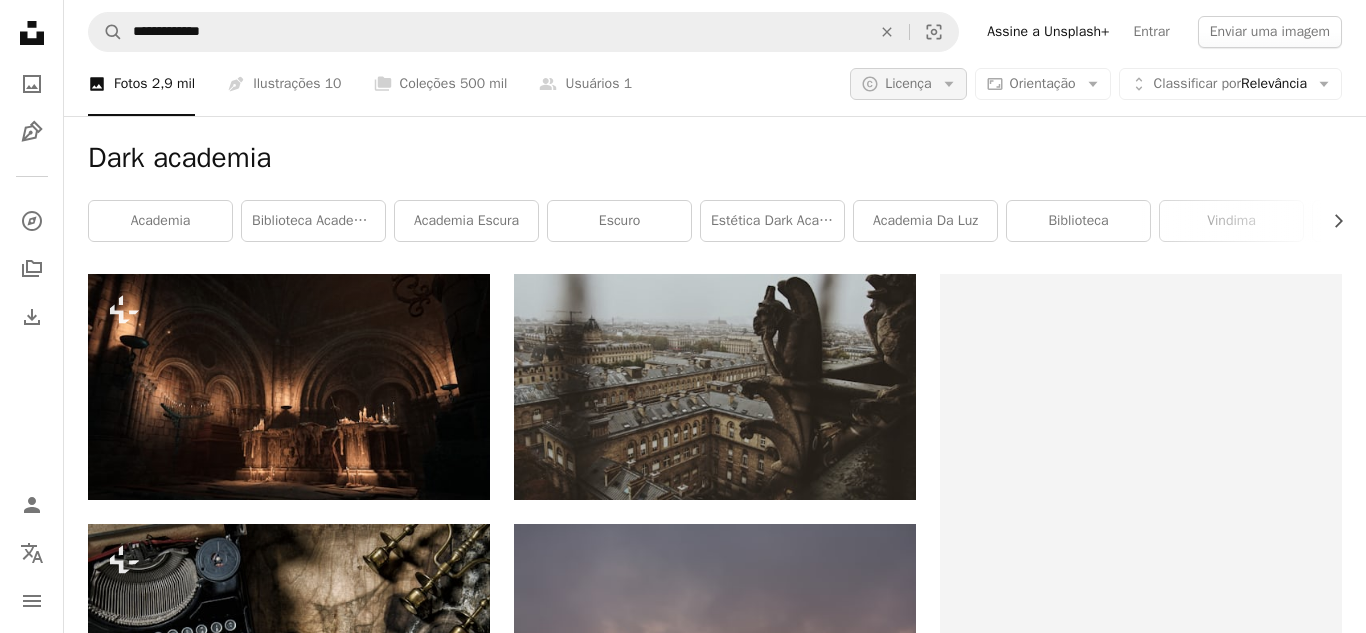 click on "Licença" at bounding box center [908, 83] 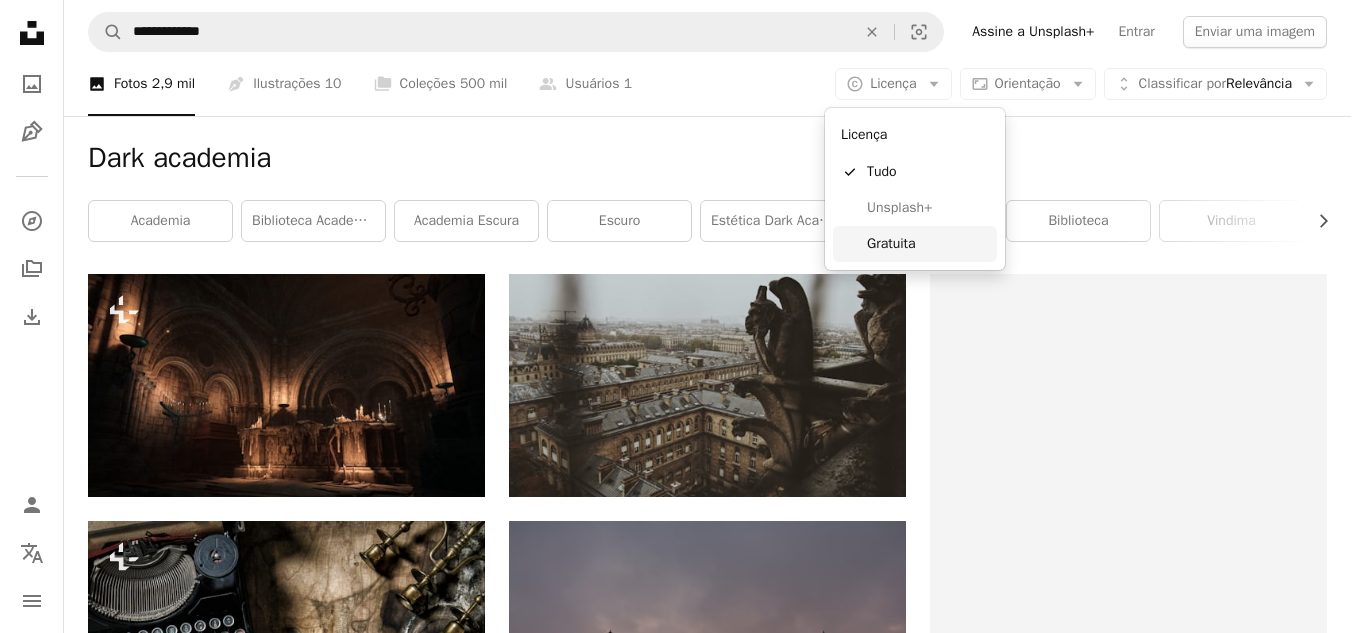 click on "Gratuita" at bounding box center (928, 244) 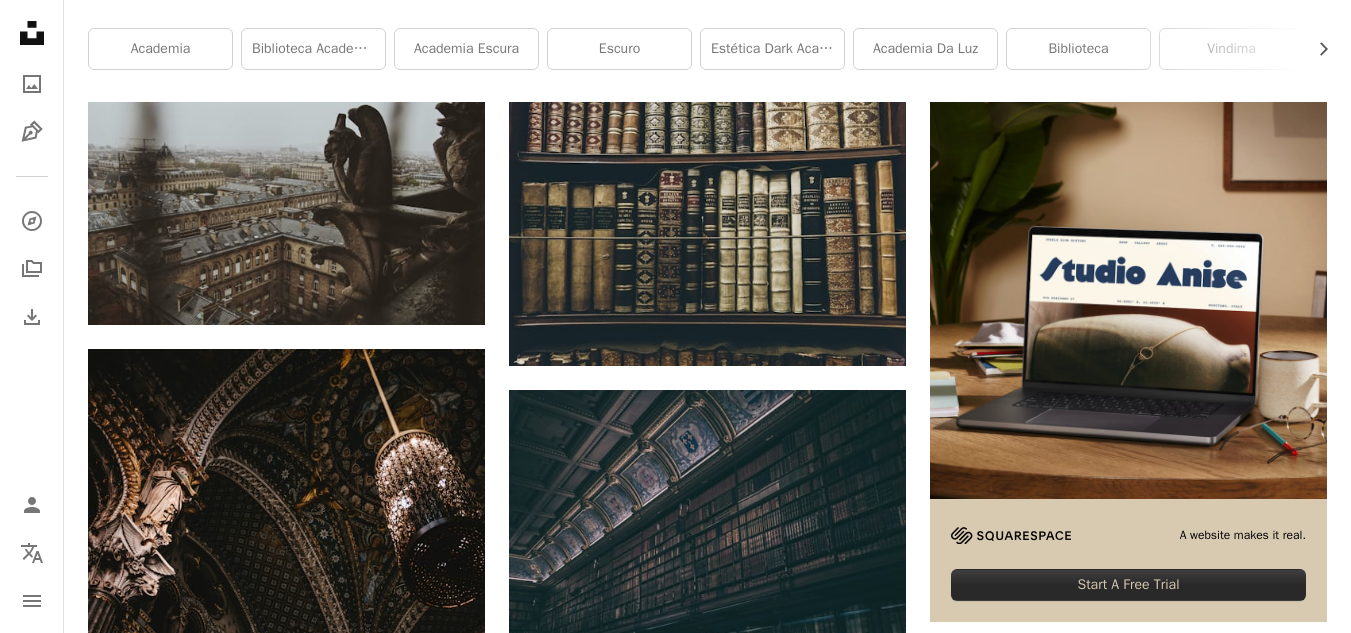 scroll, scrollTop: 175, scrollLeft: 0, axis: vertical 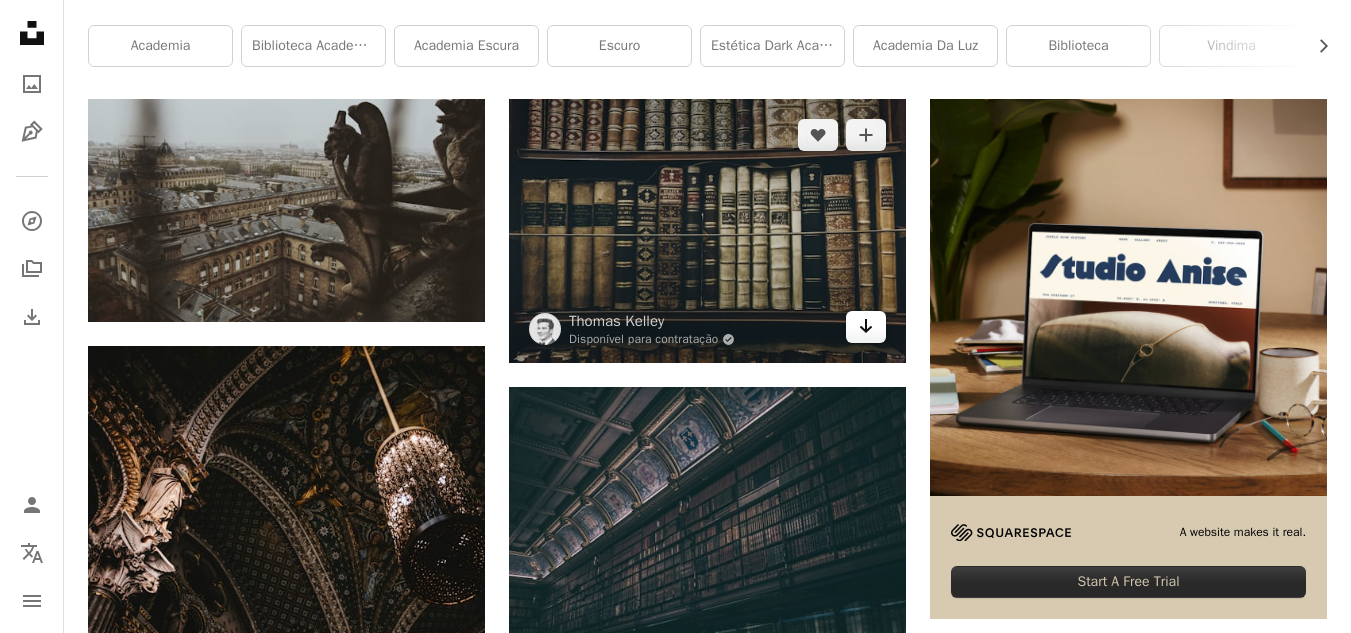 click on "Arrow pointing down" 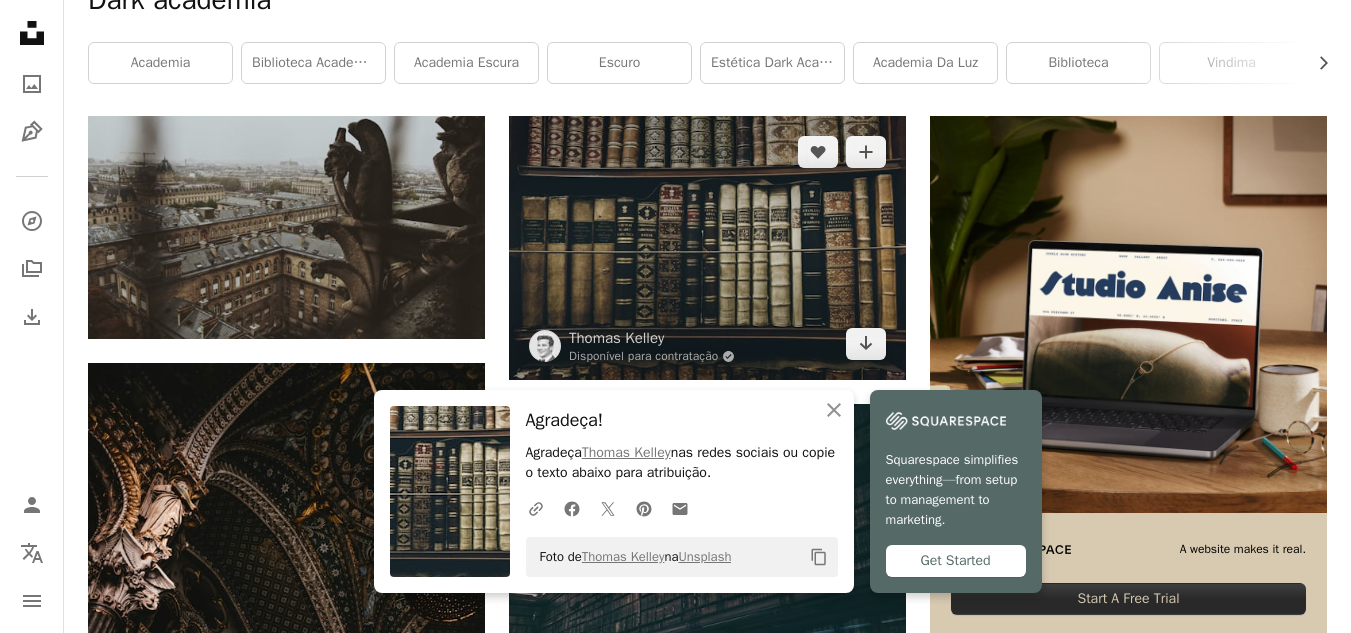 scroll, scrollTop: 155, scrollLeft: 0, axis: vertical 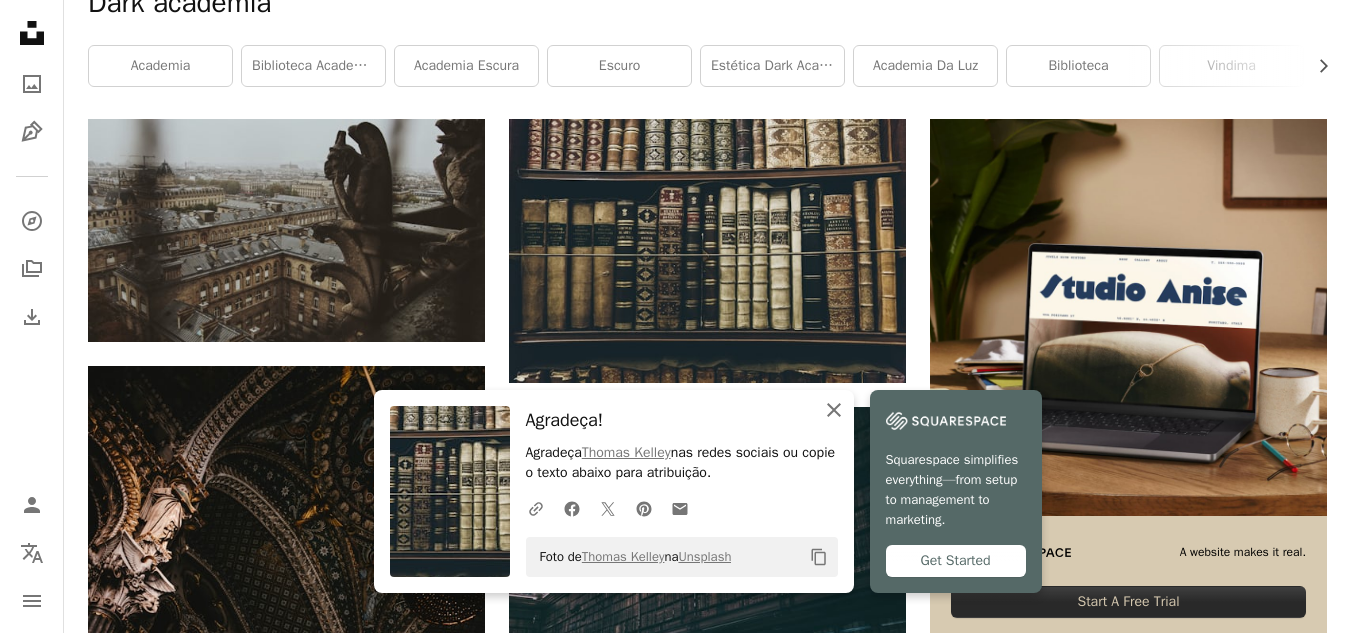 click on "An X shape" 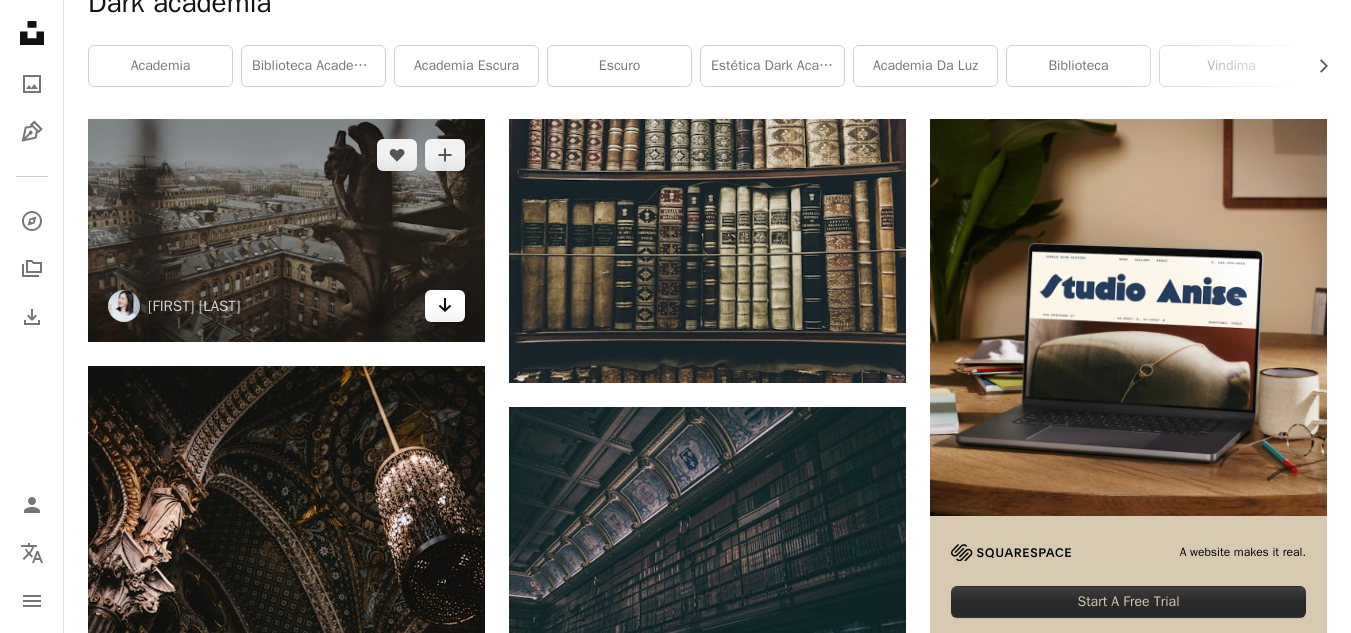 click on "Arrow pointing down" 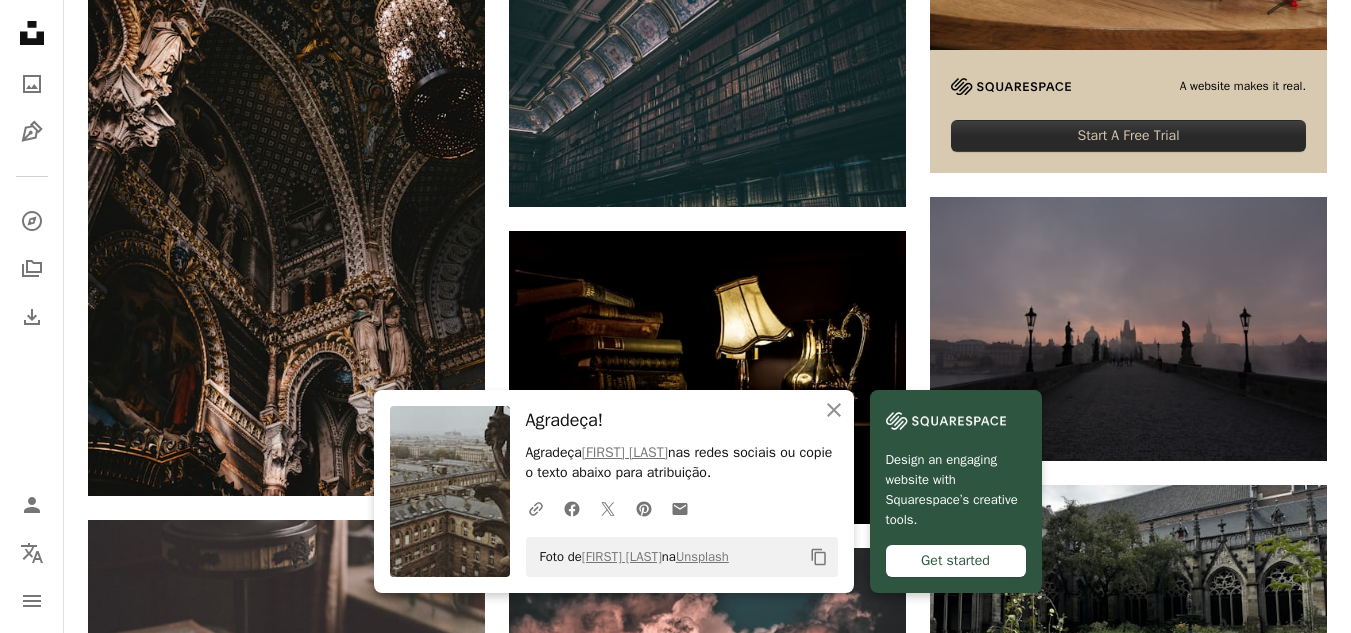 scroll, scrollTop: 622, scrollLeft: 0, axis: vertical 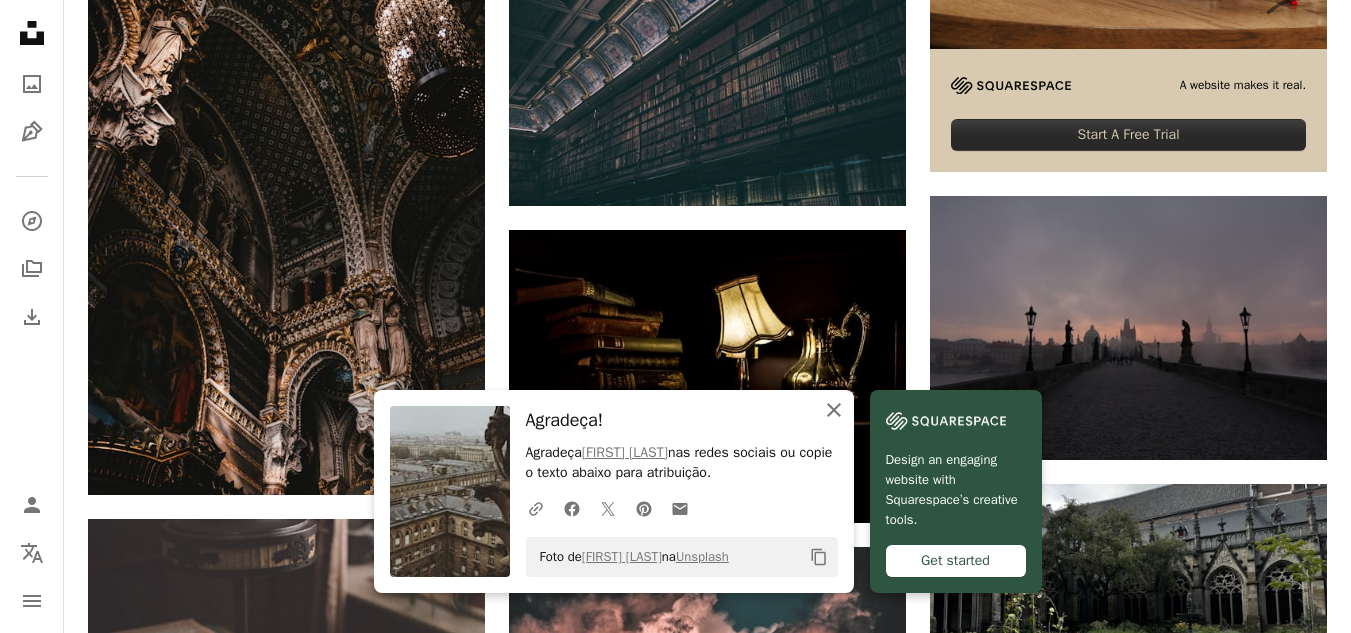 click 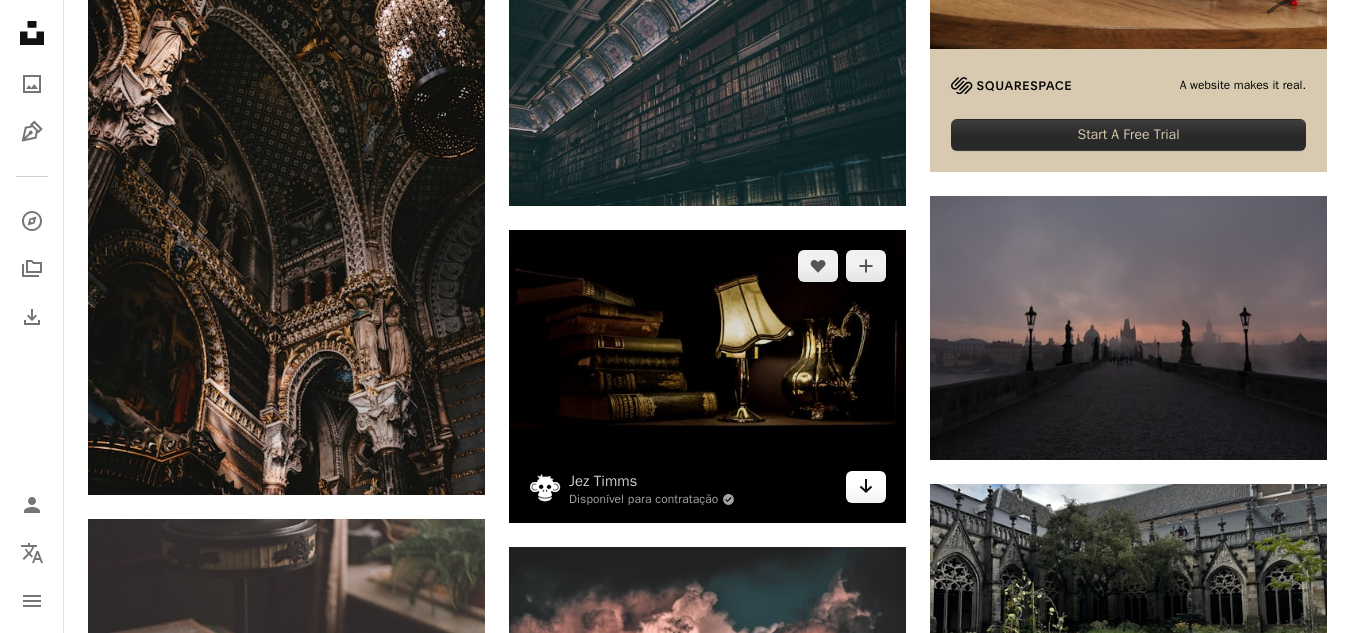 click on "Arrow pointing down" at bounding box center [866, 487] 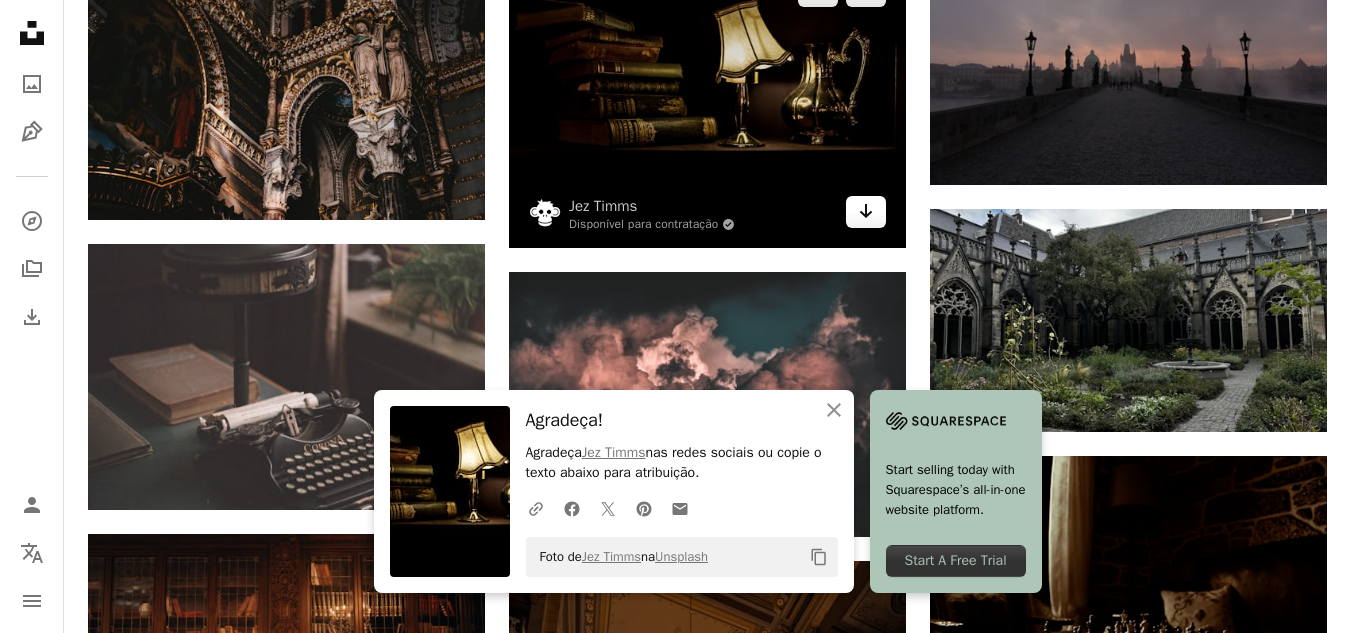 scroll, scrollTop: 898, scrollLeft: 0, axis: vertical 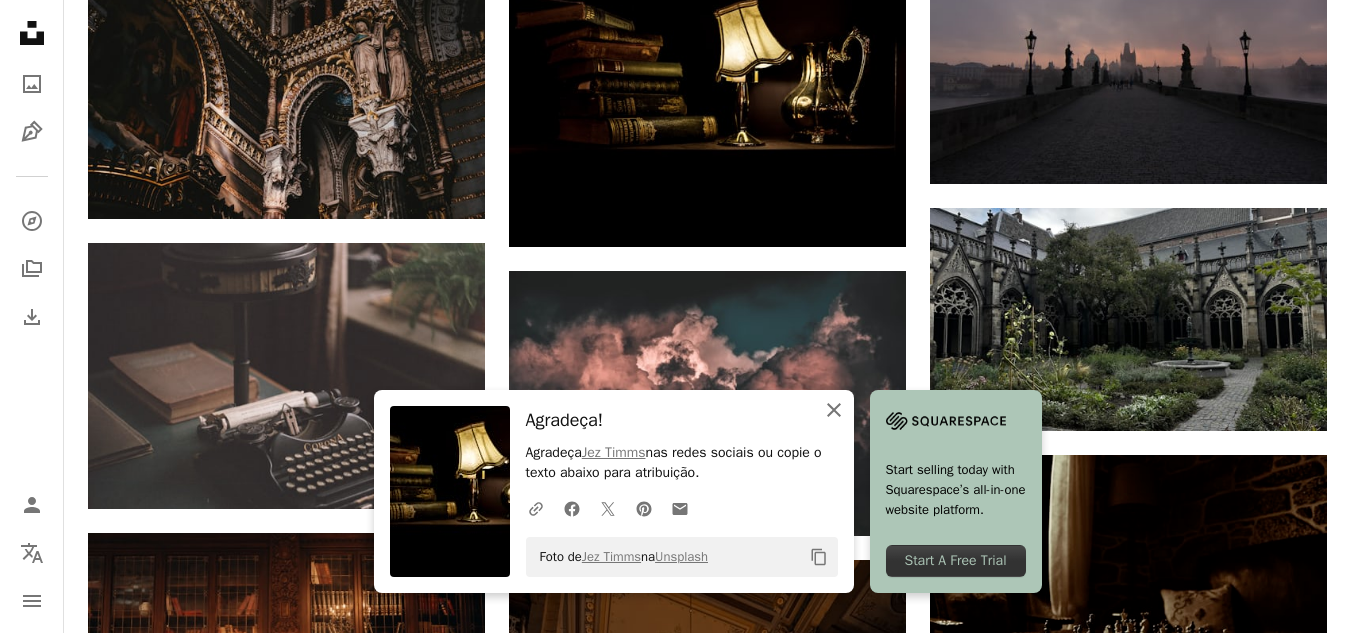 click on "An X shape Fechar" at bounding box center (834, 410) 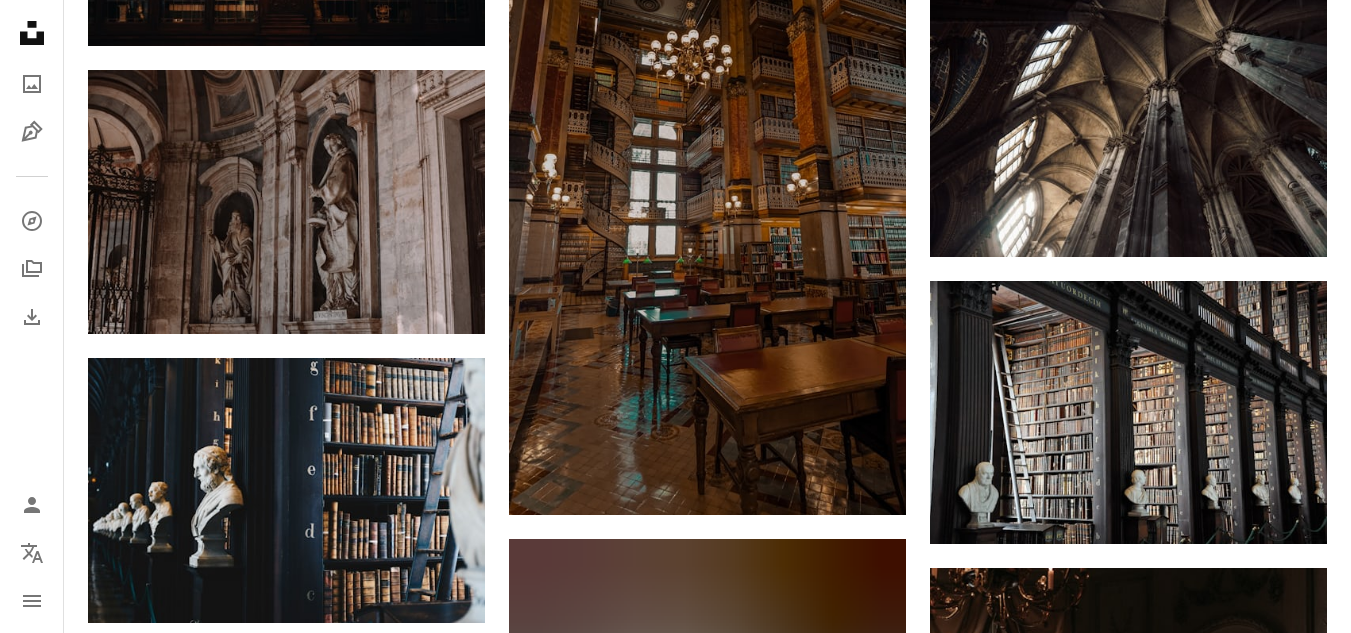 scroll, scrollTop: 1650, scrollLeft: 0, axis: vertical 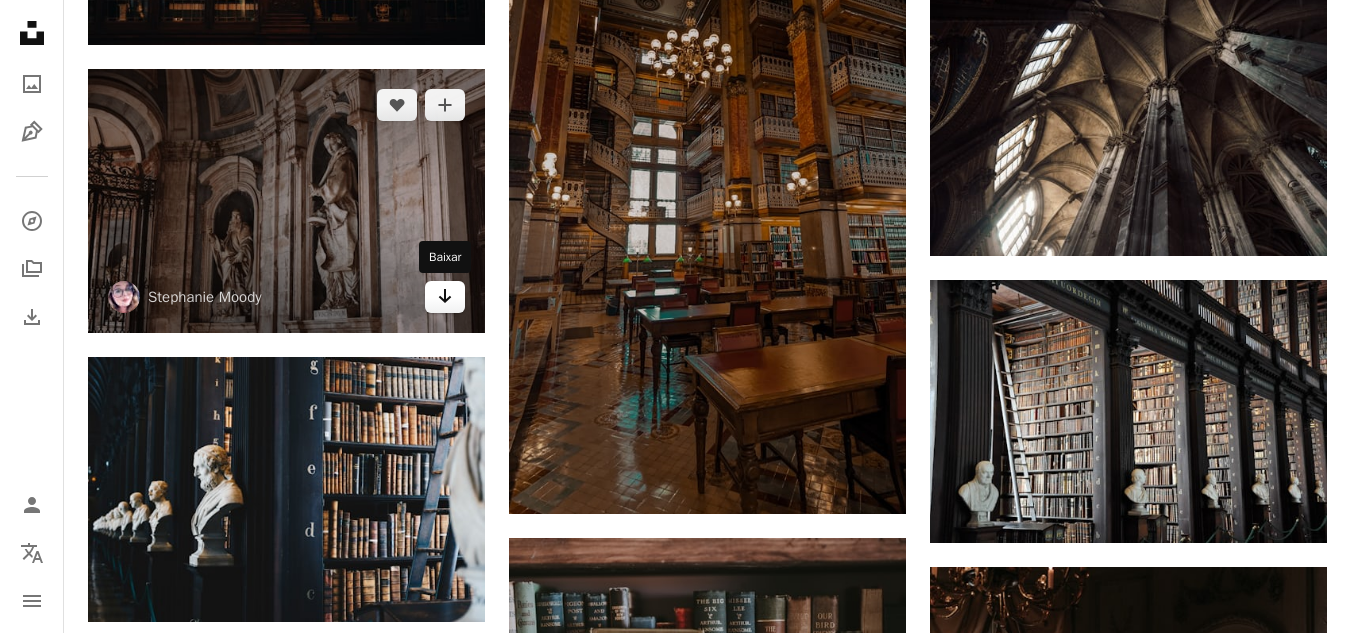 click on "Arrow pointing down" at bounding box center [445, 297] 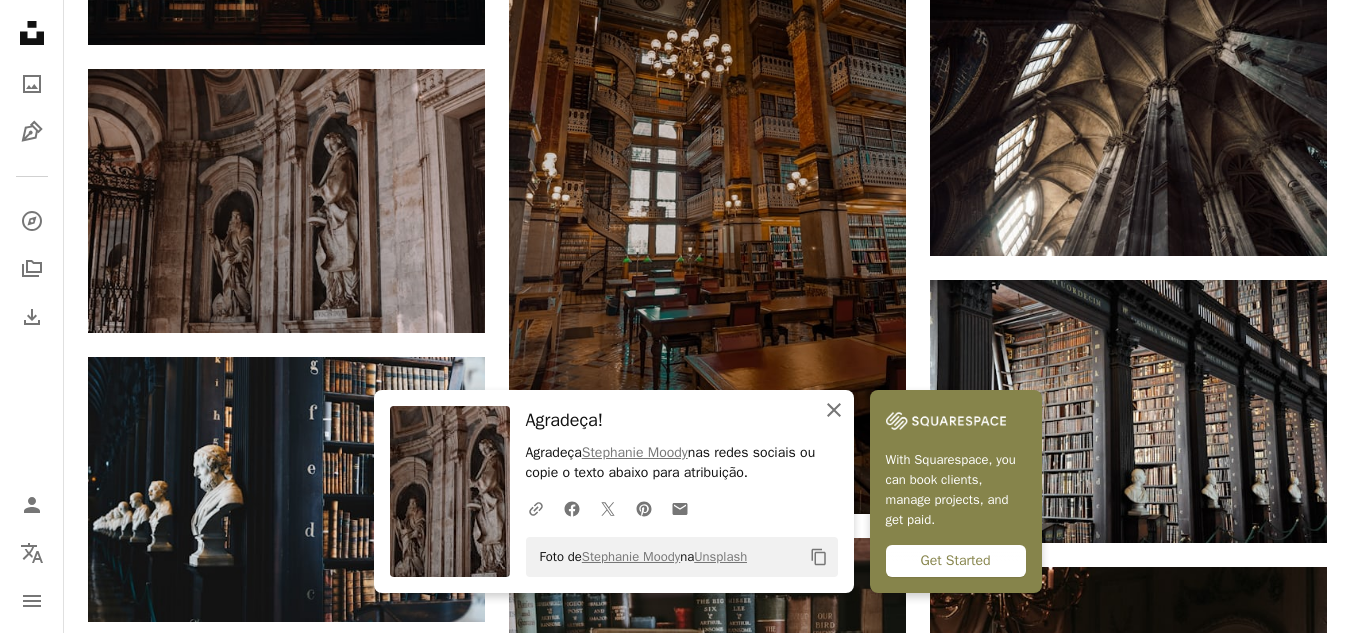 click on "An X shape" 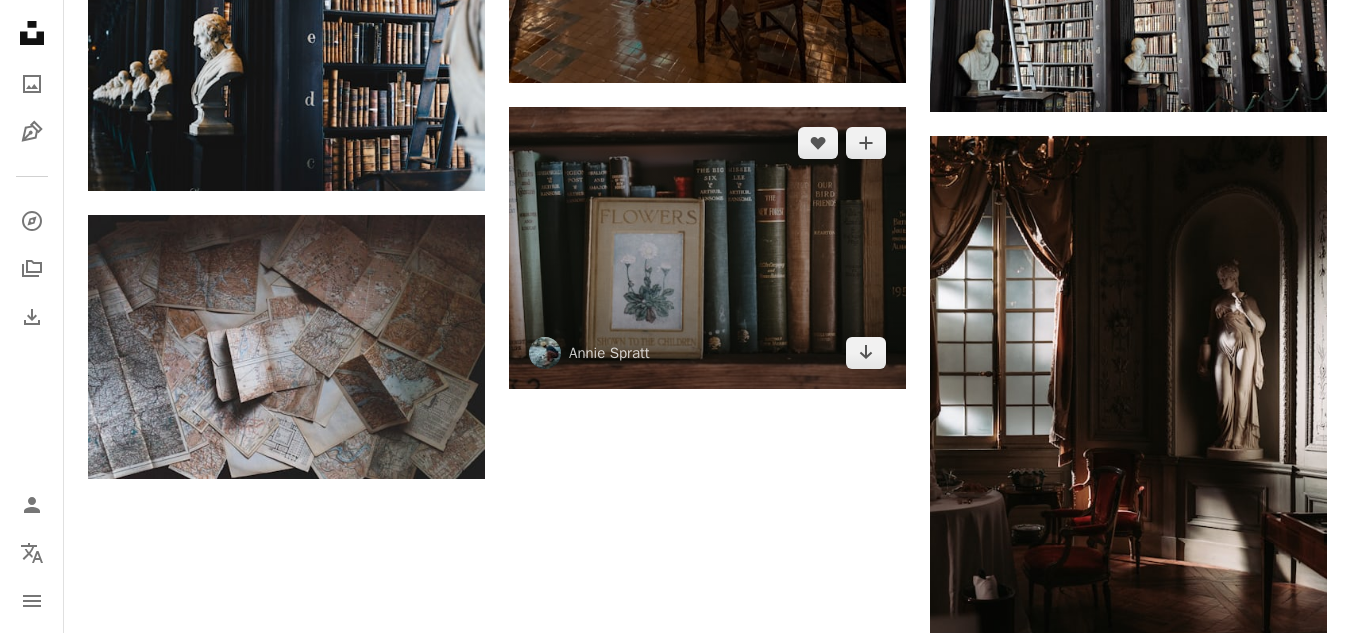 scroll, scrollTop: 2113, scrollLeft: 0, axis: vertical 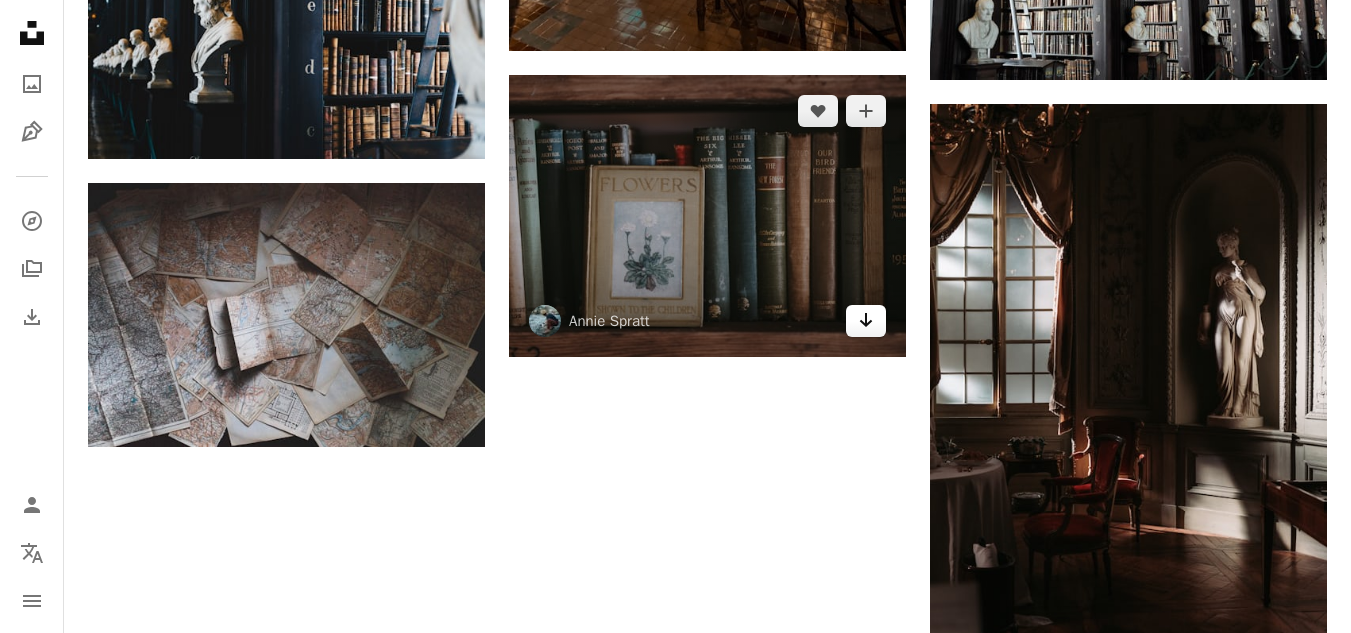 click on "Arrow pointing down" 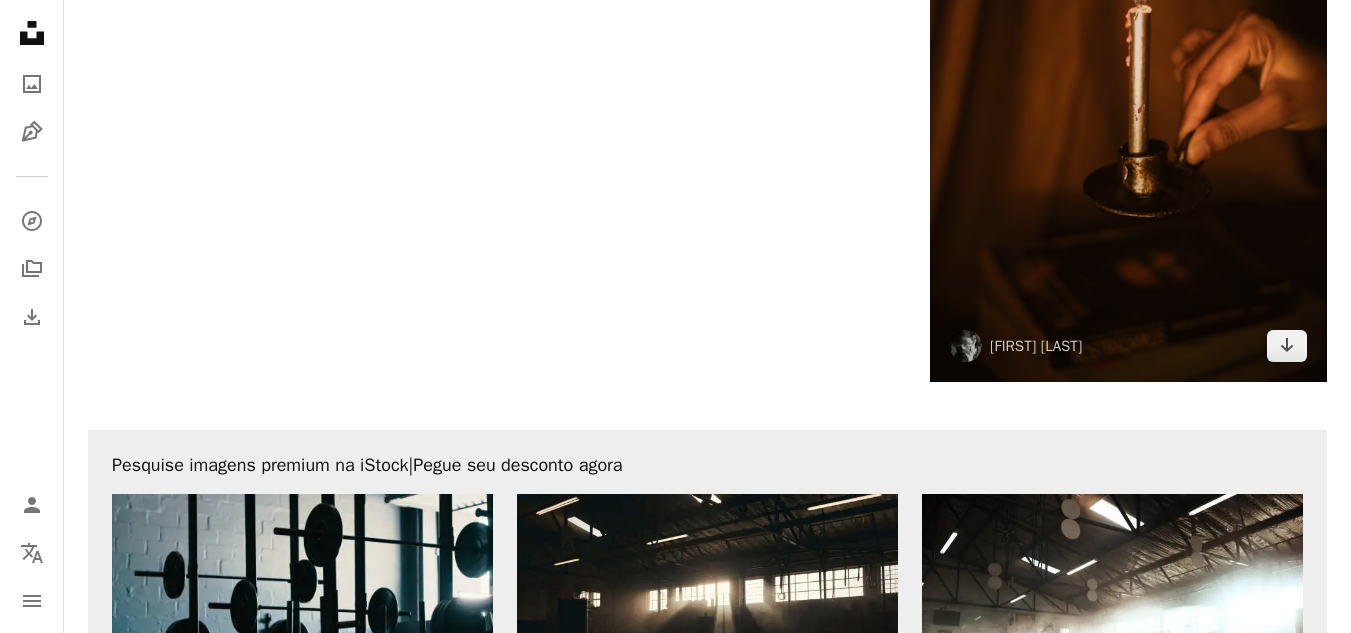 scroll, scrollTop: 3051, scrollLeft: 0, axis: vertical 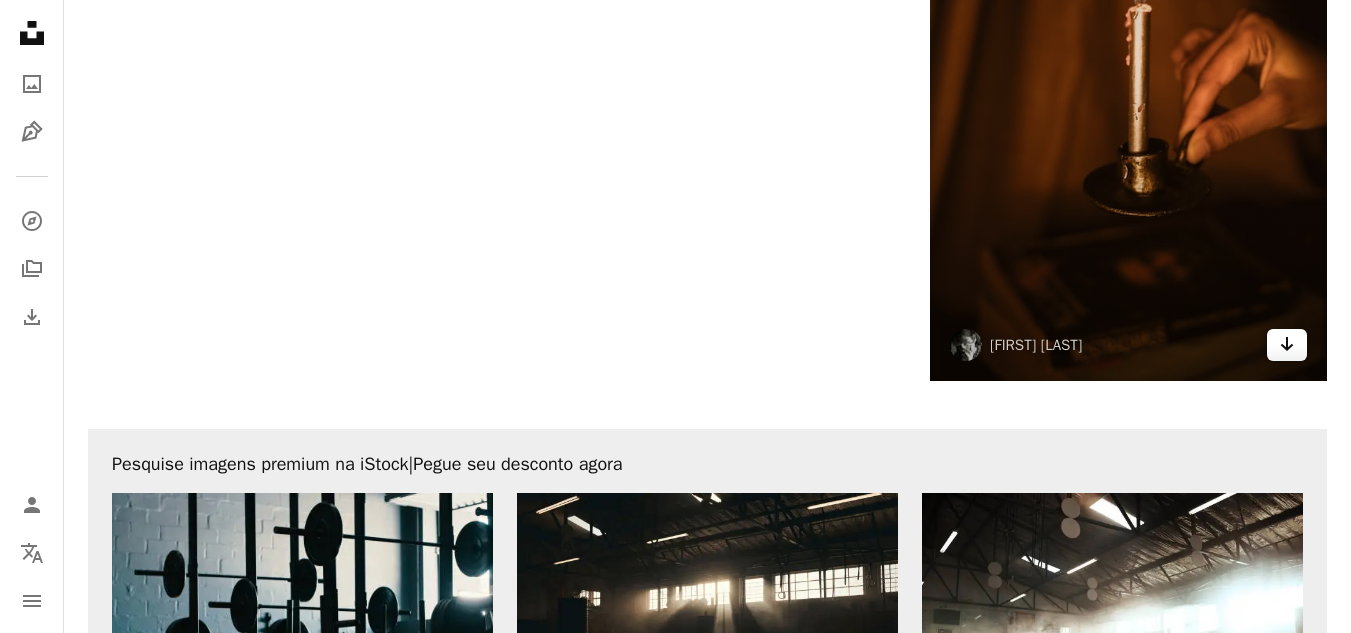click on "Arrow pointing down" at bounding box center (1287, 345) 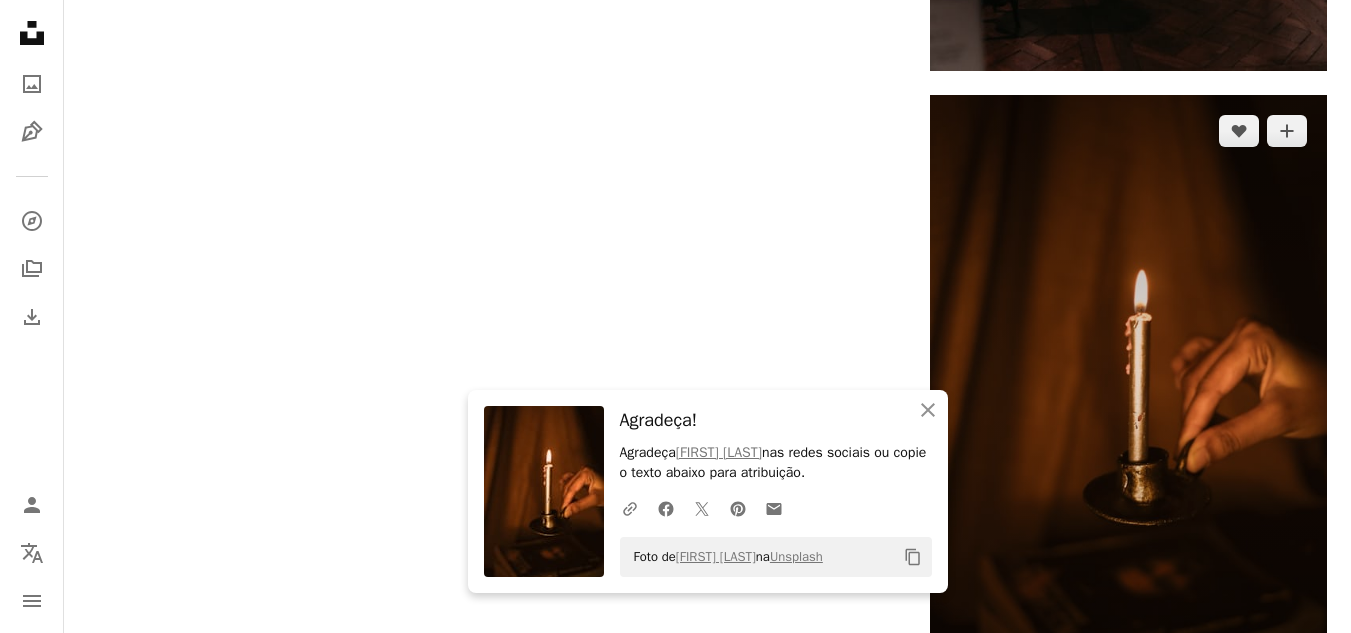 scroll, scrollTop: 2315, scrollLeft: 0, axis: vertical 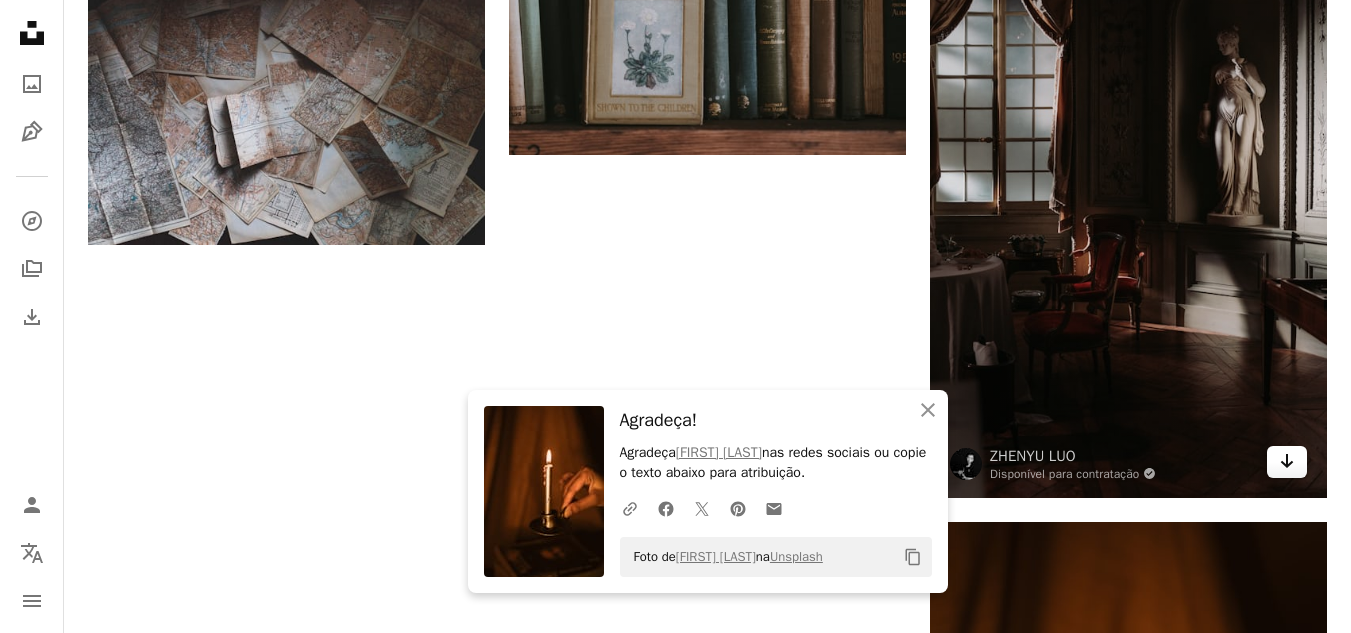 click 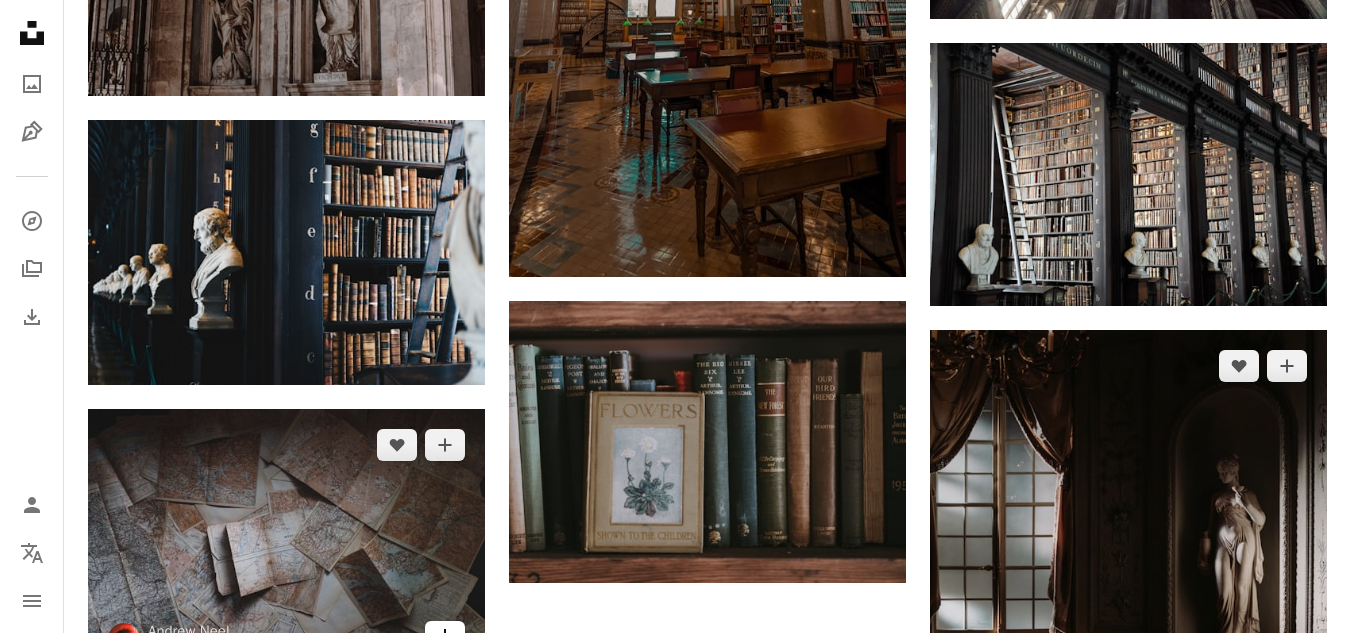 scroll, scrollTop: 1886, scrollLeft: 0, axis: vertical 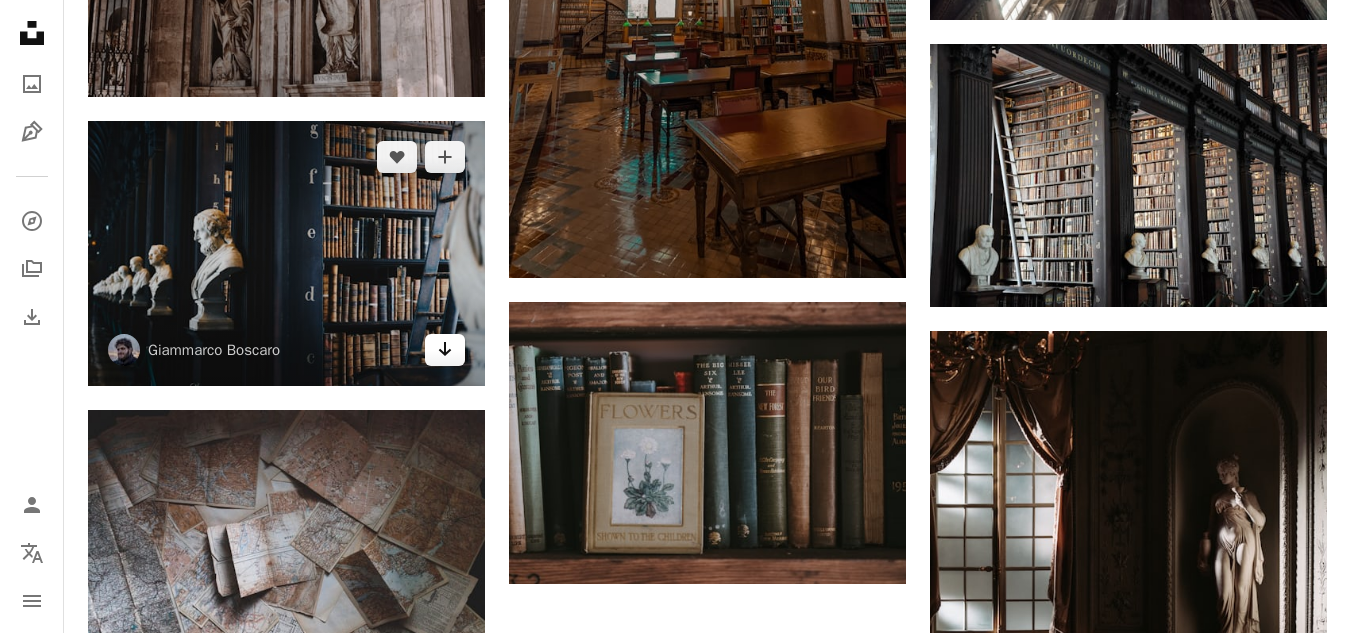 click on "Arrow pointing down" at bounding box center [445, 350] 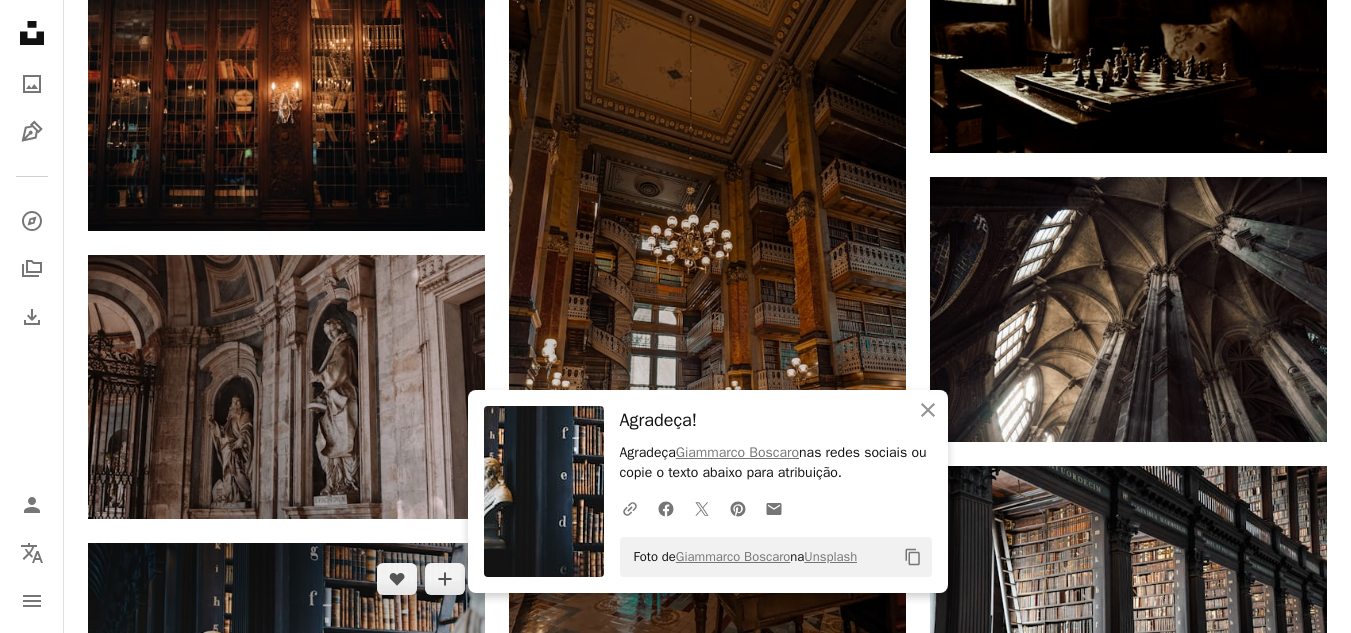 scroll, scrollTop: 1463, scrollLeft: 0, axis: vertical 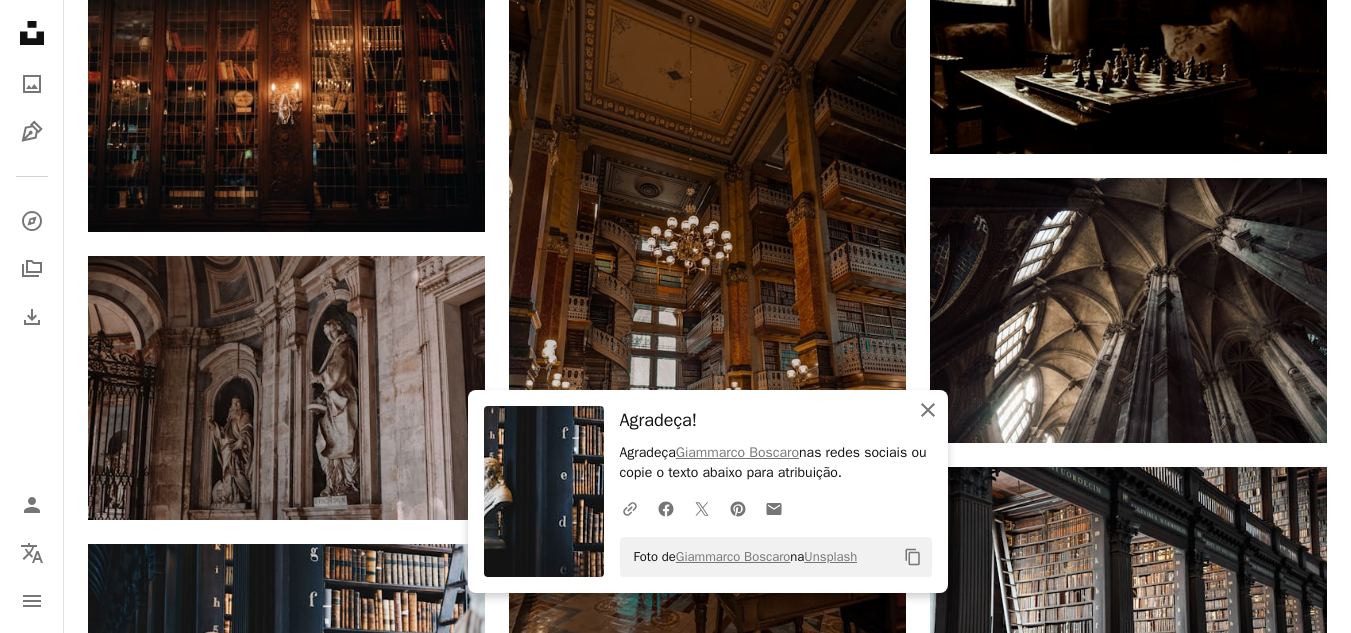 click on "An X shape" 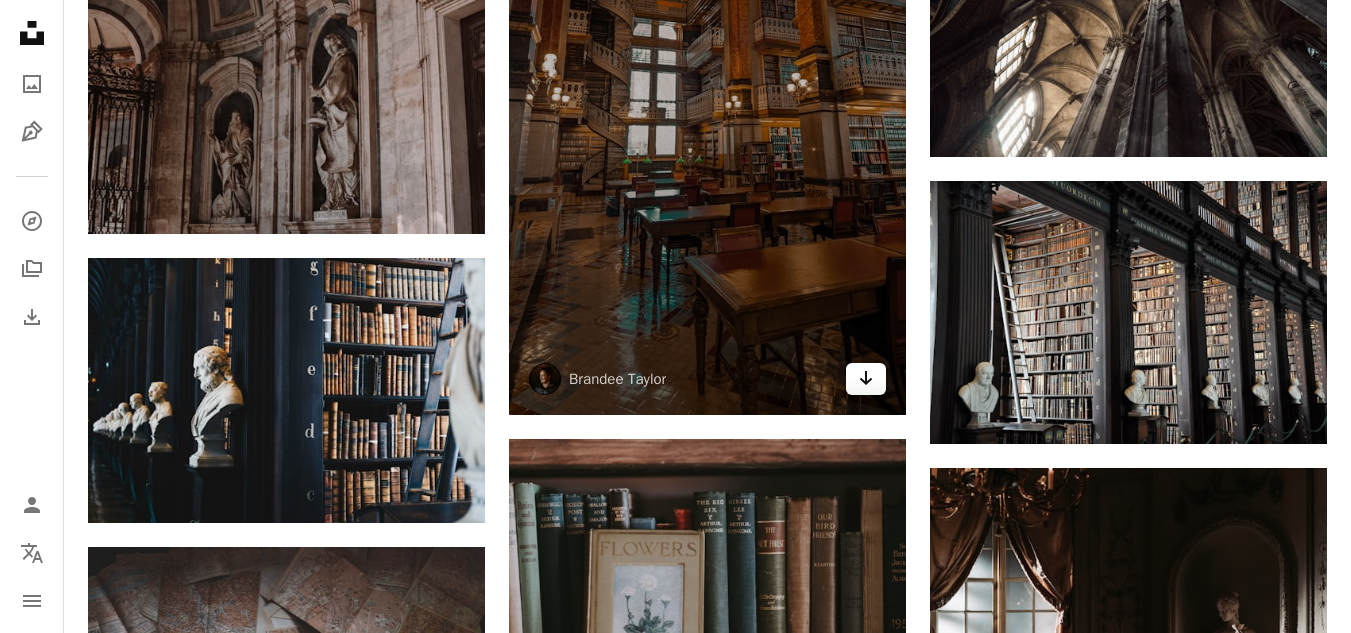 click on "Arrow pointing down" 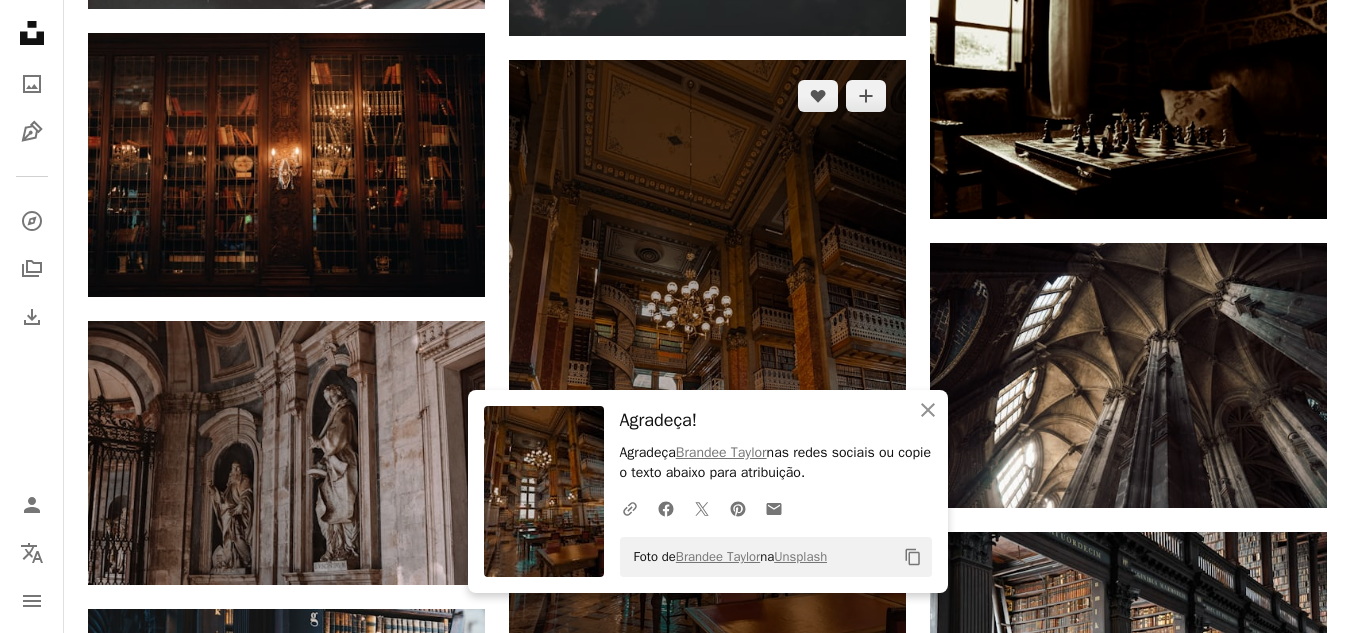 scroll, scrollTop: 1396, scrollLeft: 0, axis: vertical 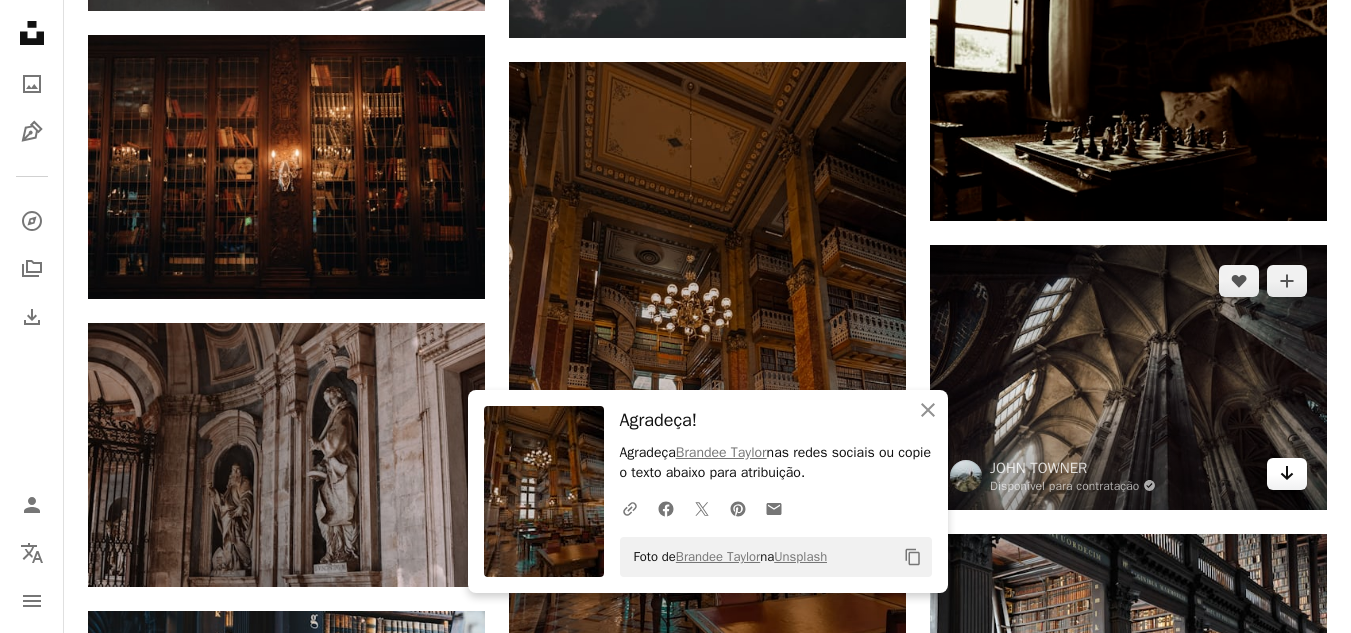 click on "Arrow pointing down" at bounding box center (1287, 474) 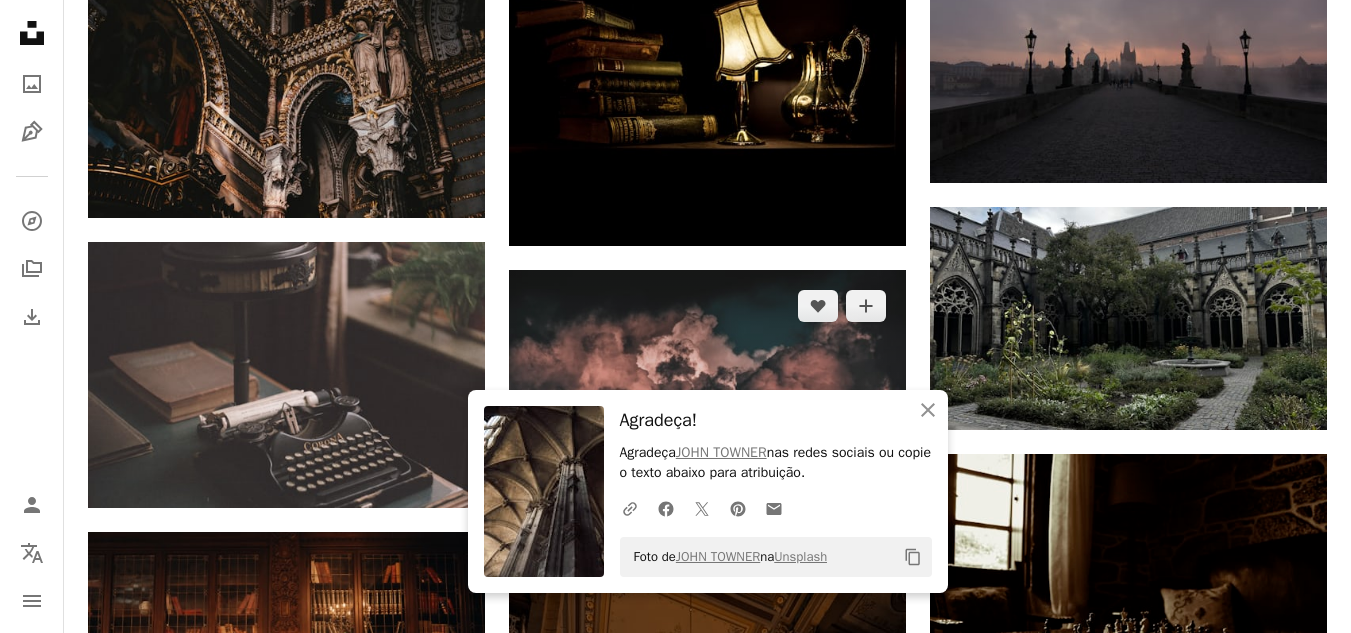 scroll, scrollTop: 896, scrollLeft: 0, axis: vertical 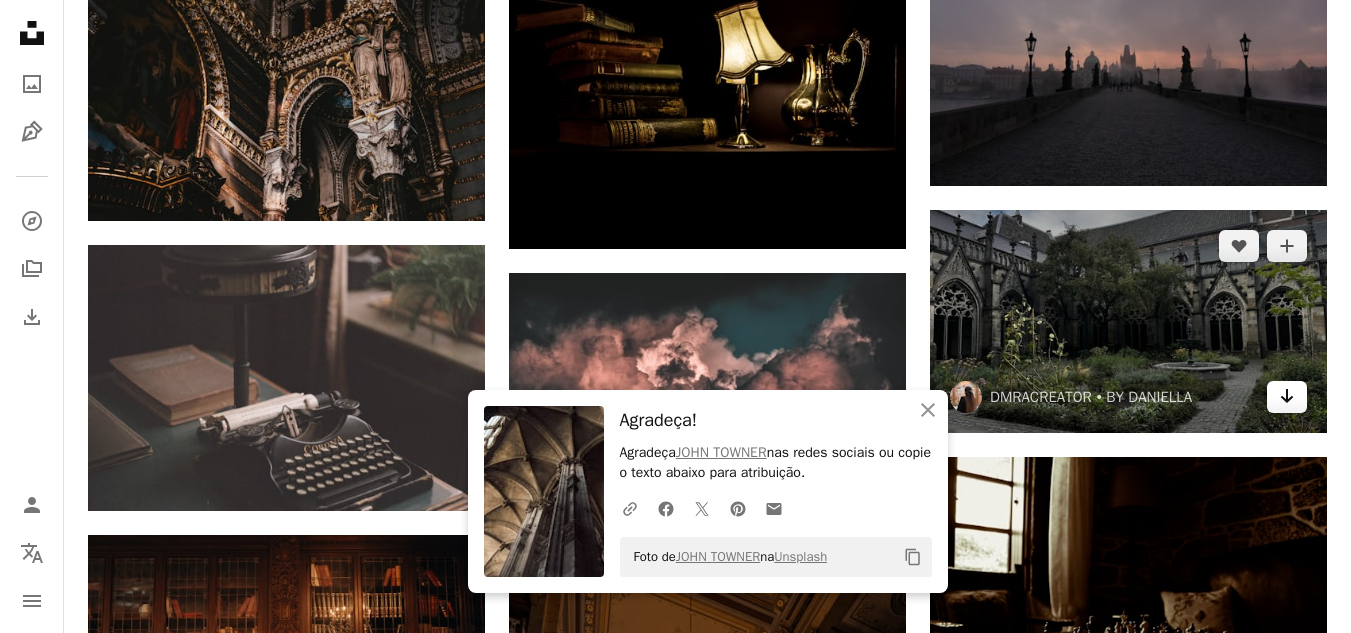 click on "Arrow pointing down" at bounding box center (1287, 397) 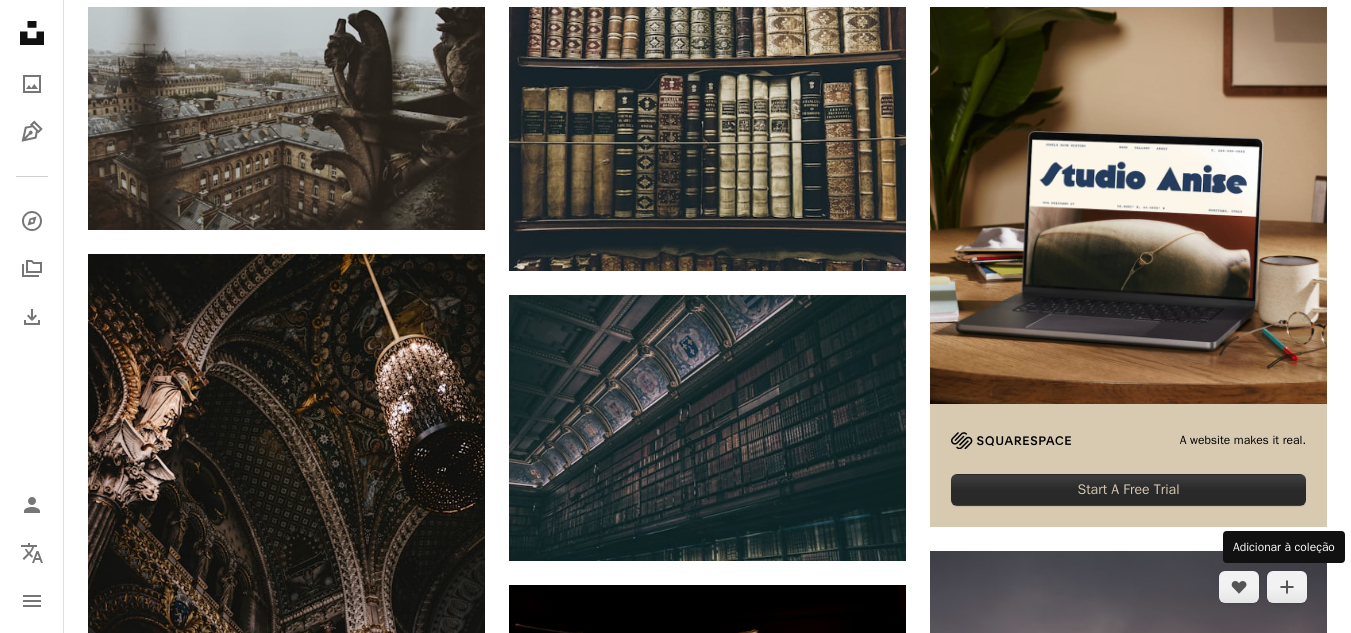 scroll, scrollTop: 230, scrollLeft: 0, axis: vertical 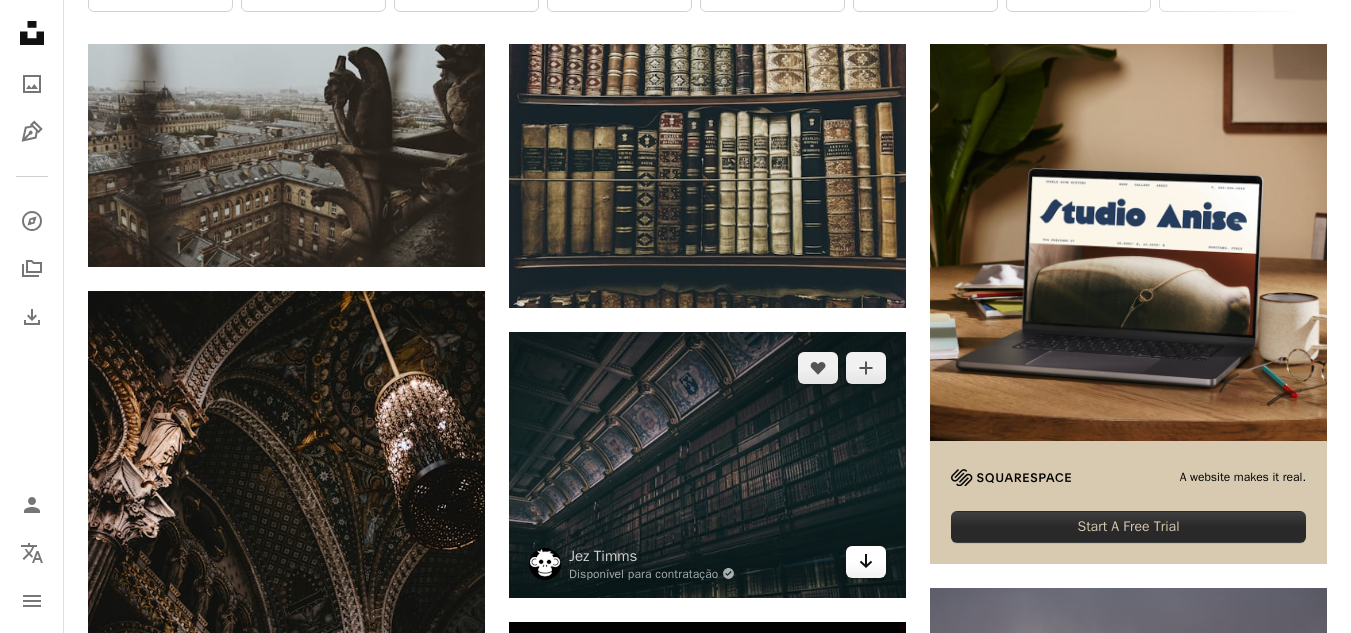 click 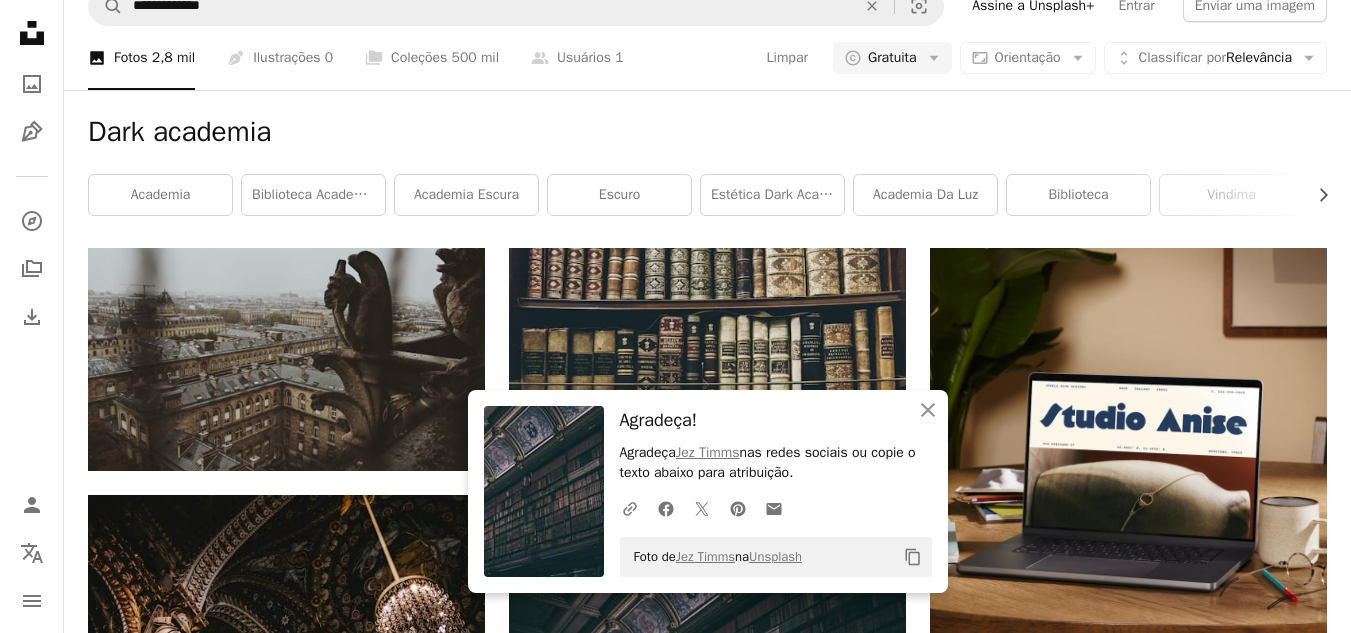 scroll, scrollTop: 0, scrollLeft: 0, axis: both 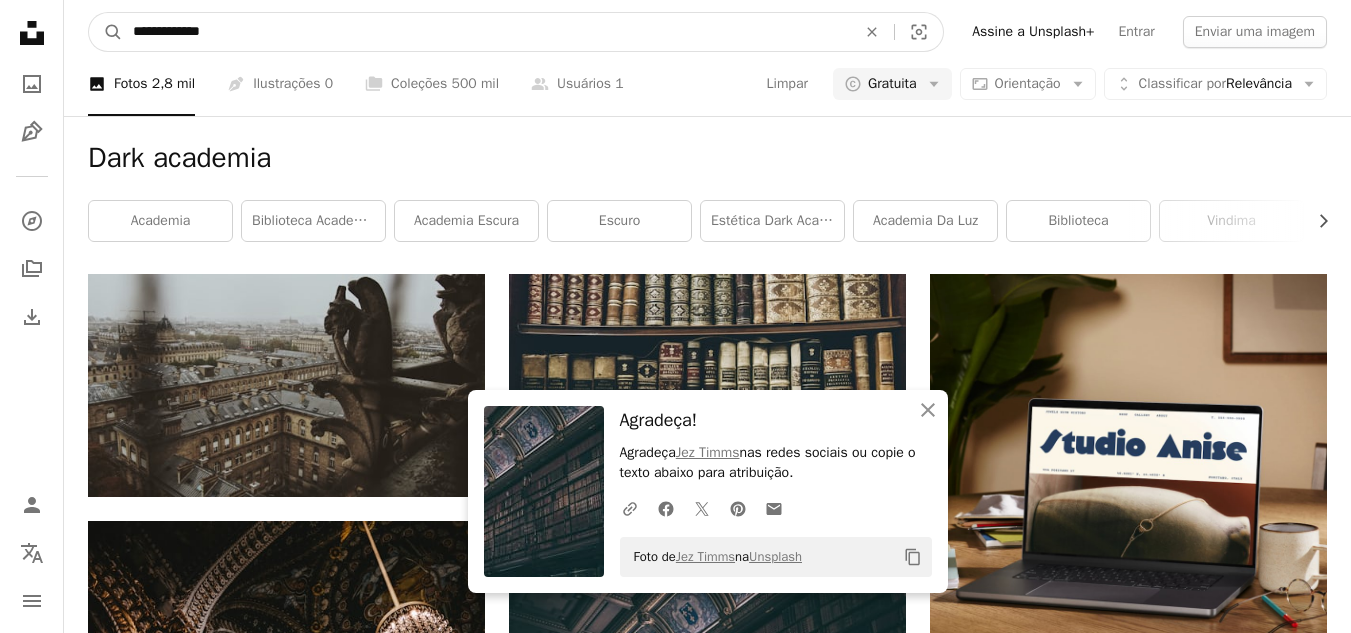 click on "**********" at bounding box center [486, 32] 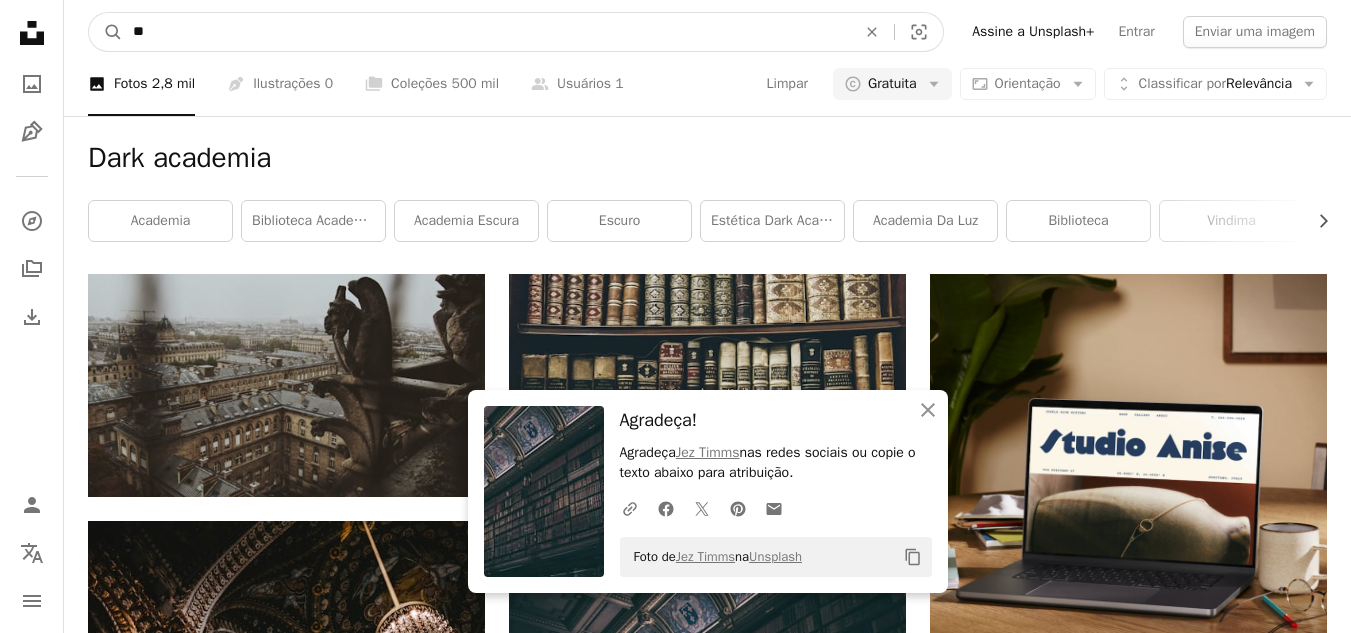 type on "*" 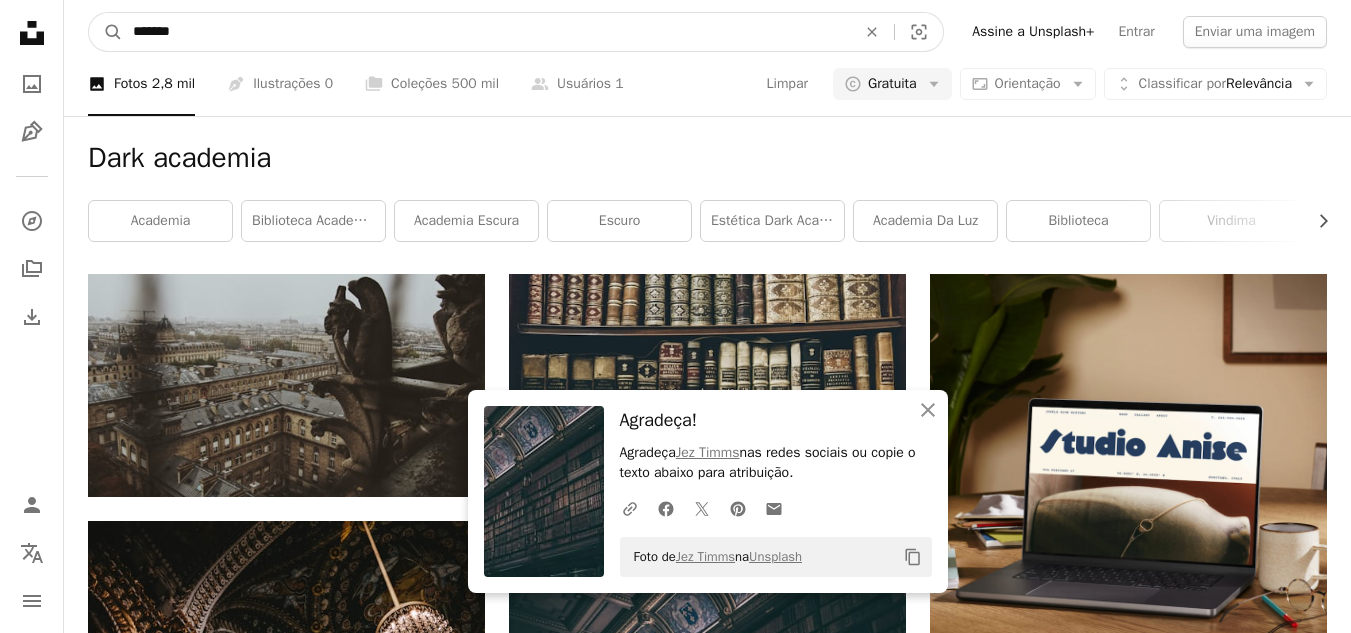 type on "******" 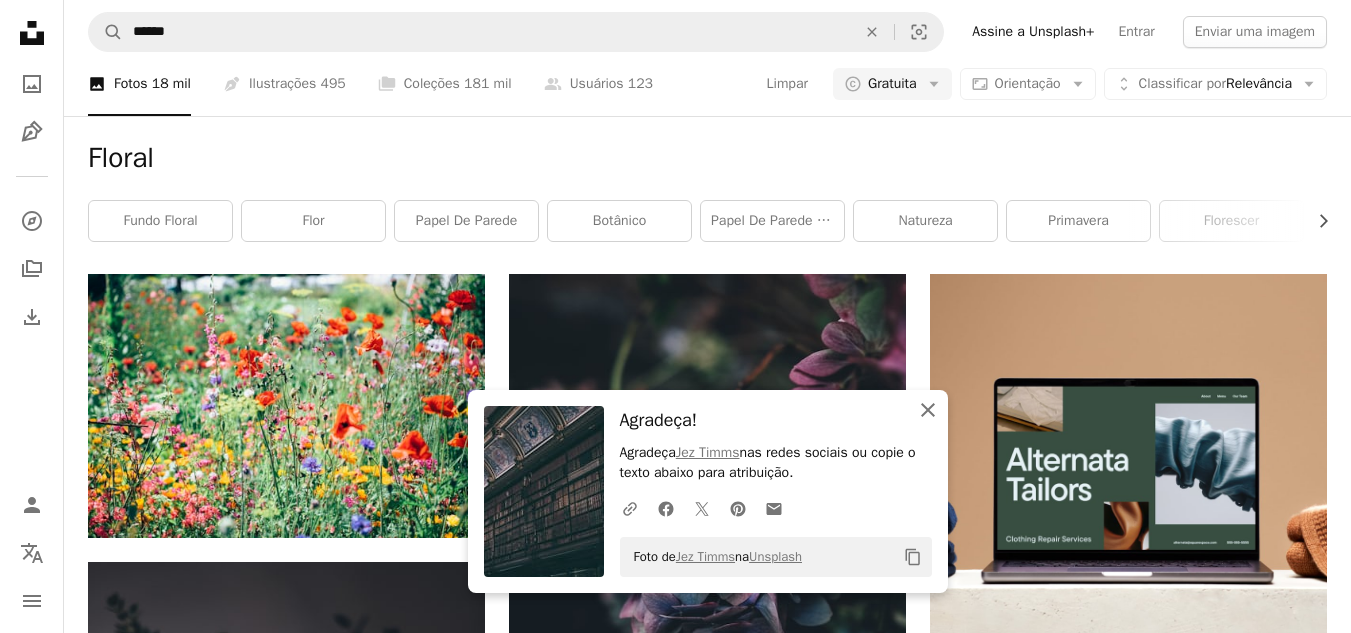 click on "An X shape Fechar" at bounding box center [928, 410] 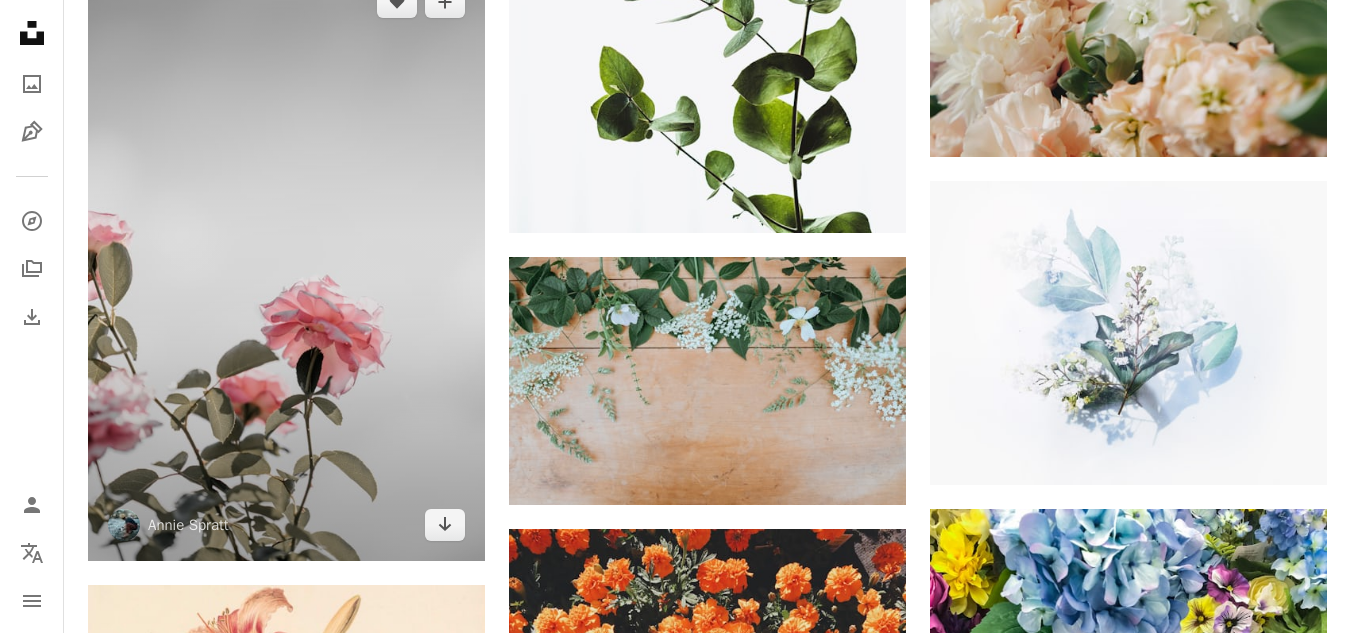scroll, scrollTop: 0, scrollLeft: 0, axis: both 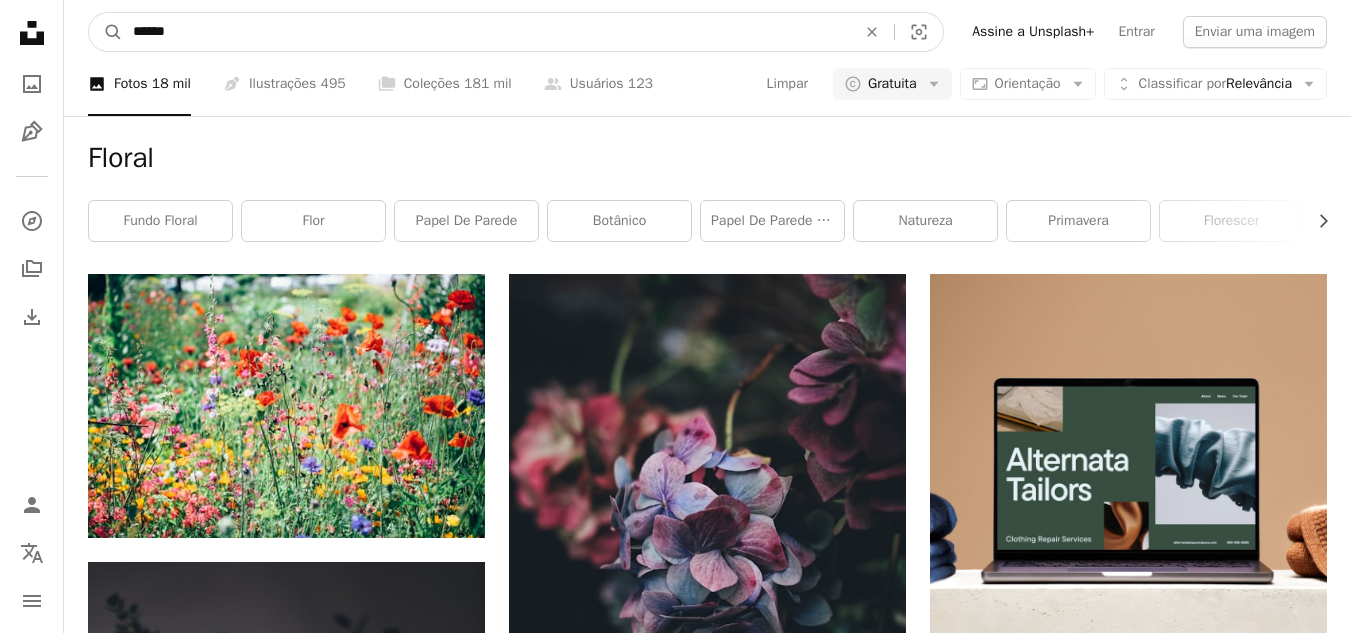 click on "******" at bounding box center [486, 32] 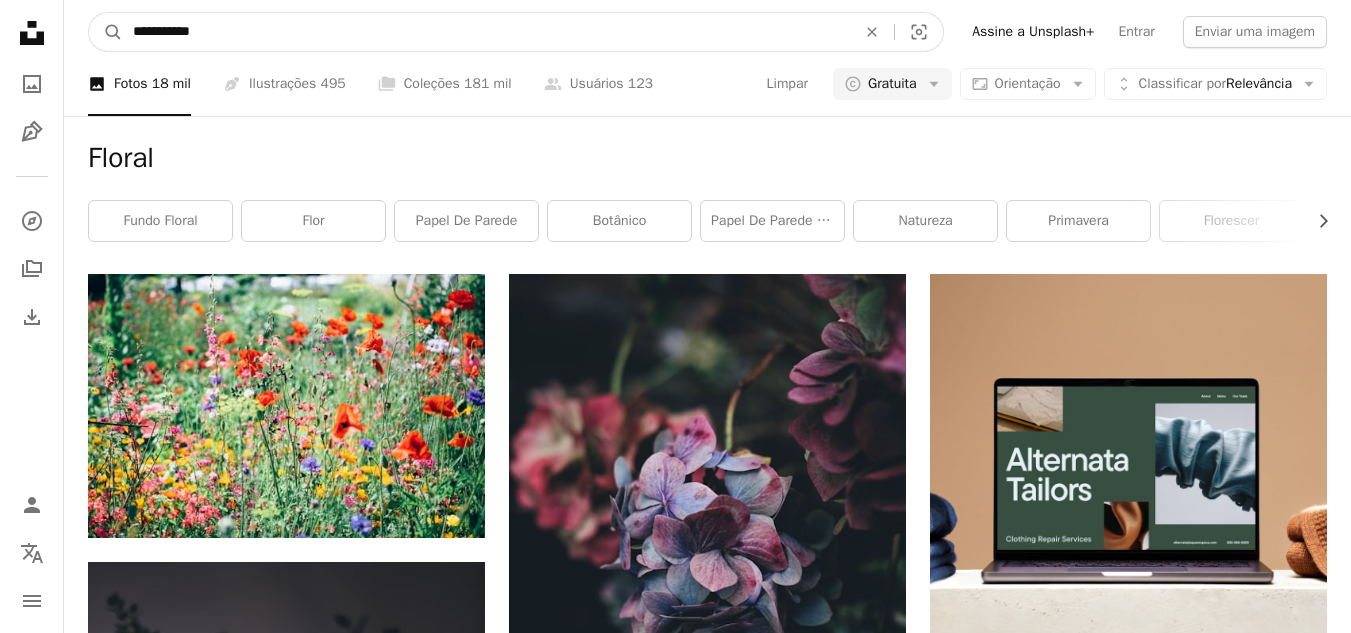 type on "**********" 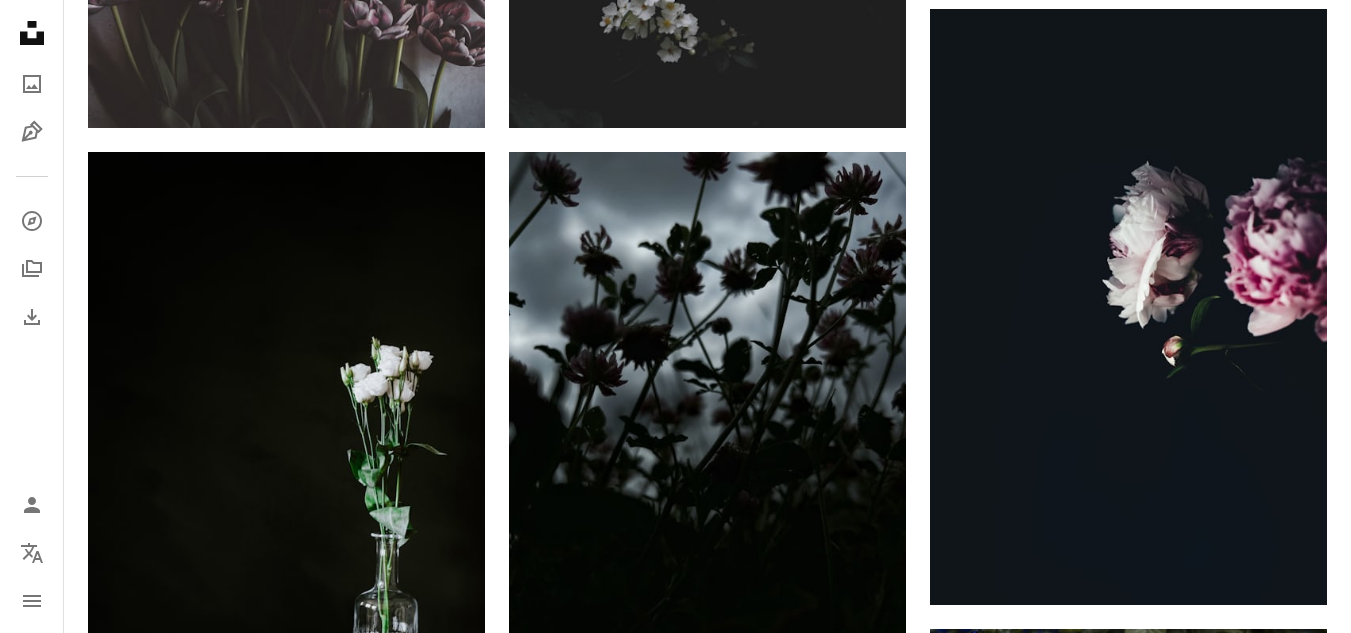 scroll, scrollTop: 0, scrollLeft: 0, axis: both 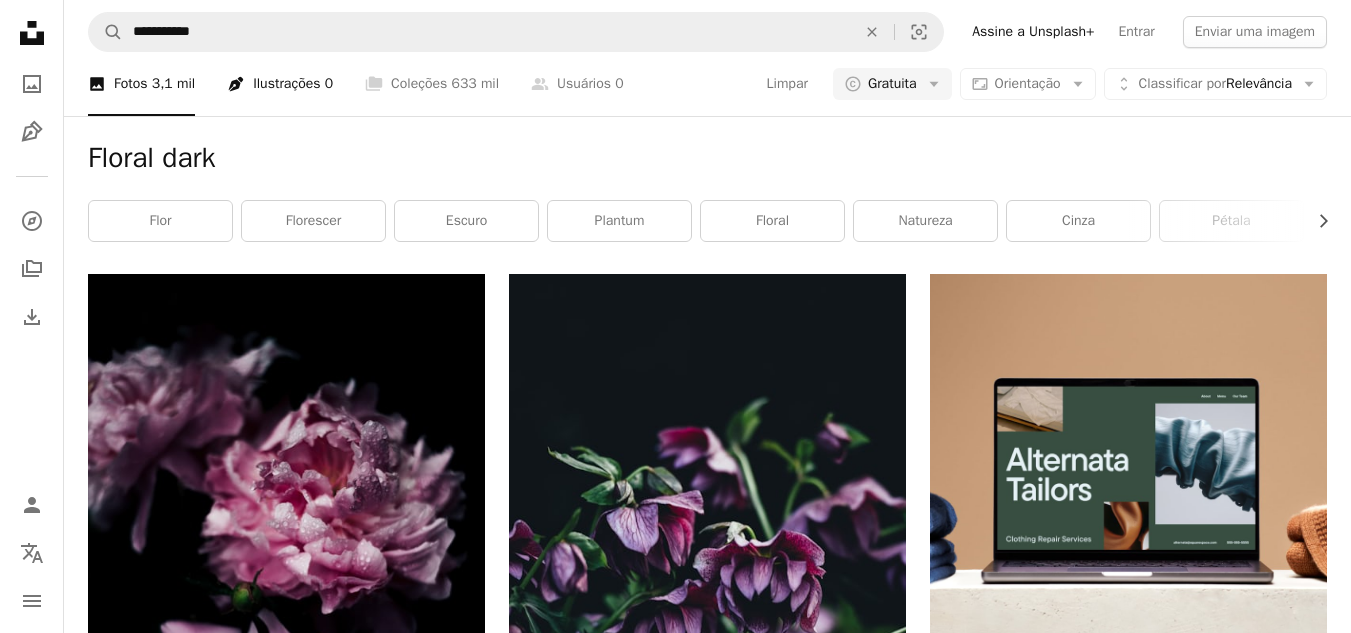 click on "Pen Tool Ilustrações   0" at bounding box center (280, 84) 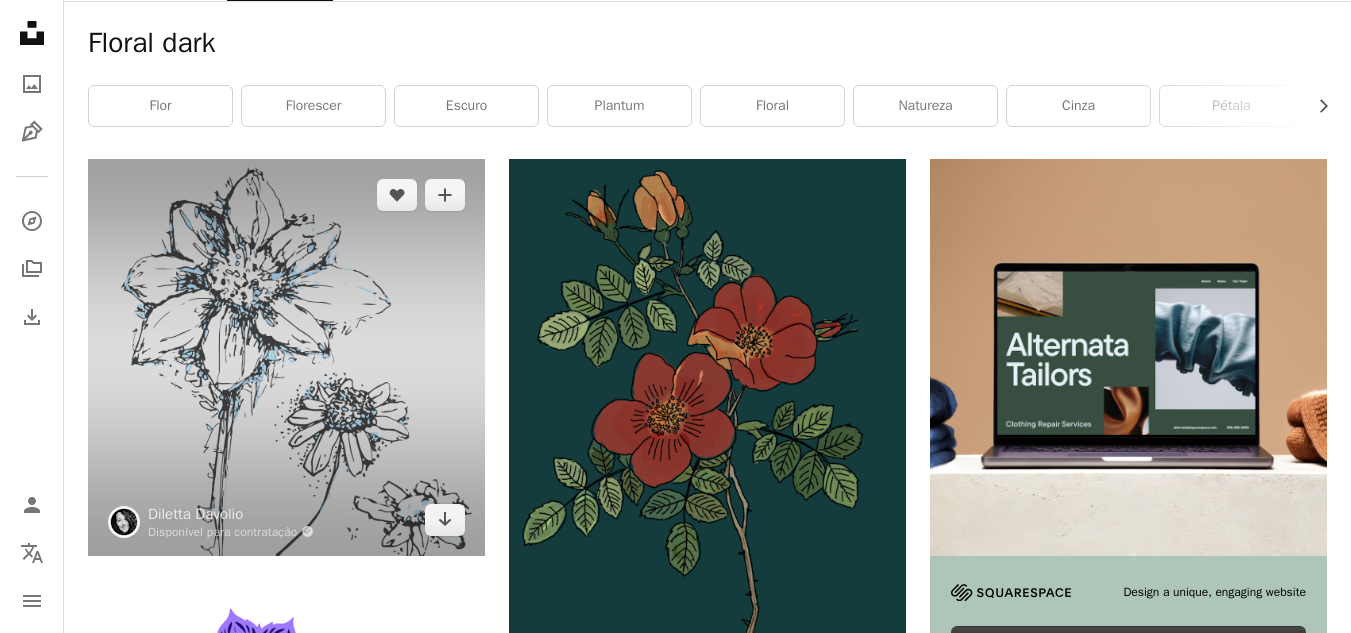 scroll, scrollTop: 0, scrollLeft: 0, axis: both 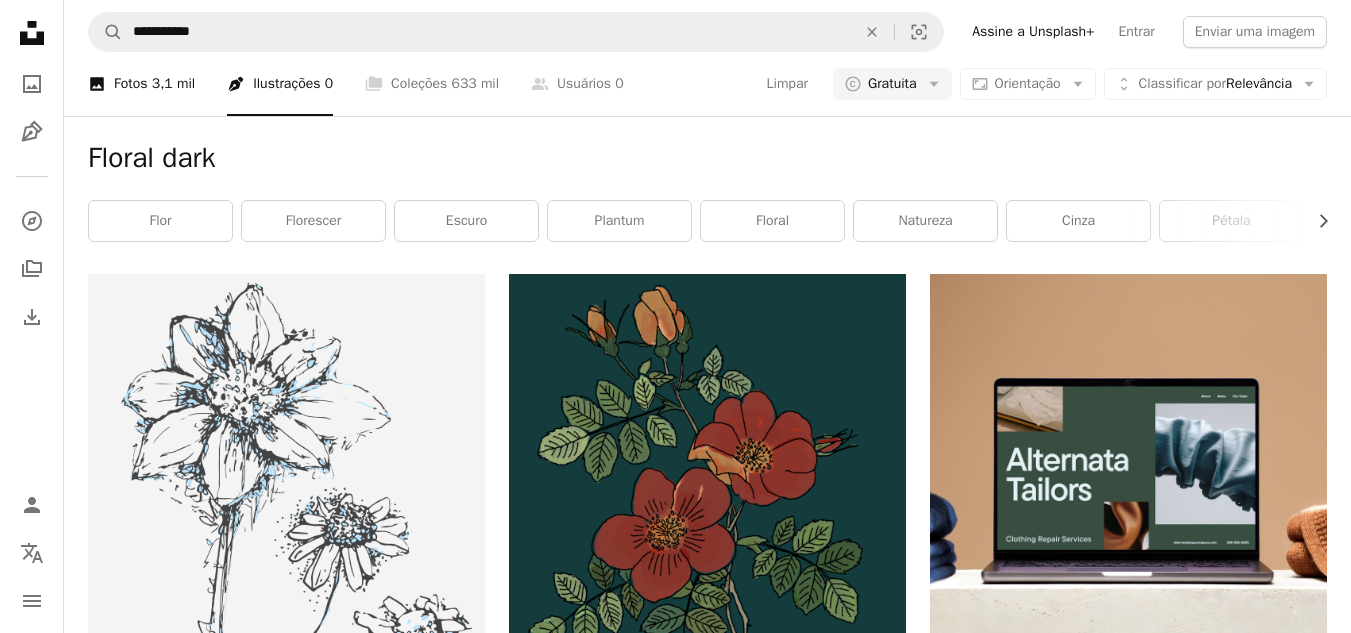 click on "A photo Fotos   3,1 mil" at bounding box center (141, 84) 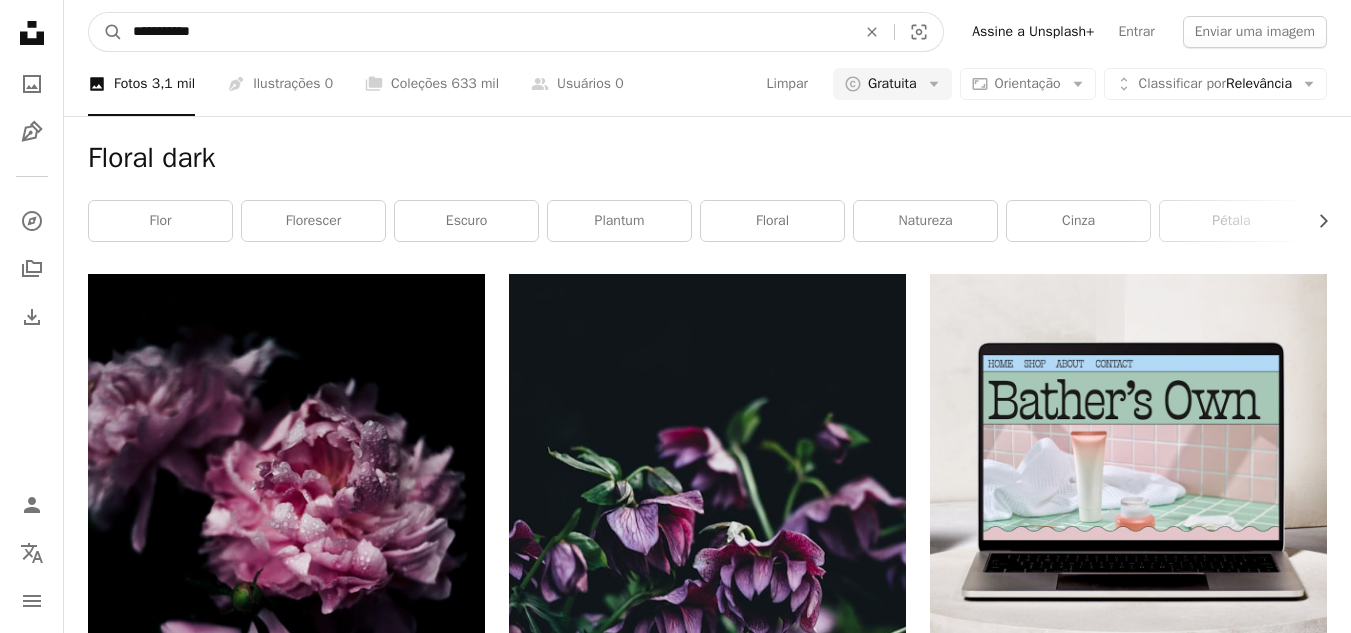 click on "**********" at bounding box center [486, 32] 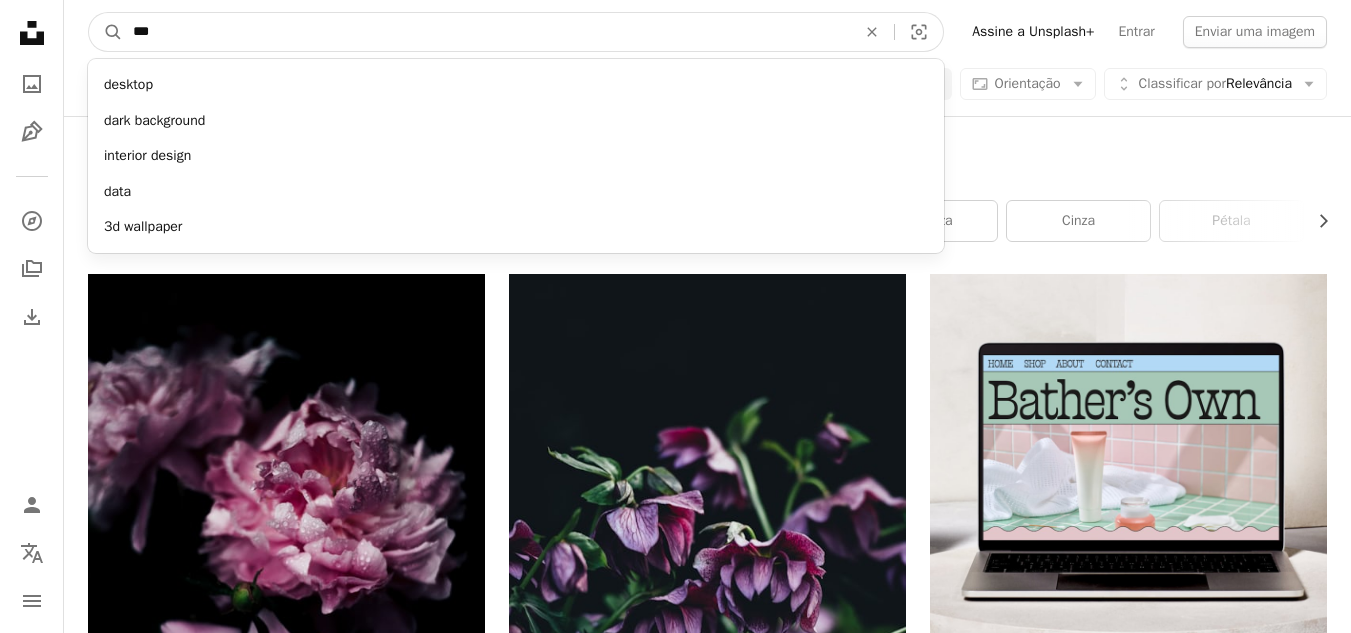 type on "****" 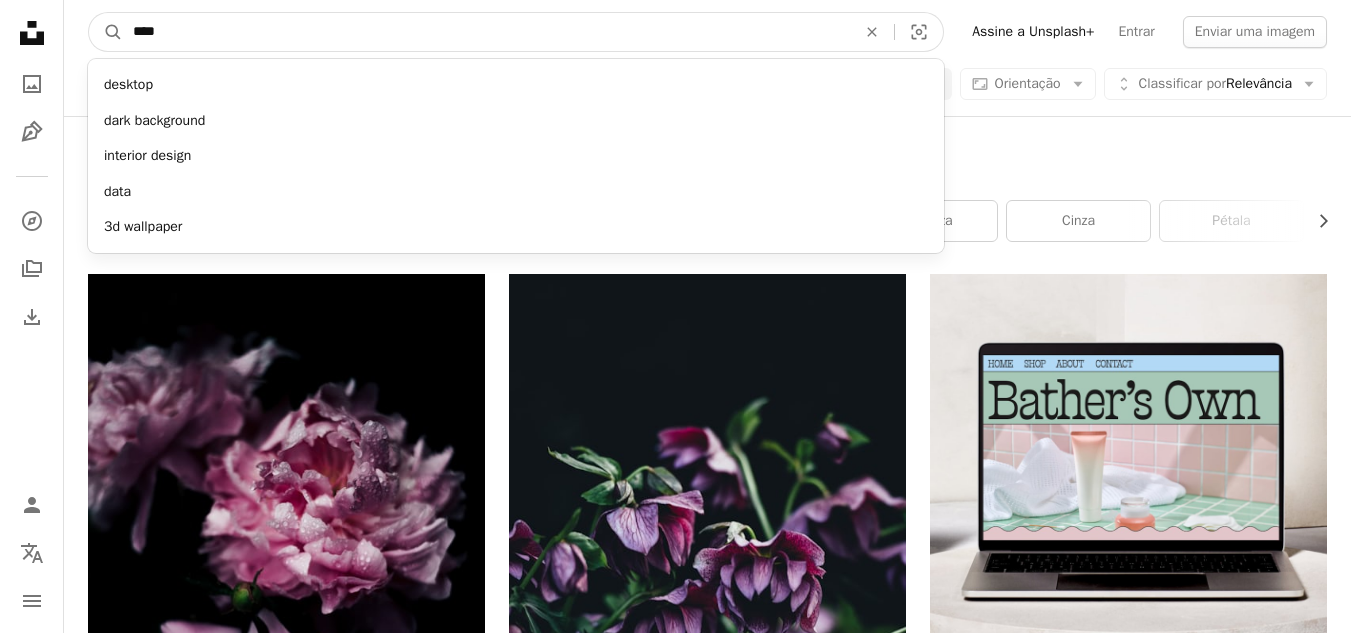 click on "A magnifying glass" at bounding box center [106, 32] 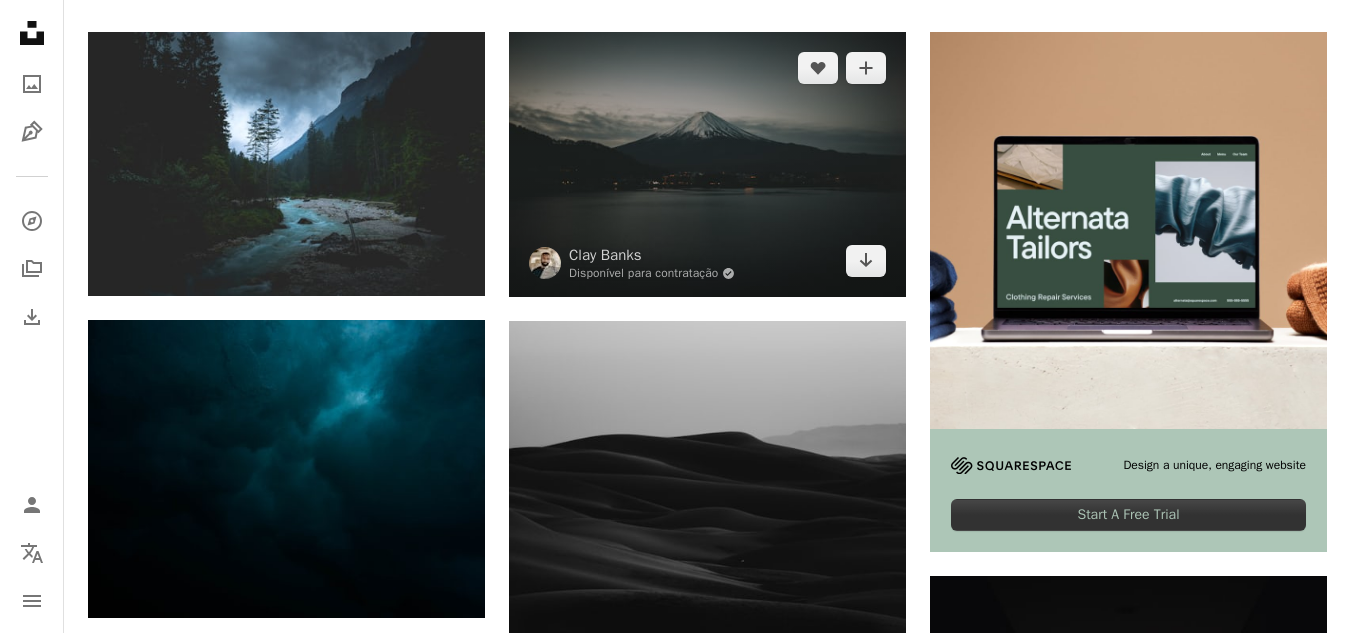 scroll, scrollTop: 0, scrollLeft: 0, axis: both 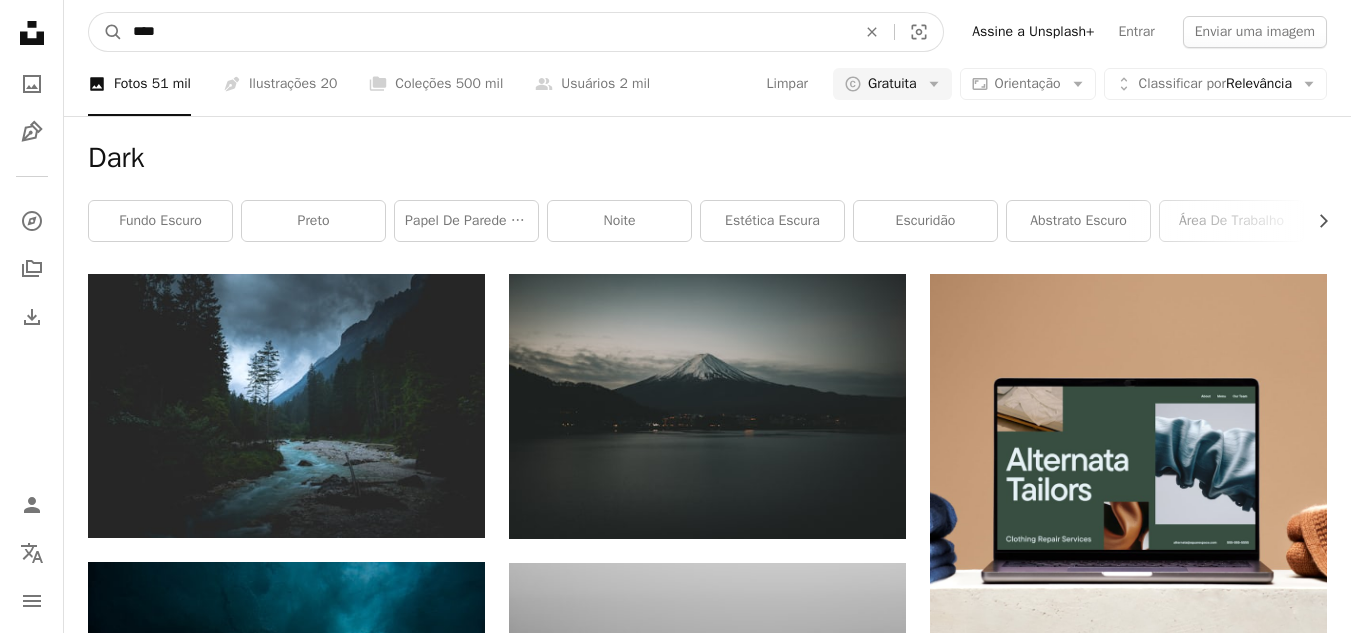 click on "****" at bounding box center (486, 32) 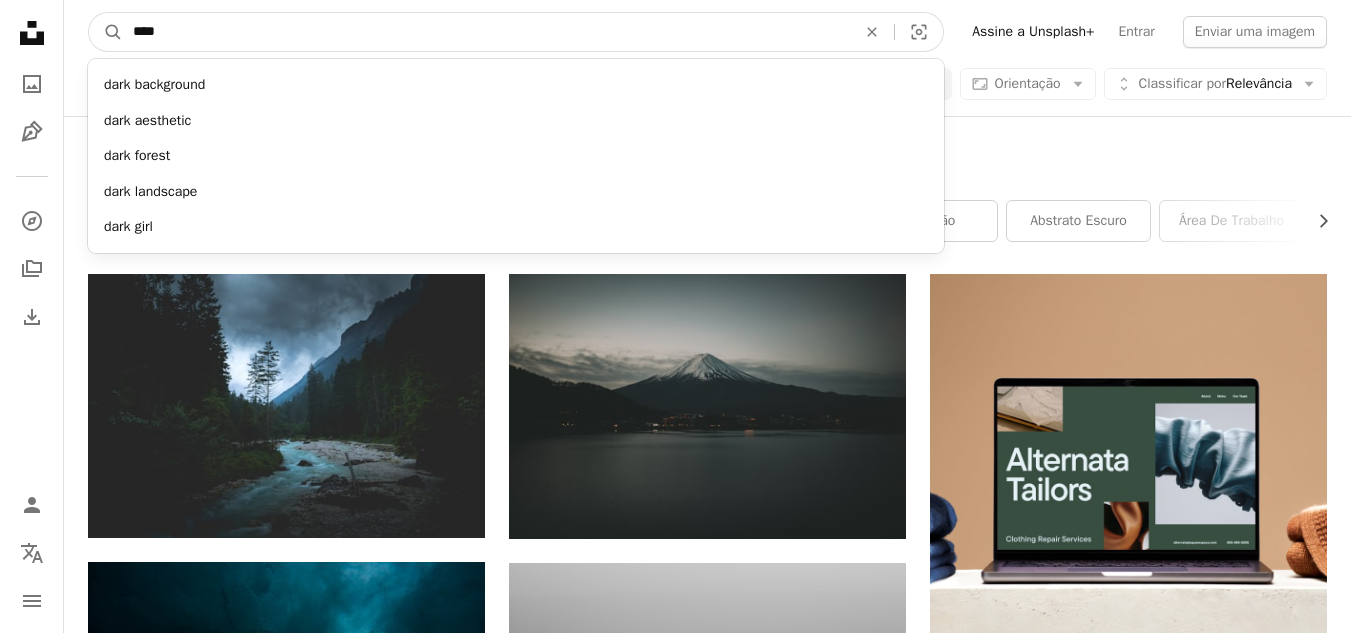 drag, startPoint x: 254, startPoint y: 48, endPoint x: 73, endPoint y: 62, distance: 181.54063 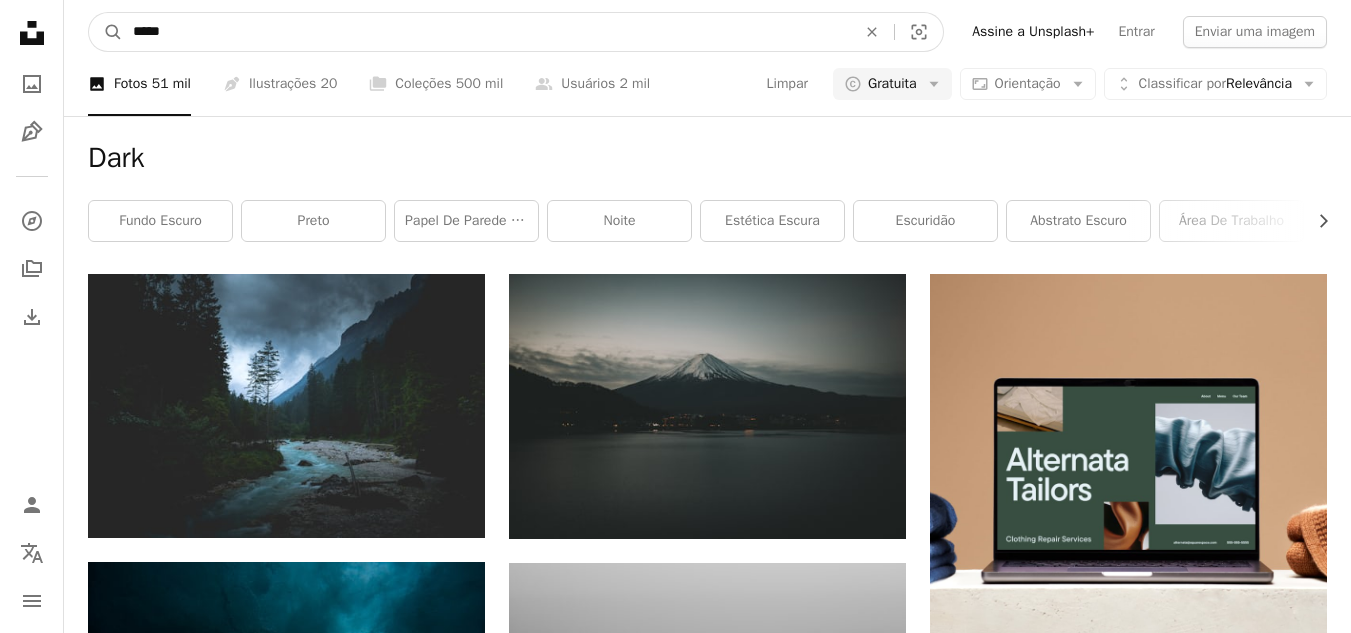type on "*****" 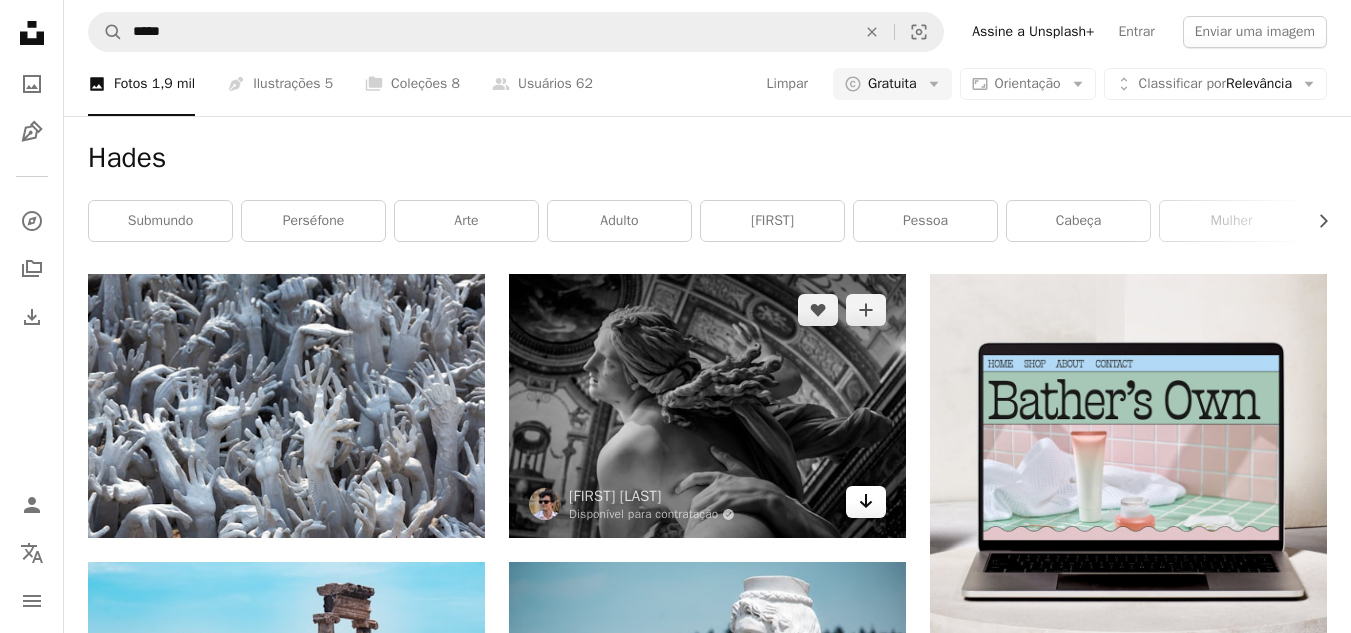 click on "Arrow pointing down" 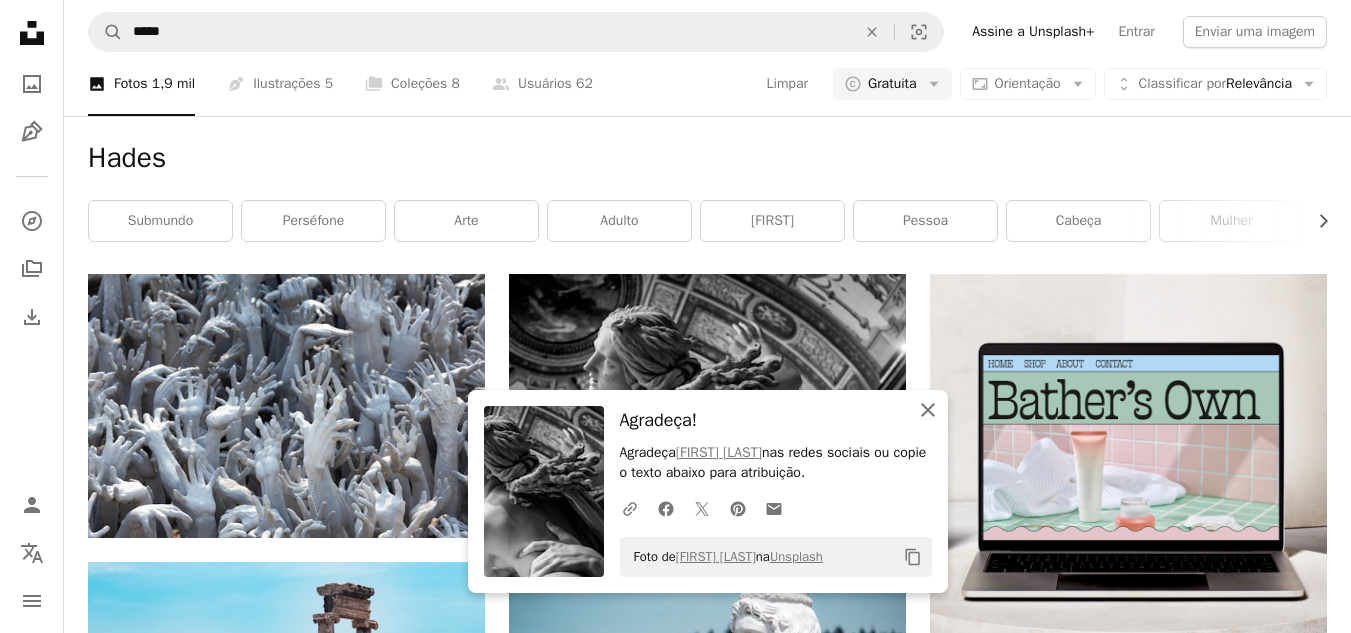 click on "An X shape" 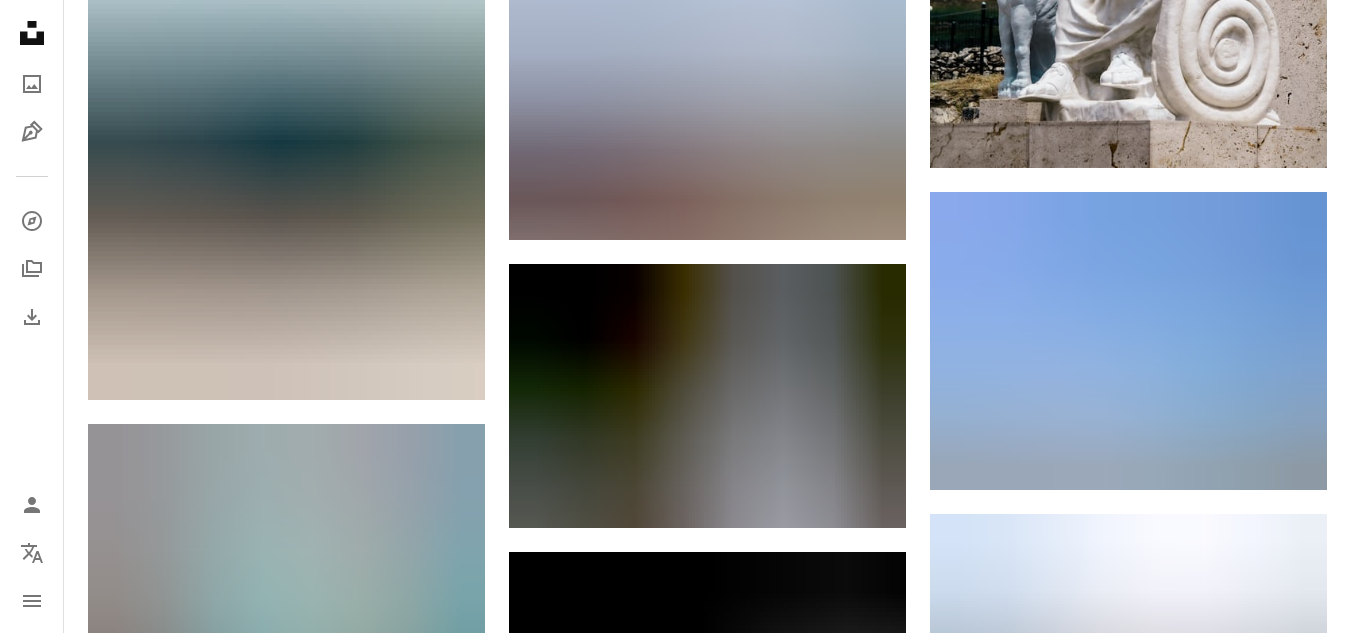 scroll, scrollTop: 0, scrollLeft: 0, axis: both 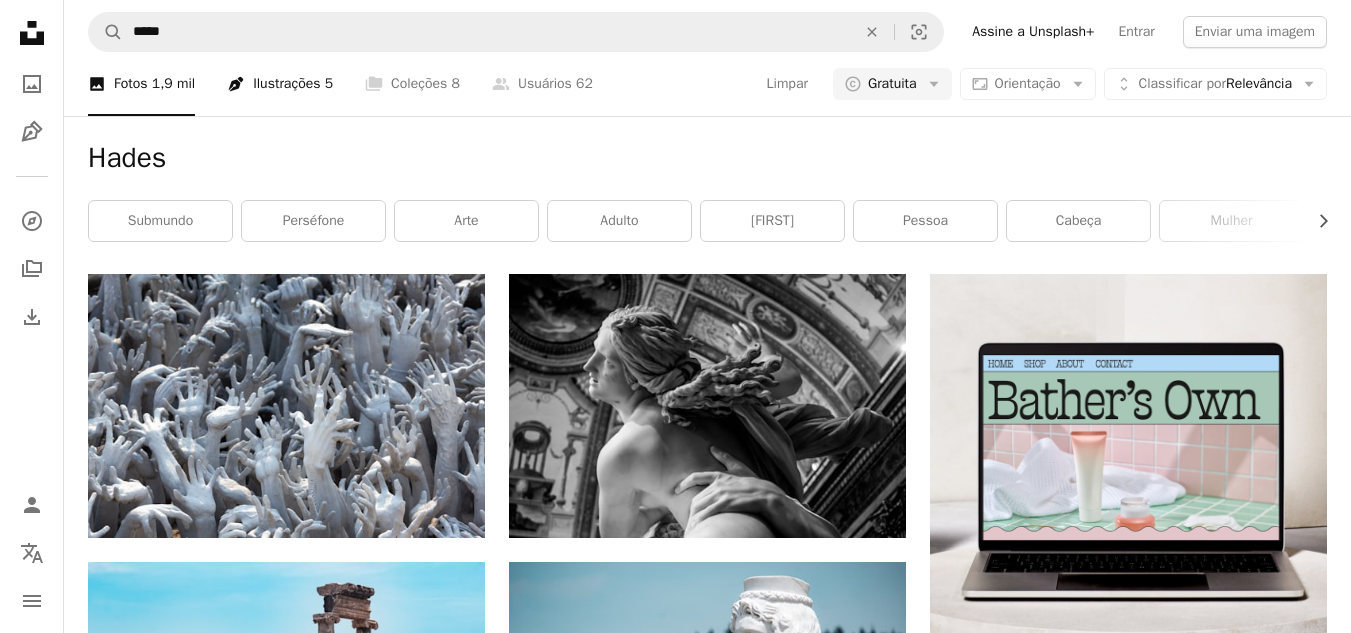 click on "Pen Tool Ilustrações   5" at bounding box center (280, 84) 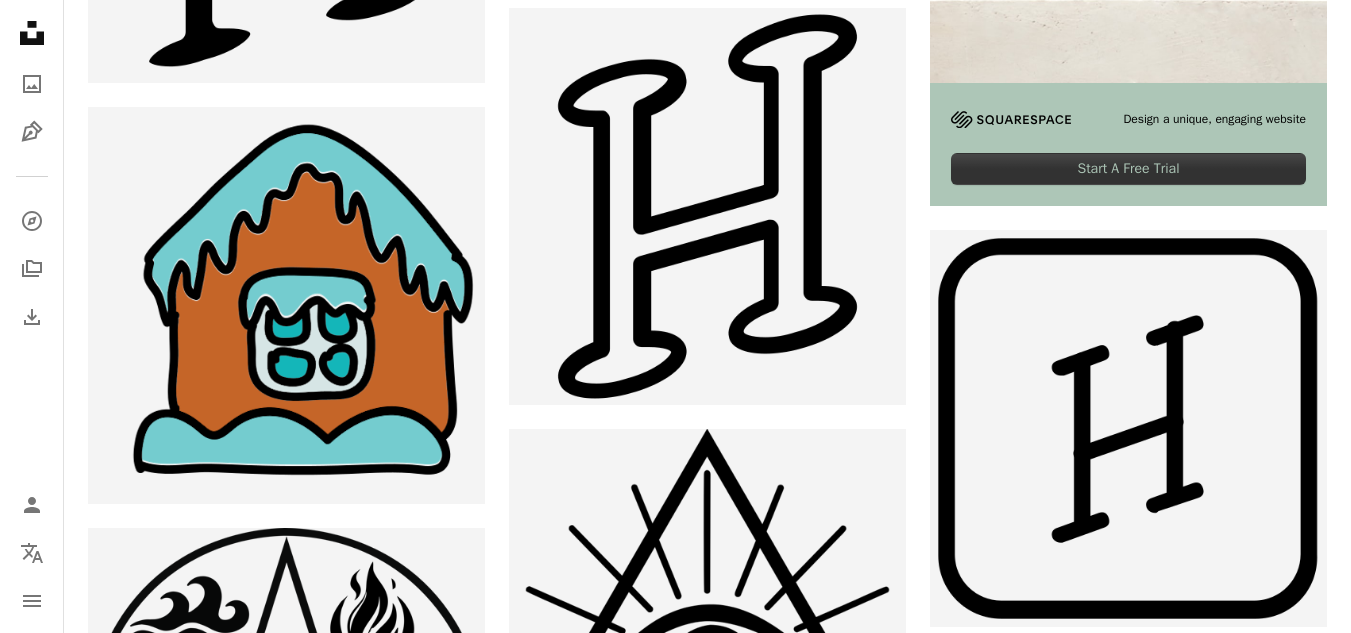 scroll, scrollTop: 0, scrollLeft: 0, axis: both 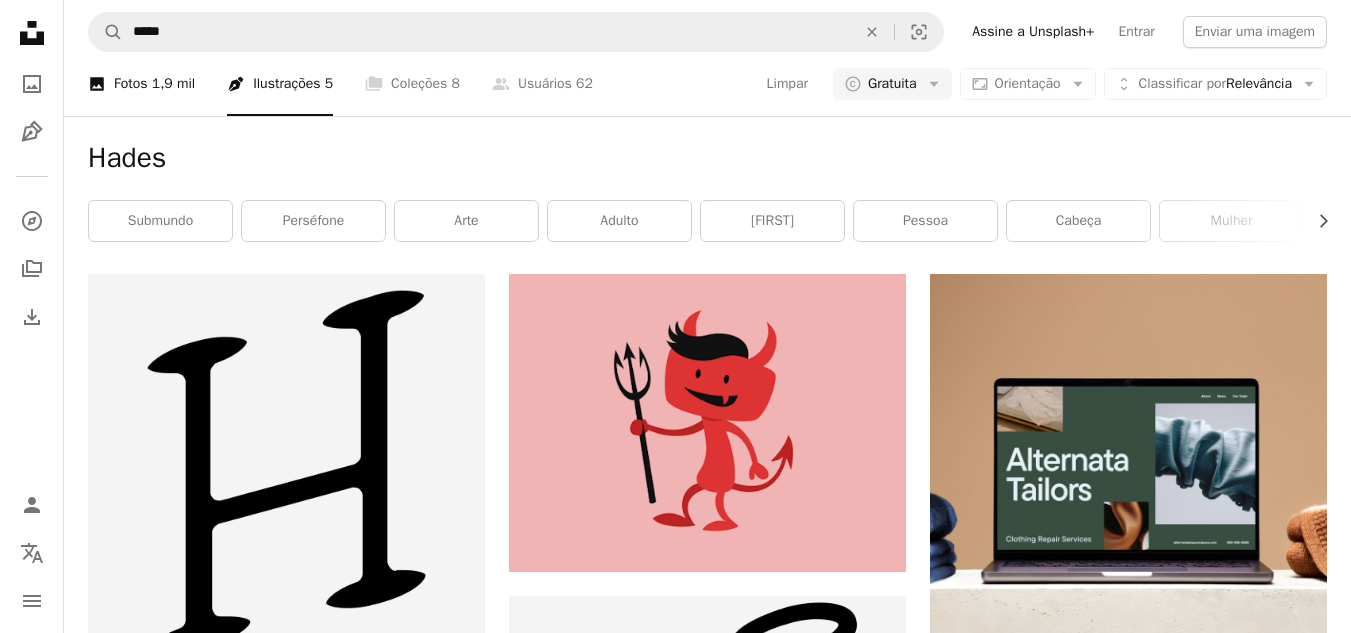 click on "1,9 mil" at bounding box center [173, 84] 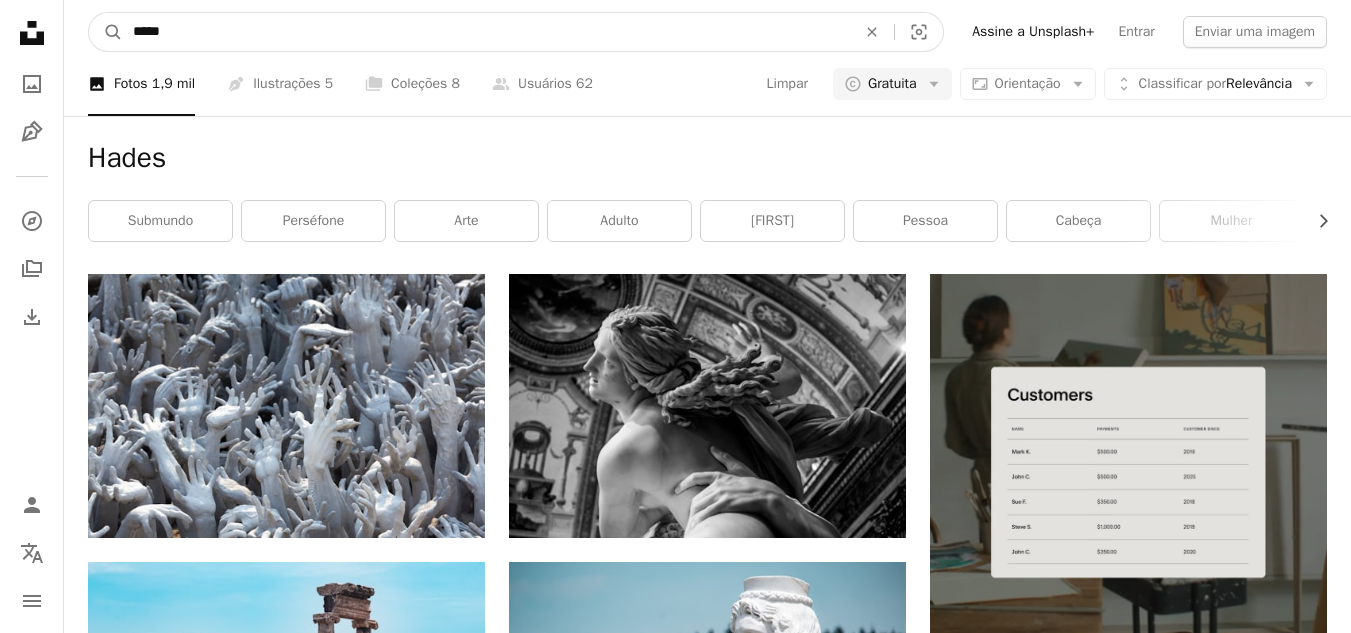 drag, startPoint x: 198, startPoint y: 22, endPoint x: 77, endPoint y: 27, distance: 121.103264 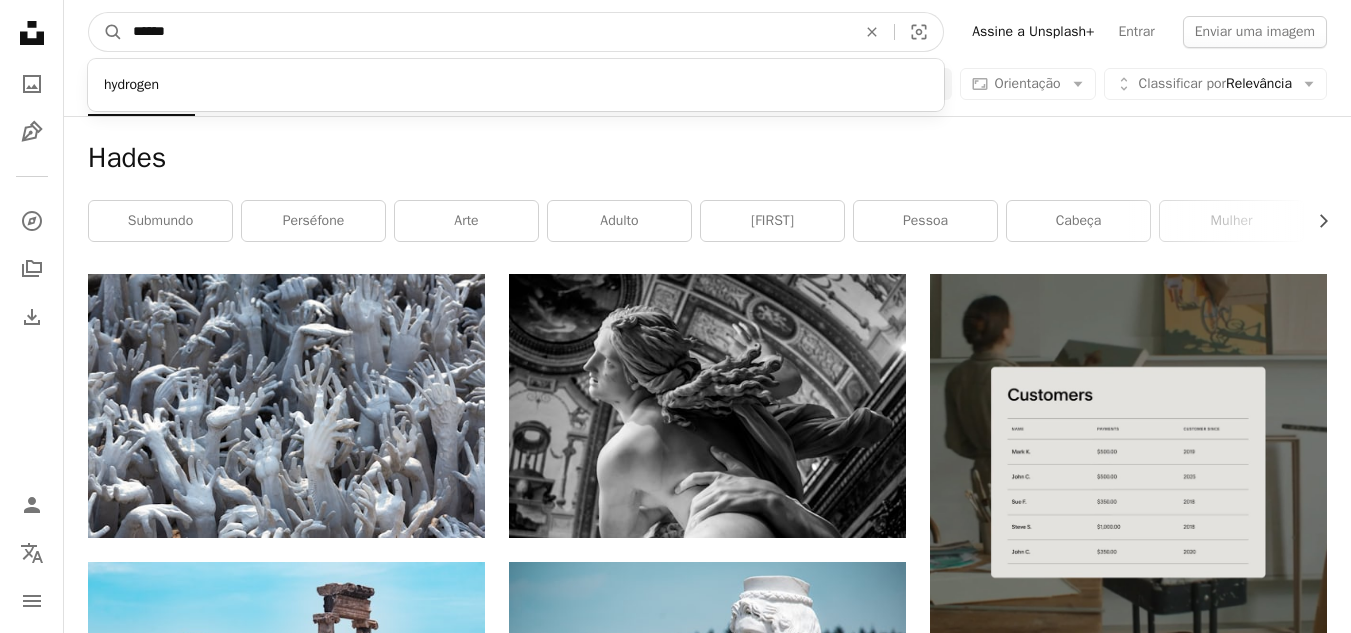 type on "******" 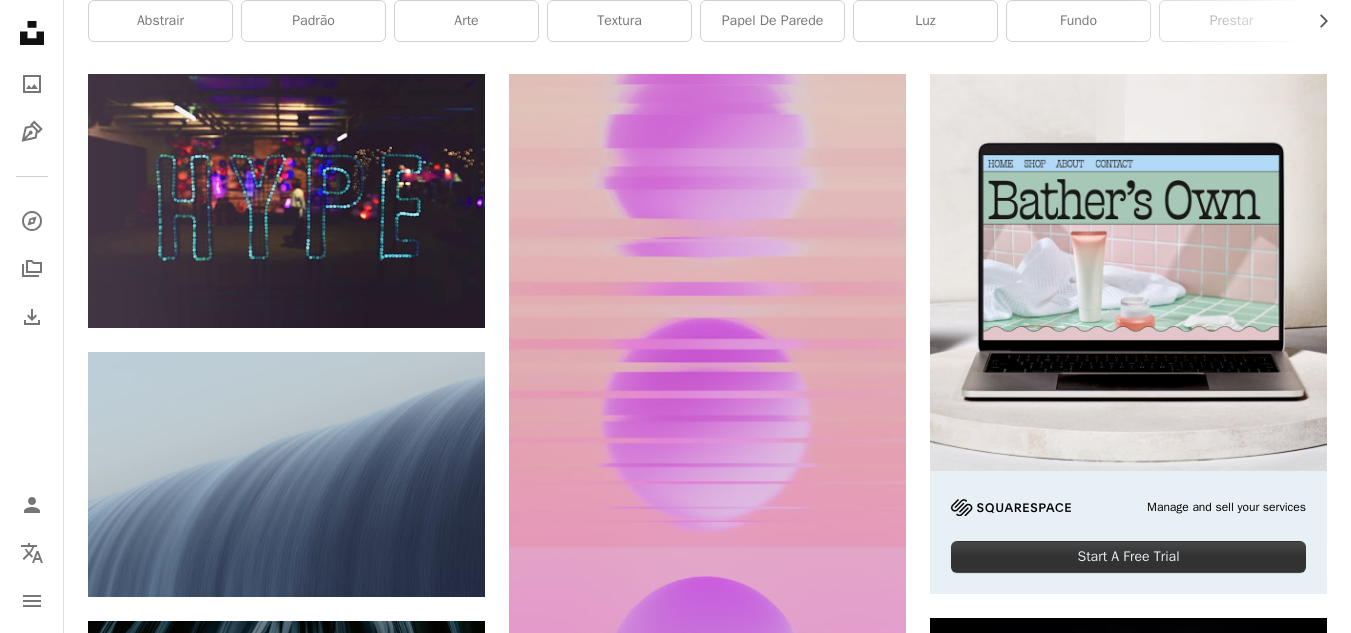 scroll, scrollTop: 0, scrollLeft: 0, axis: both 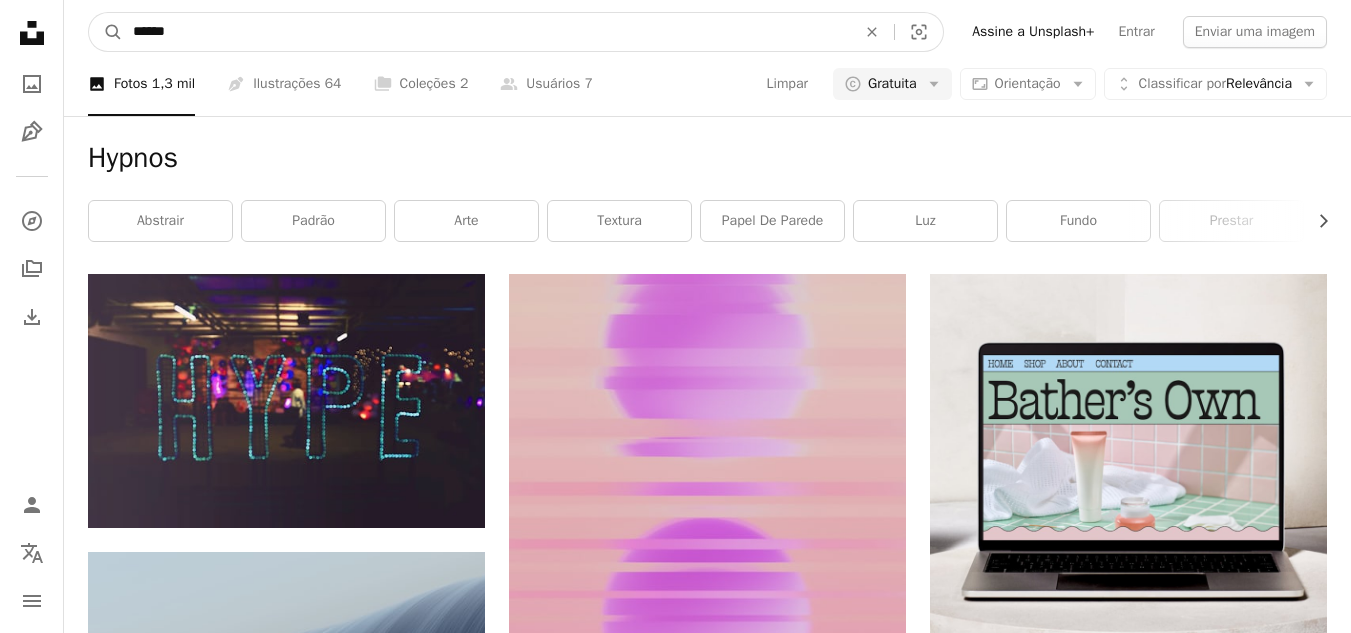click on "******" at bounding box center [486, 32] 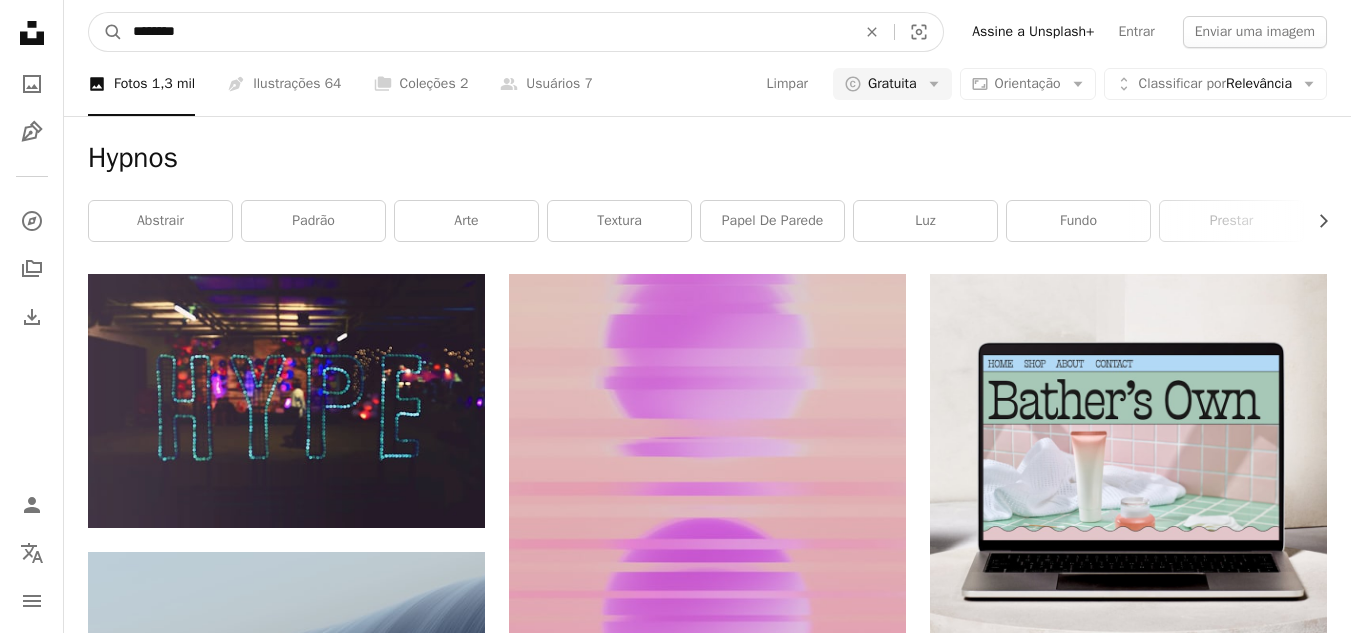 type on "********" 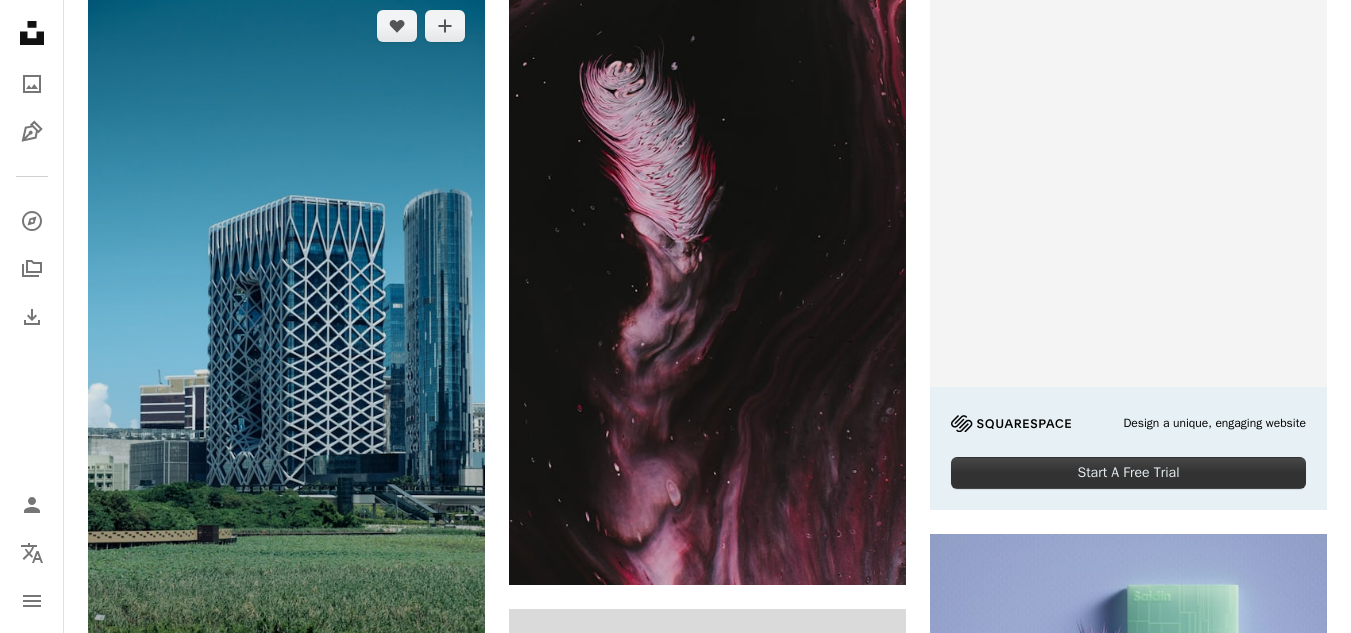 scroll, scrollTop: 0, scrollLeft: 0, axis: both 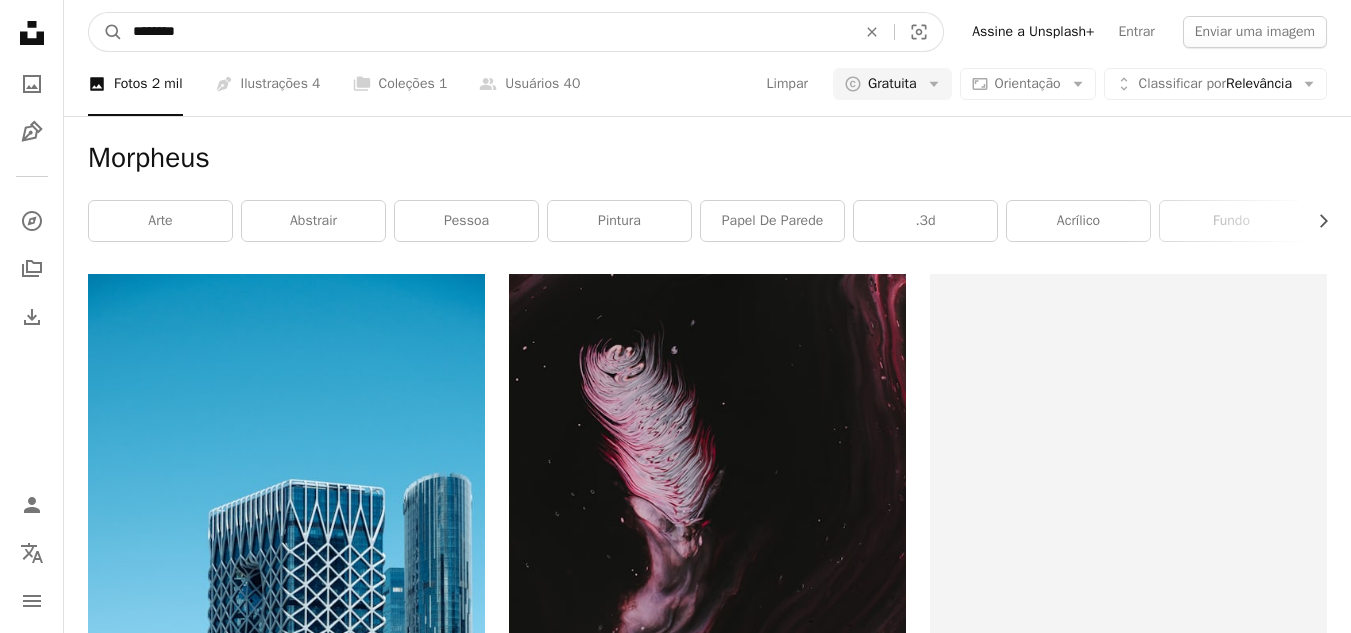 drag, startPoint x: 265, startPoint y: 45, endPoint x: 9, endPoint y: 36, distance: 256.15814 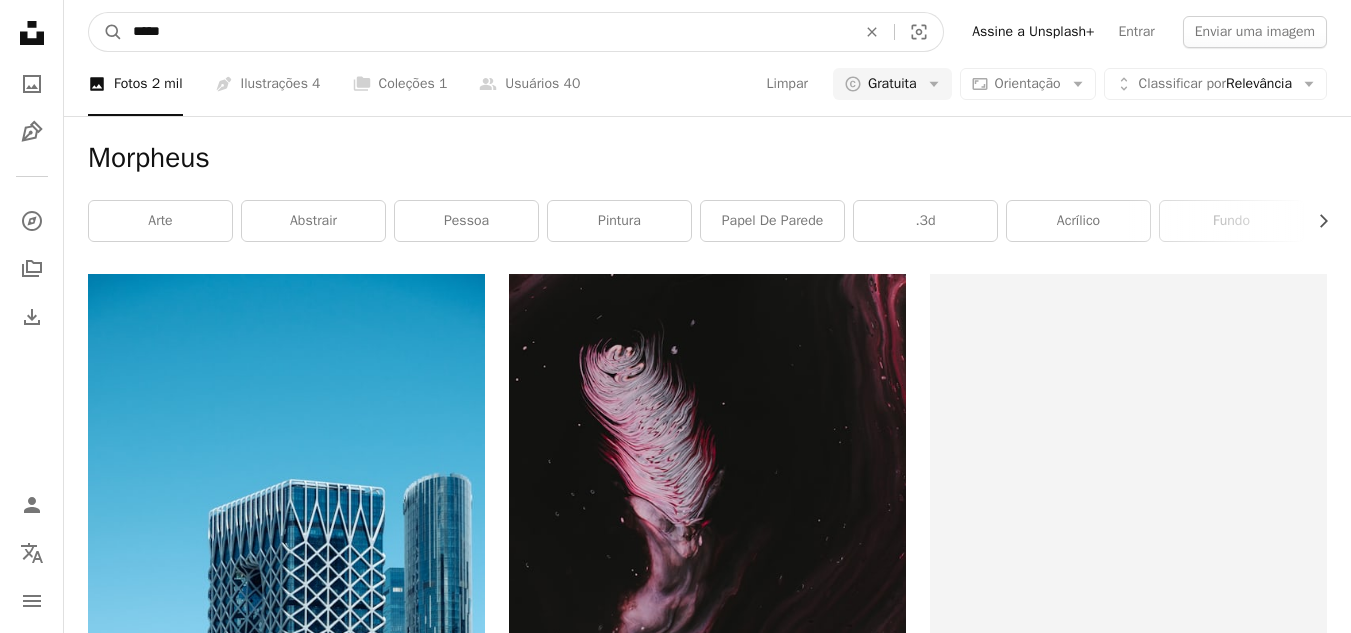 type on "*****" 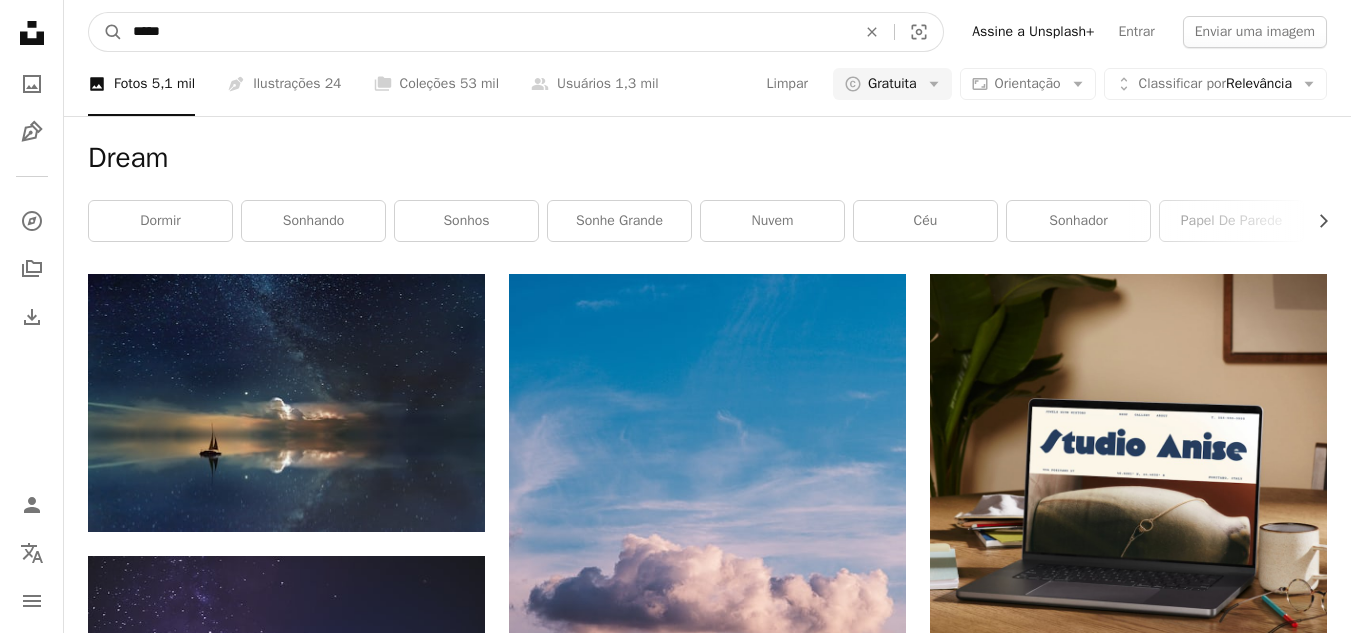 click on "*****" at bounding box center [486, 32] 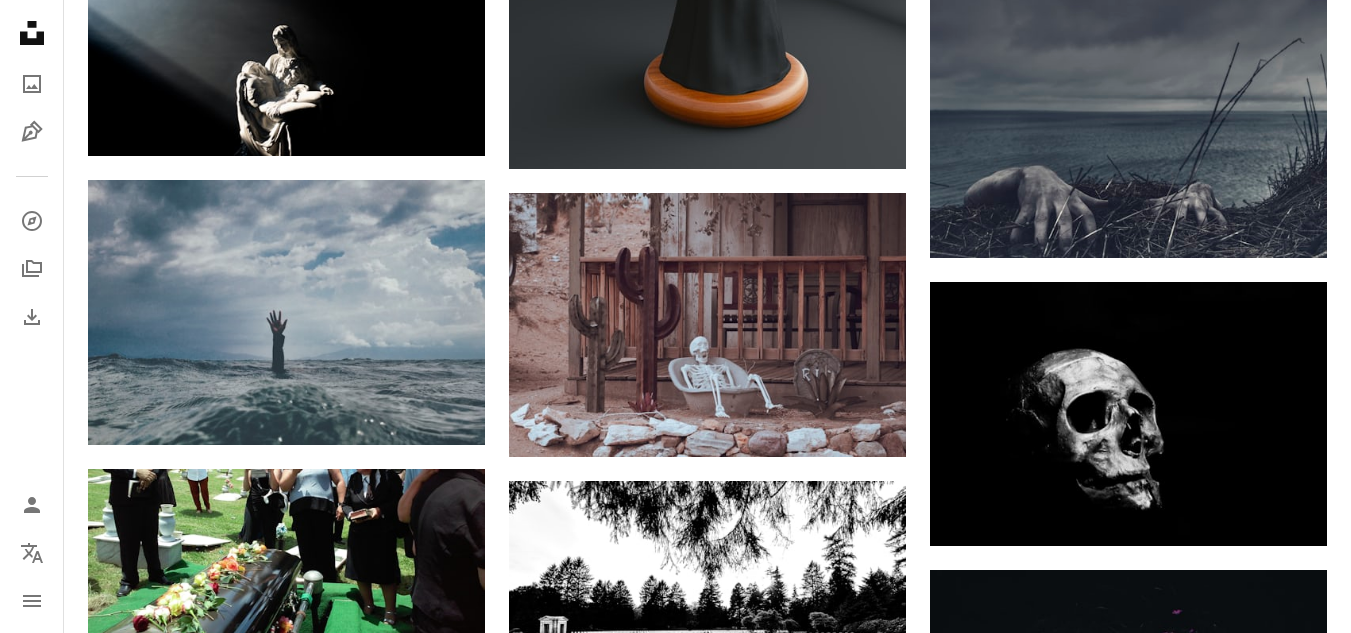 scroll, scrollTop: 1733, scrollLeft: 0, axis: vertical 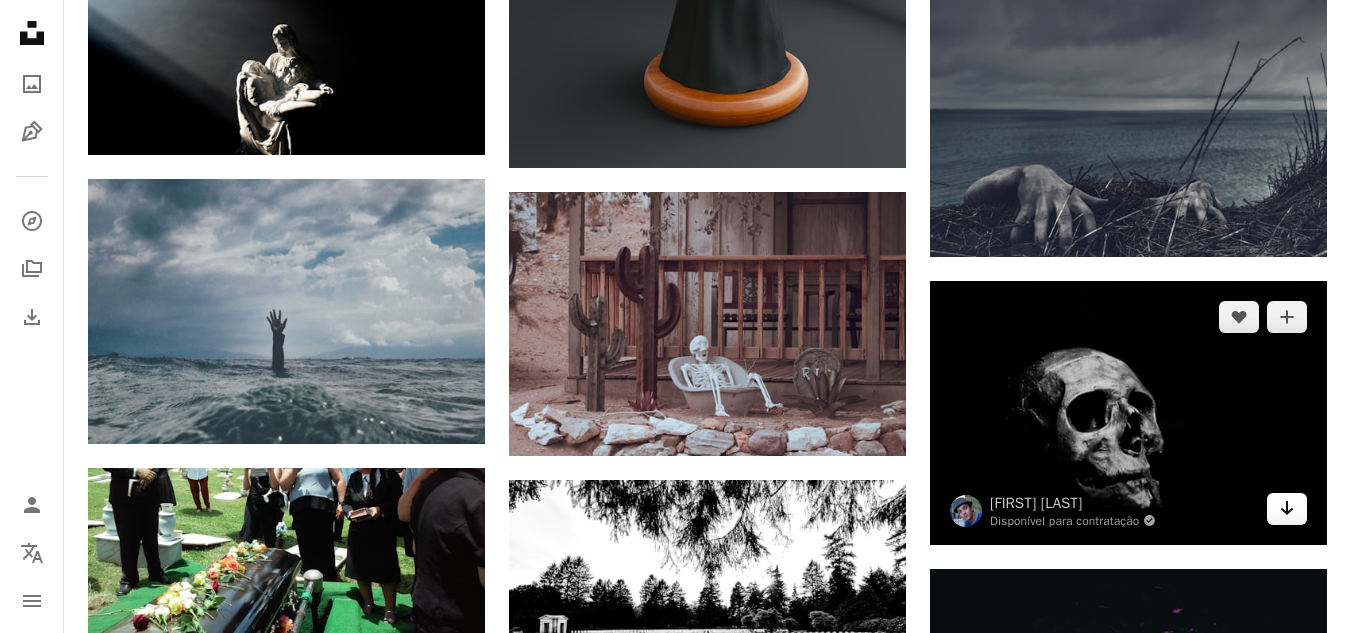 click on "Arrow pointing down" at bounding box center [1287, 509] 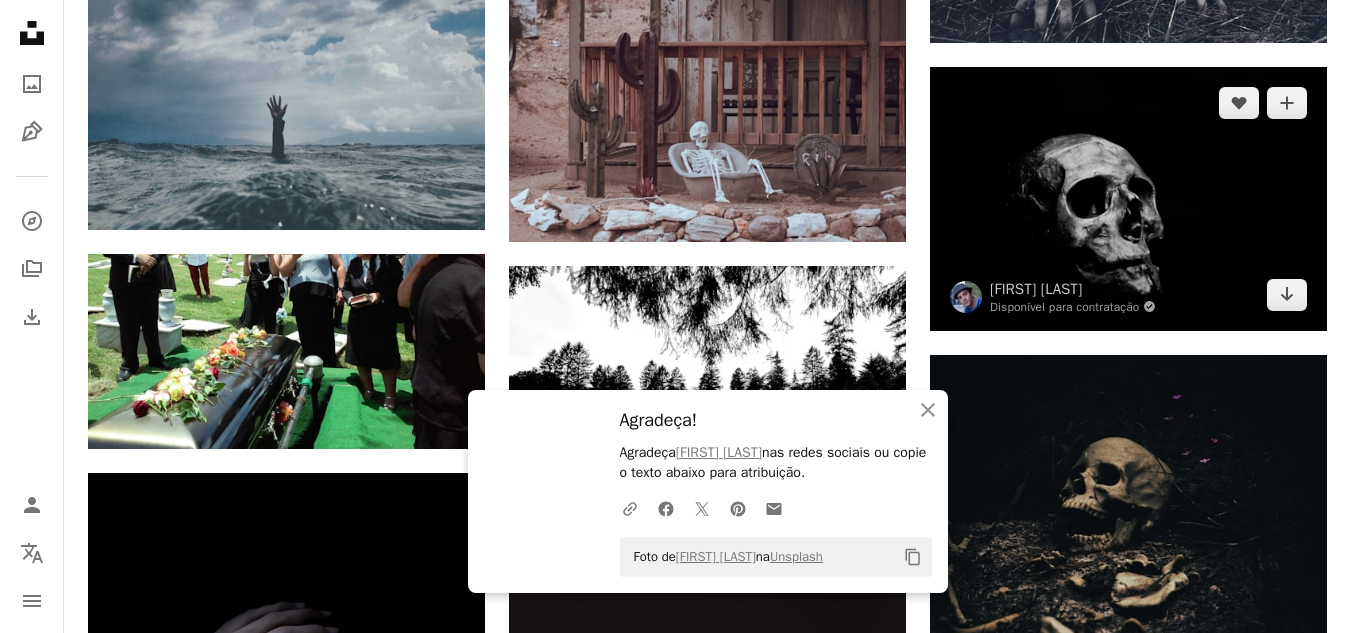 scroll, scrollTop: 2014, scrollLeft: 0, axis: vertical 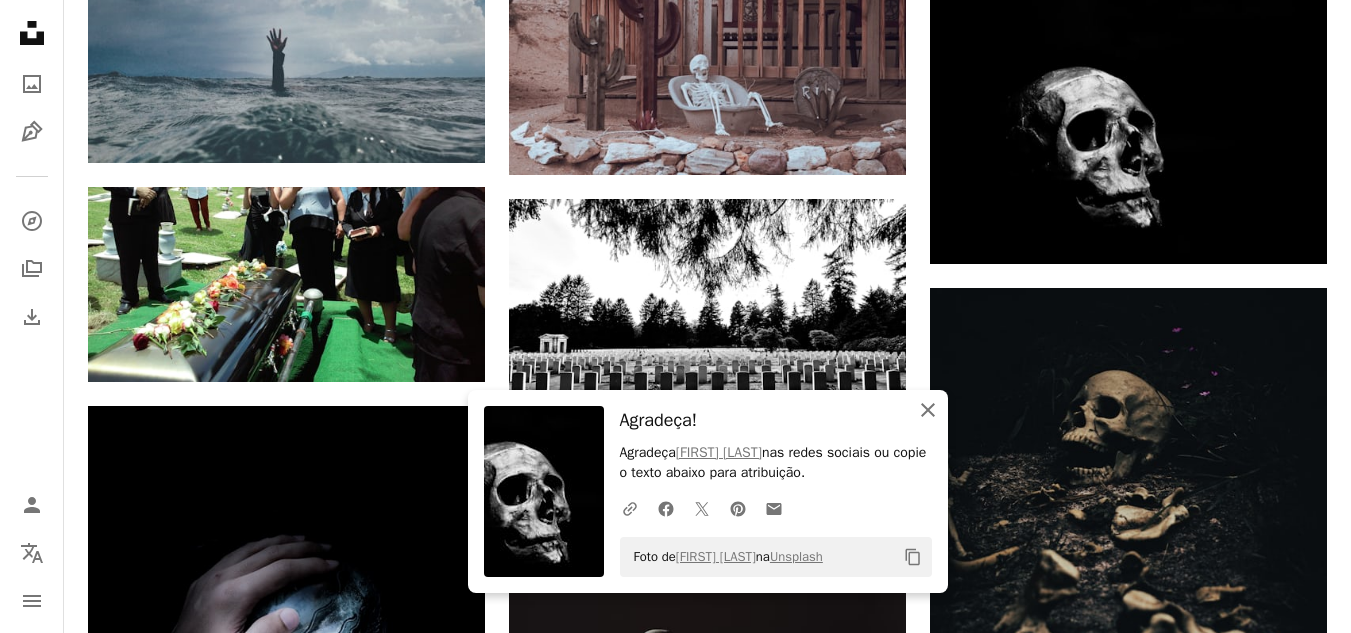 click 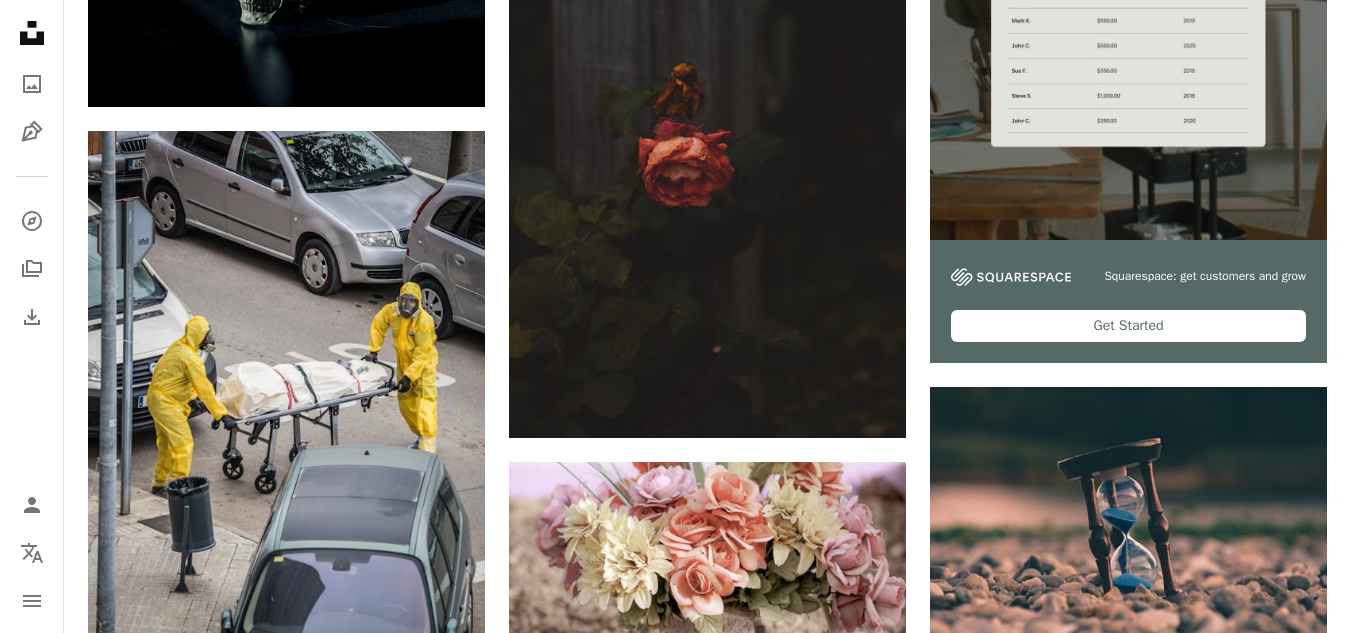 scroll, scrollTop: 0, scrollLeft: 0, axis: both 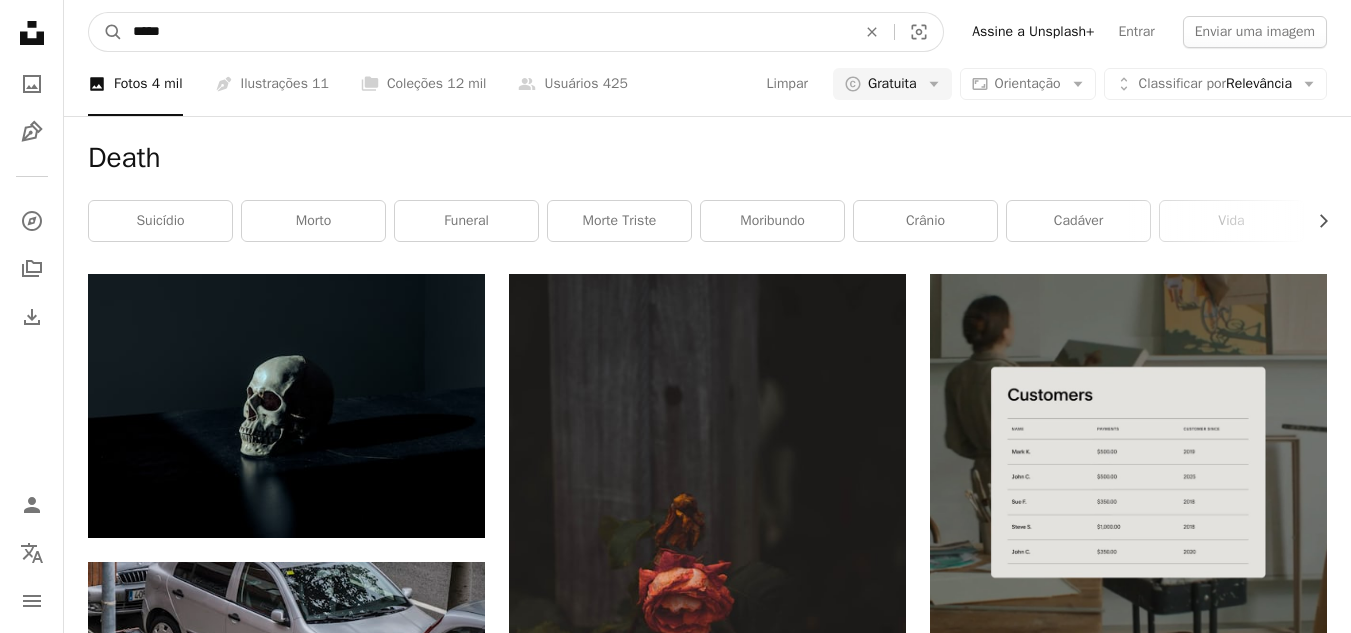 click on "*****" at bounding box center [486, 32] 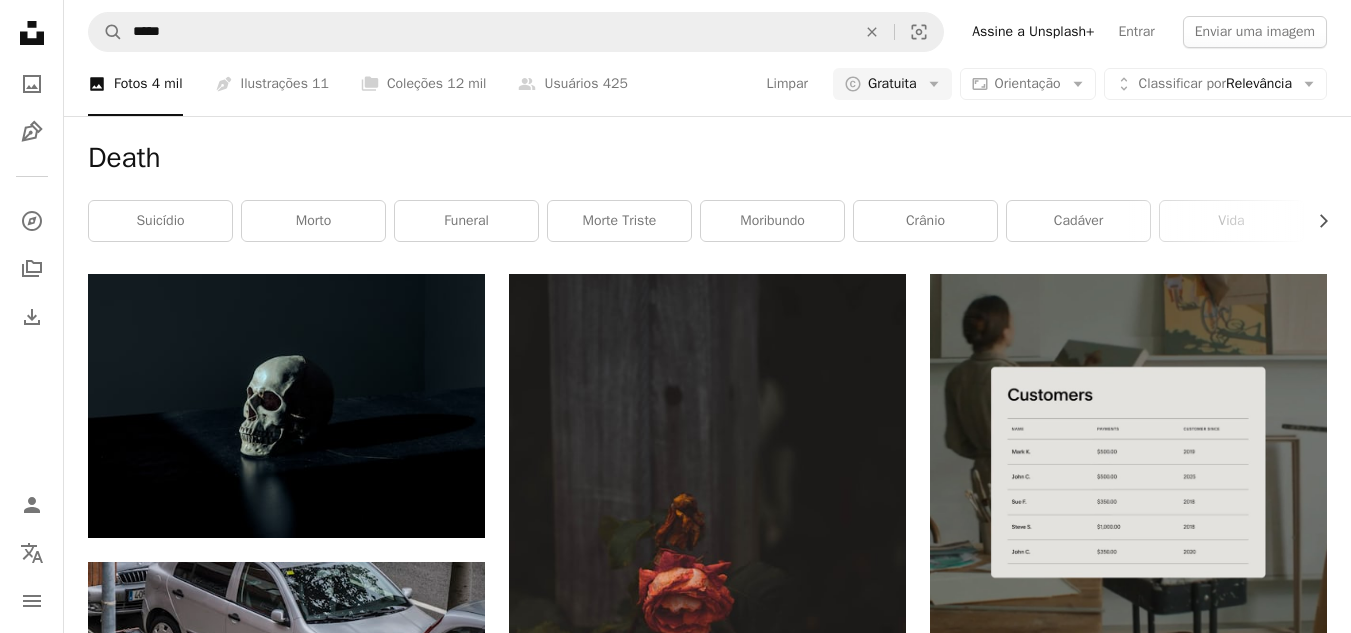 click on "A photo Fotos   4 mil" at bounding box center (135, 84) 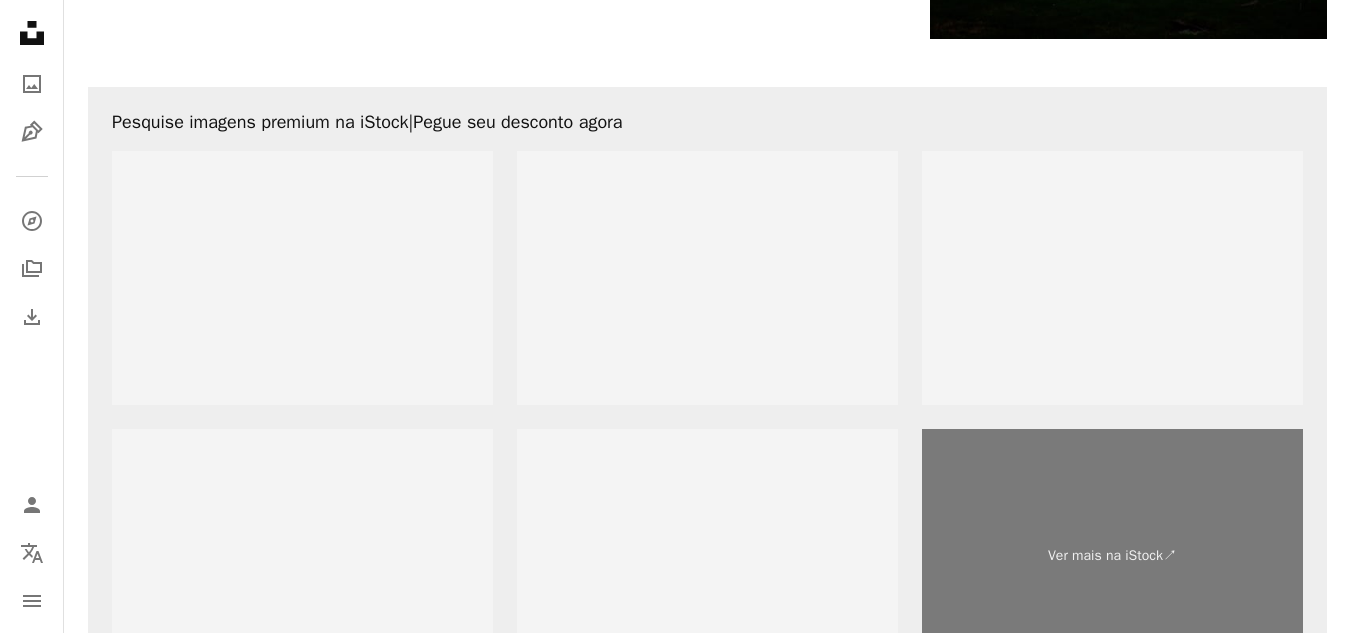 scroll, scrollTop: 3595, scrollLeft: 0, axis: vertical 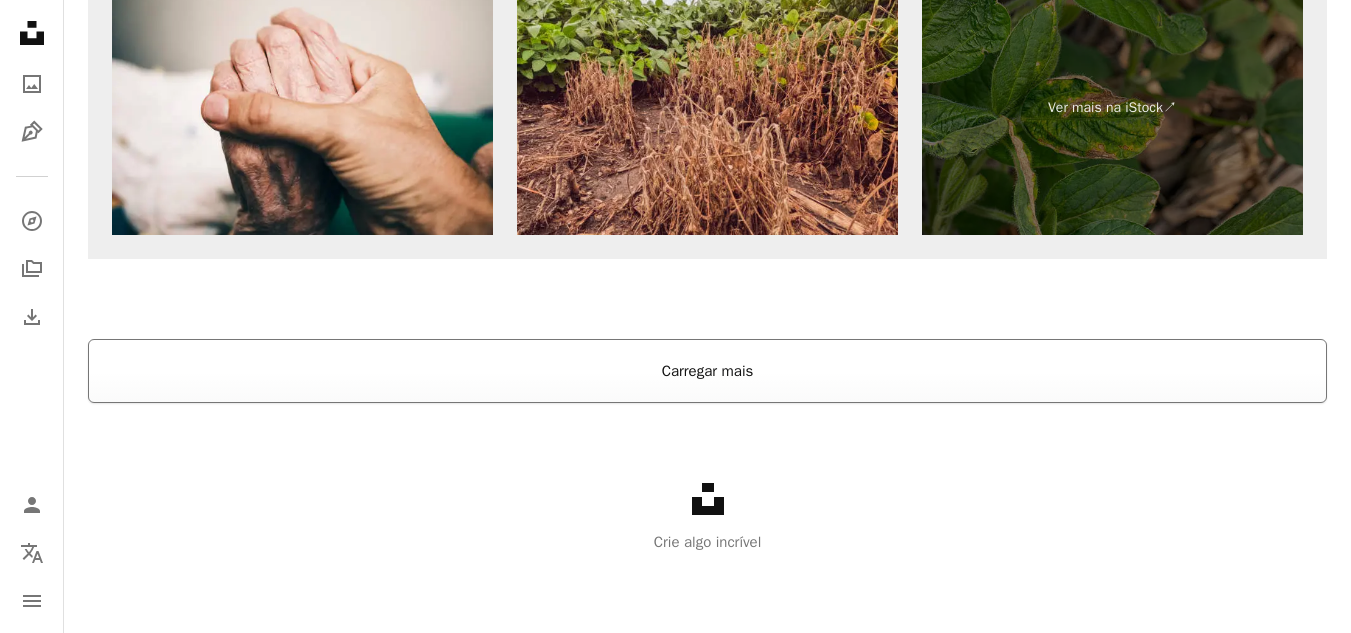 click on "Carregar mais" at bounding box center [707, 371] 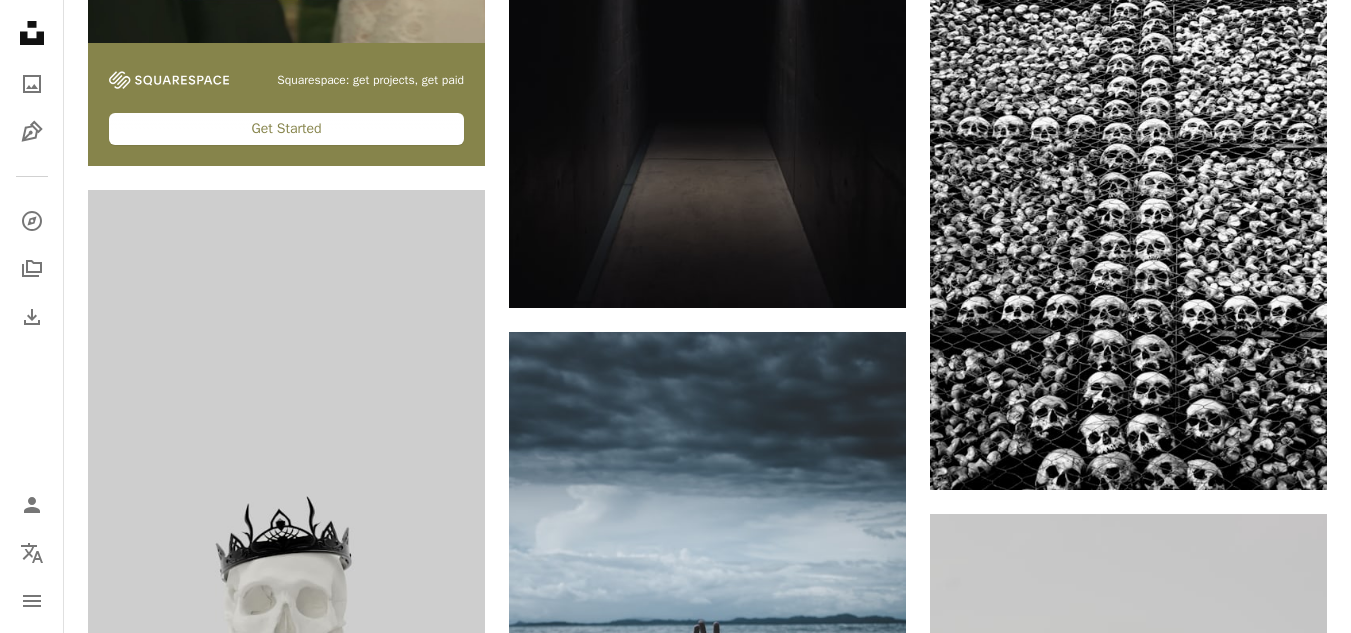 scroll, scrollTop: 5156, scrollLeft: 0, axis: vertical 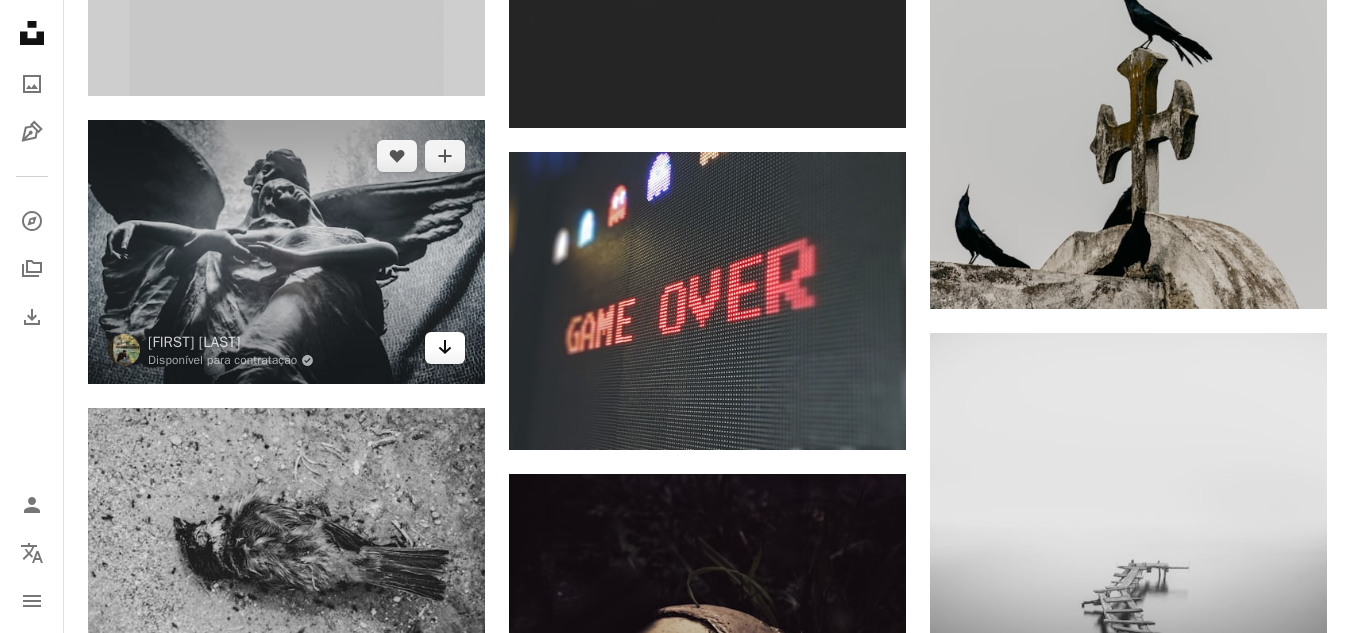click on "Arrow pointing down" at bounding box center (445, 348) 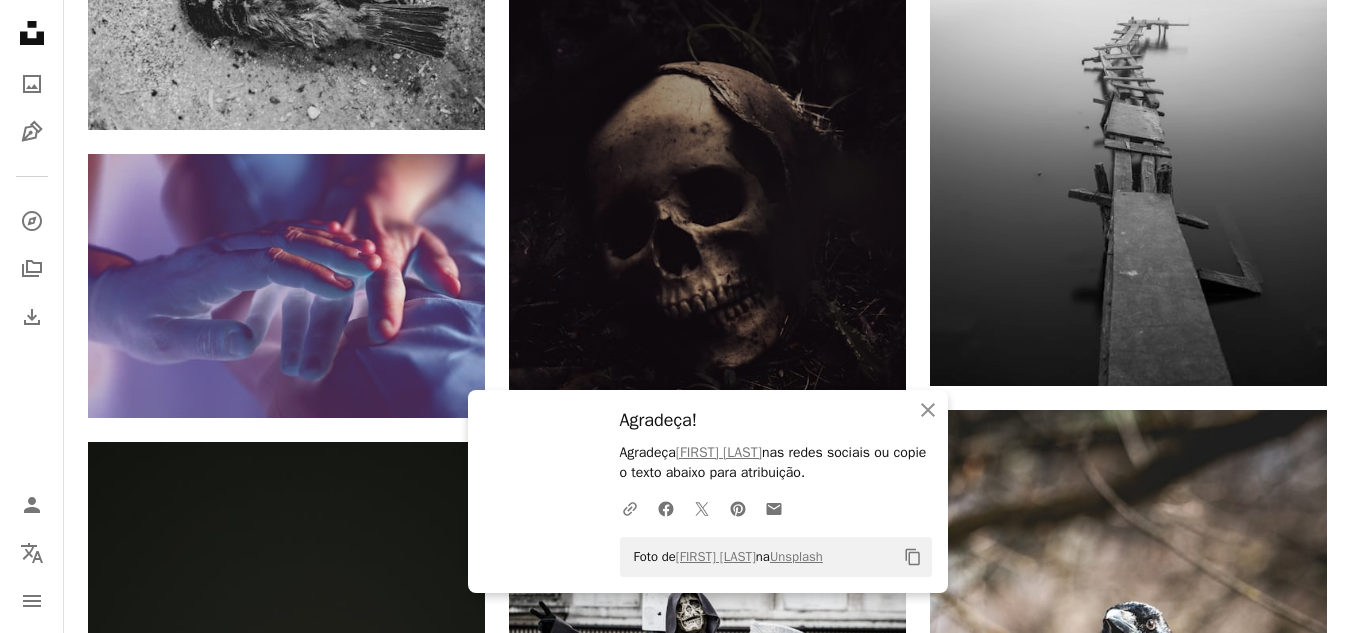 scroll, scrollTop: 5701, scrollLeft: 0, axis: vertical 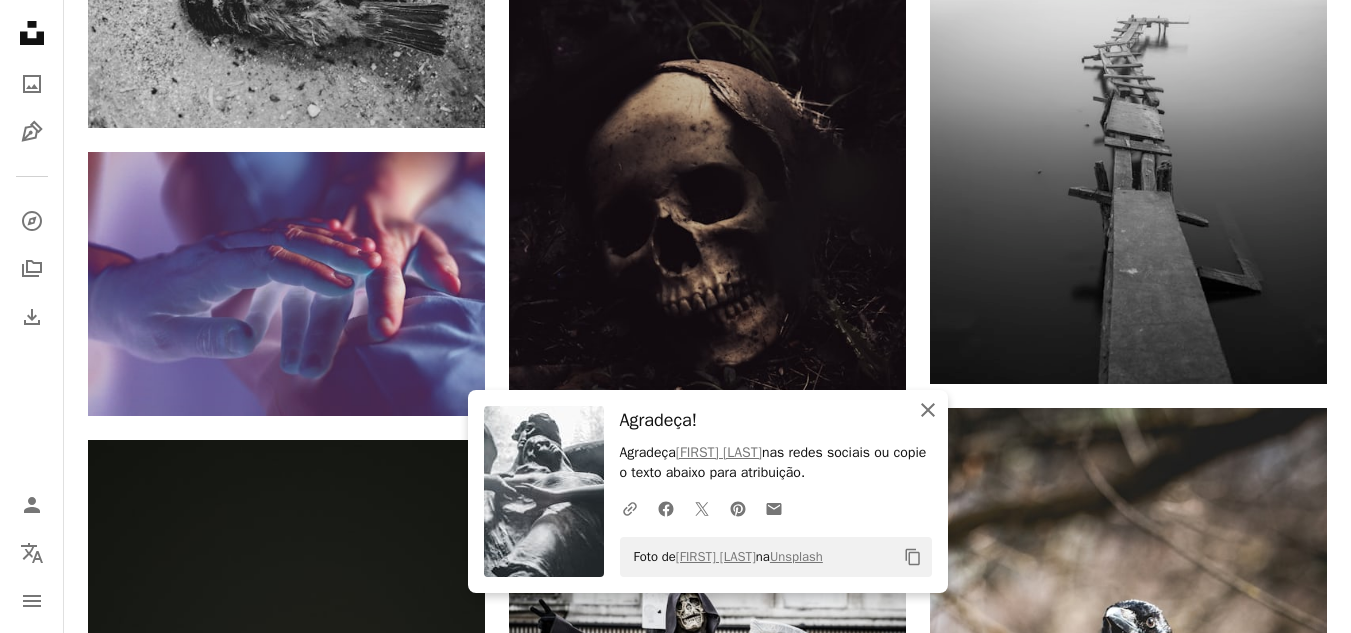 click on "An X shape" 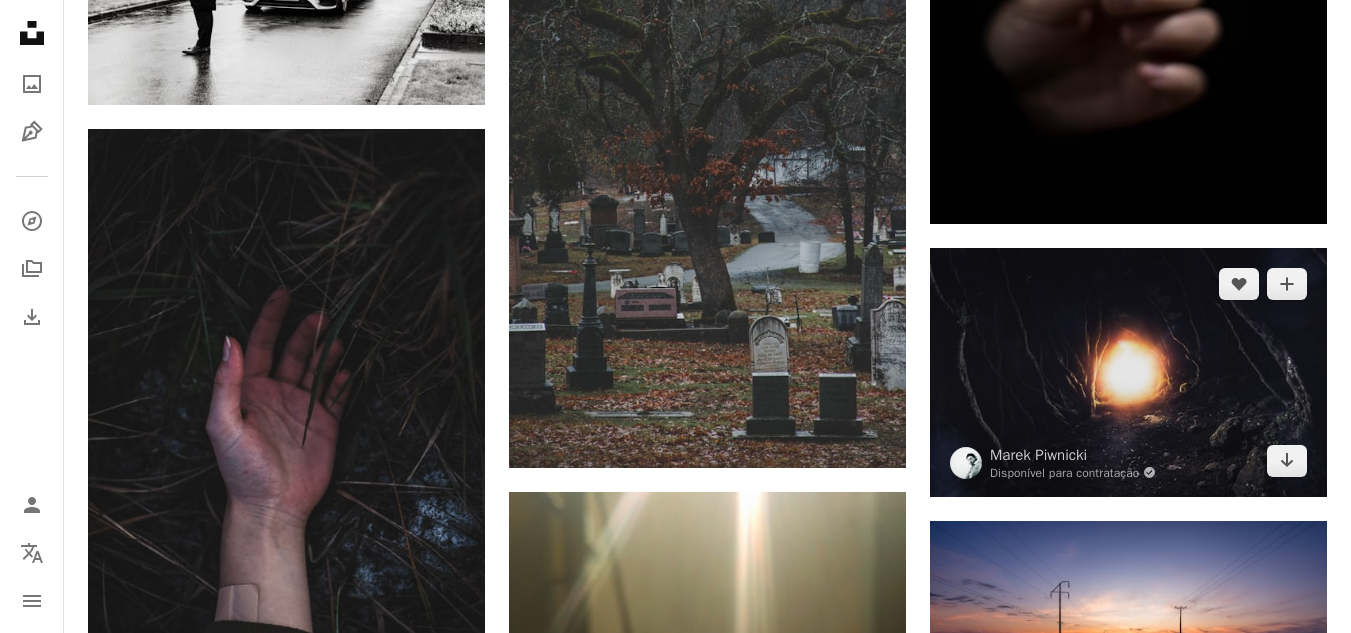 scroll, scrollTop: 7210, scrollLeft: 0, axis: vertical 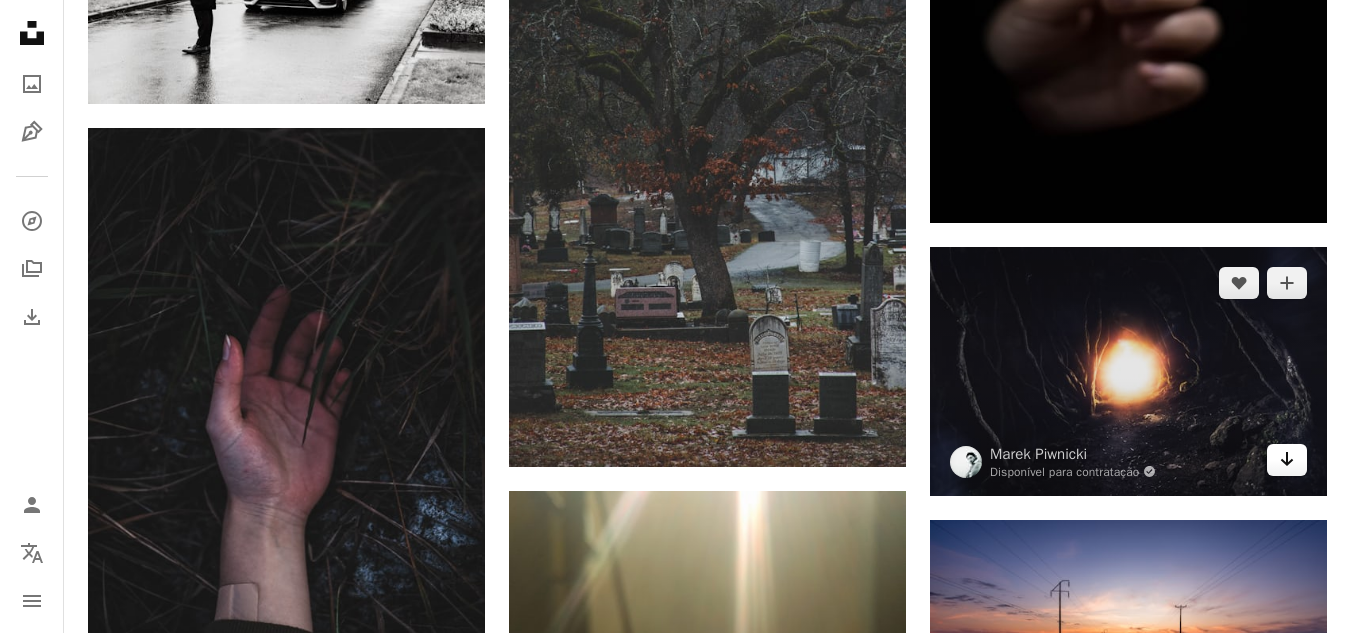 click on "Arrow pointing down" 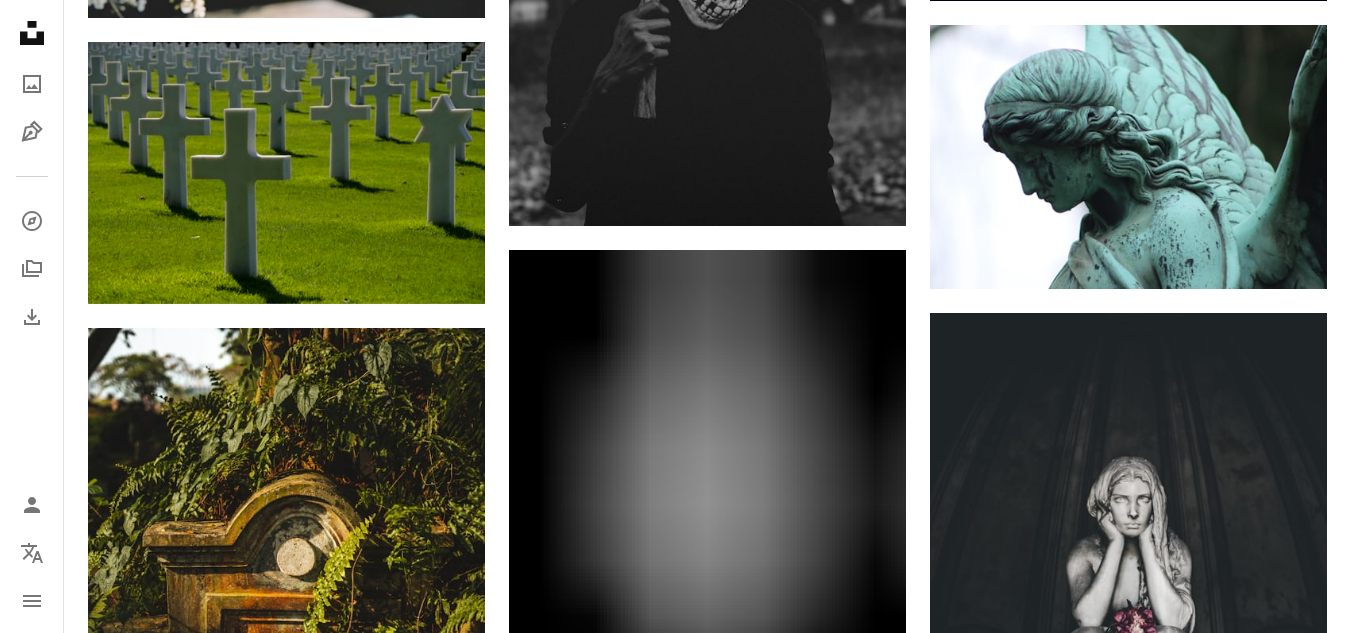 scroll, scrollTop: 10943, scrollLeft: 0, axis: vertical 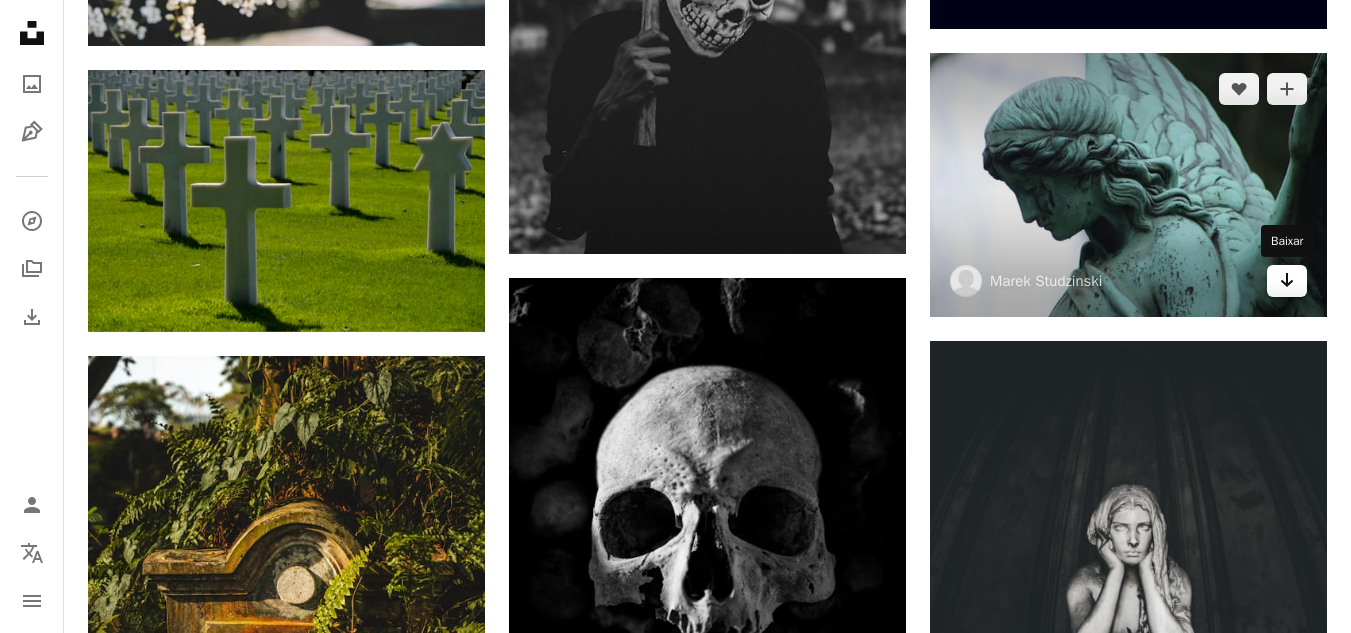 click on "Arrow pointing down" 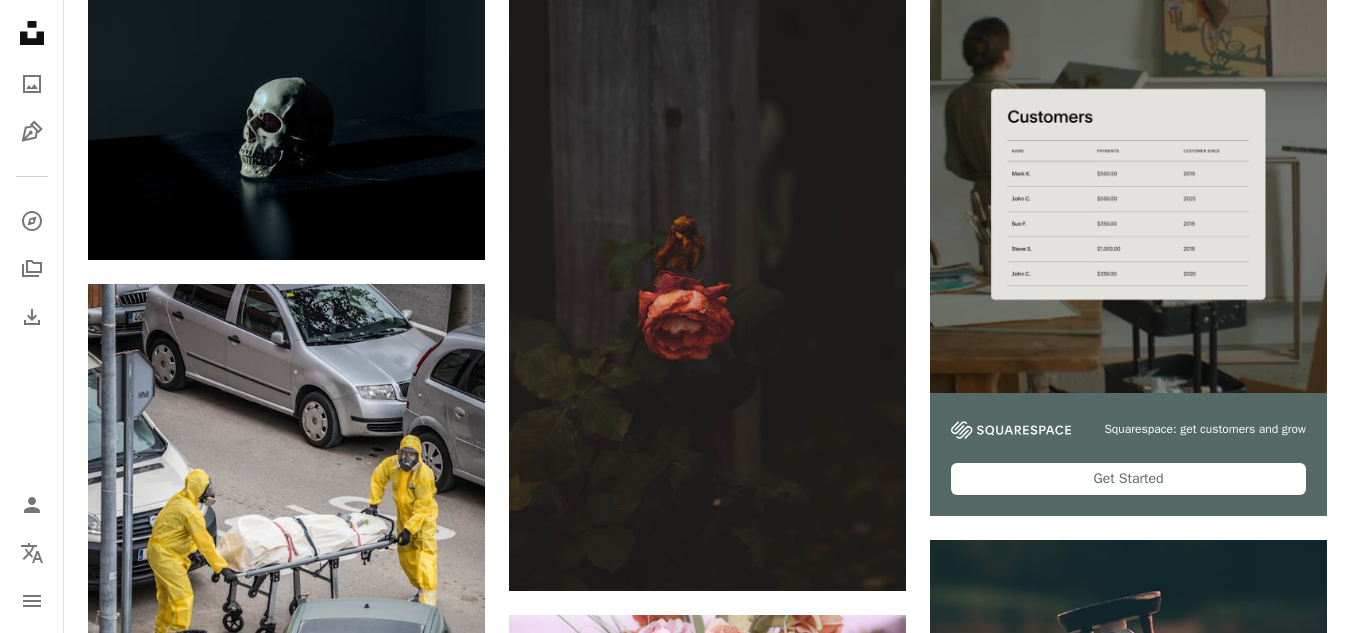 scroll, scrollTop: 0, scrollLeft: 0, axis: both 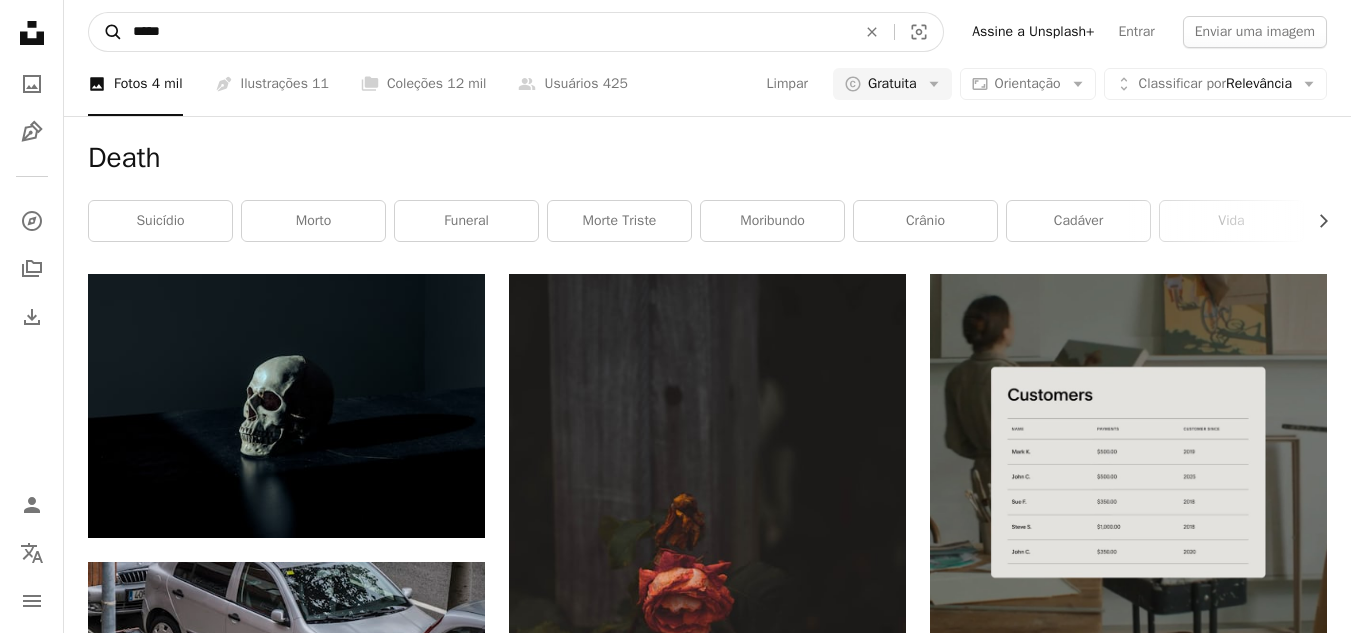 drag, startPoint x: 185, startPoint y: 34, endPoint x: 107, endPoint y: 30, distance: 78.10249 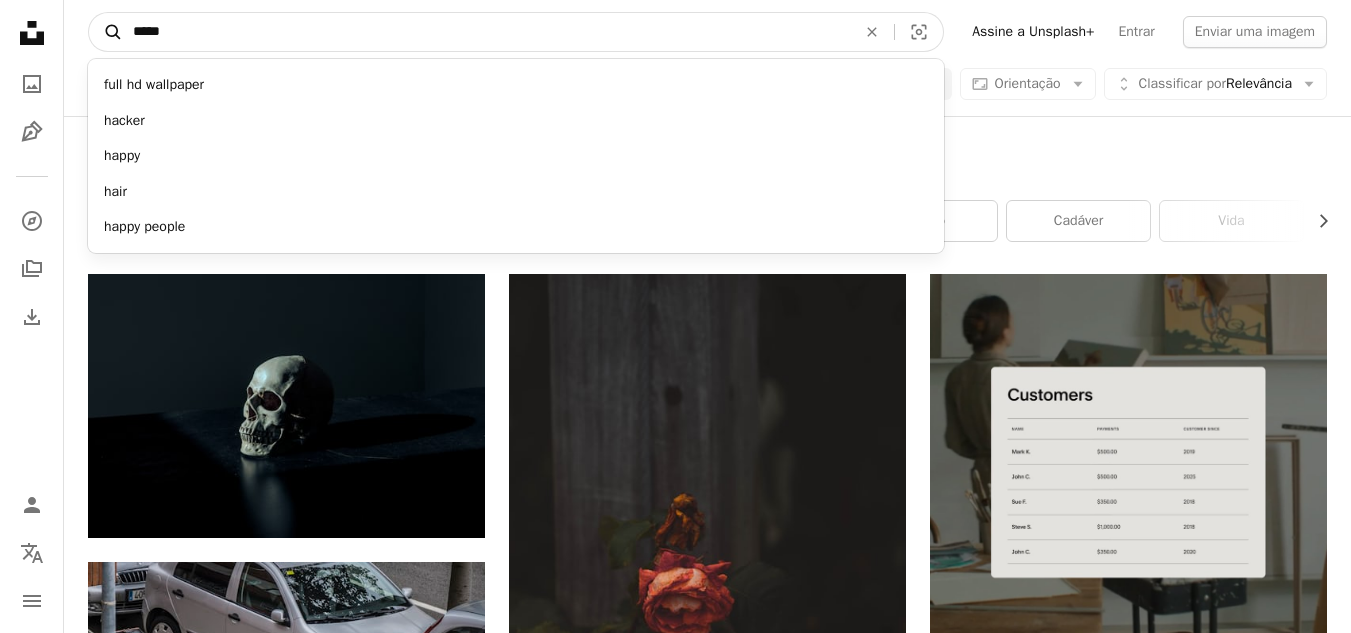 type on "*****" 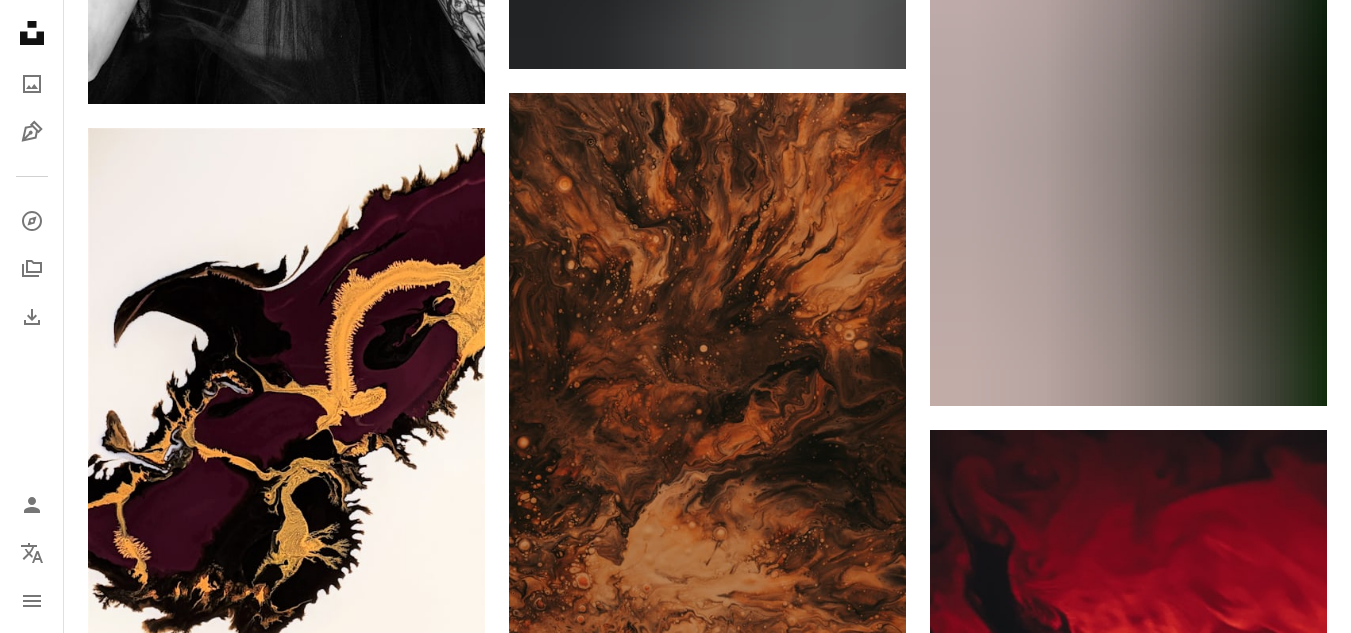 scroll, scrollTop: 16963, scrollLeft: 0, axis: vertical 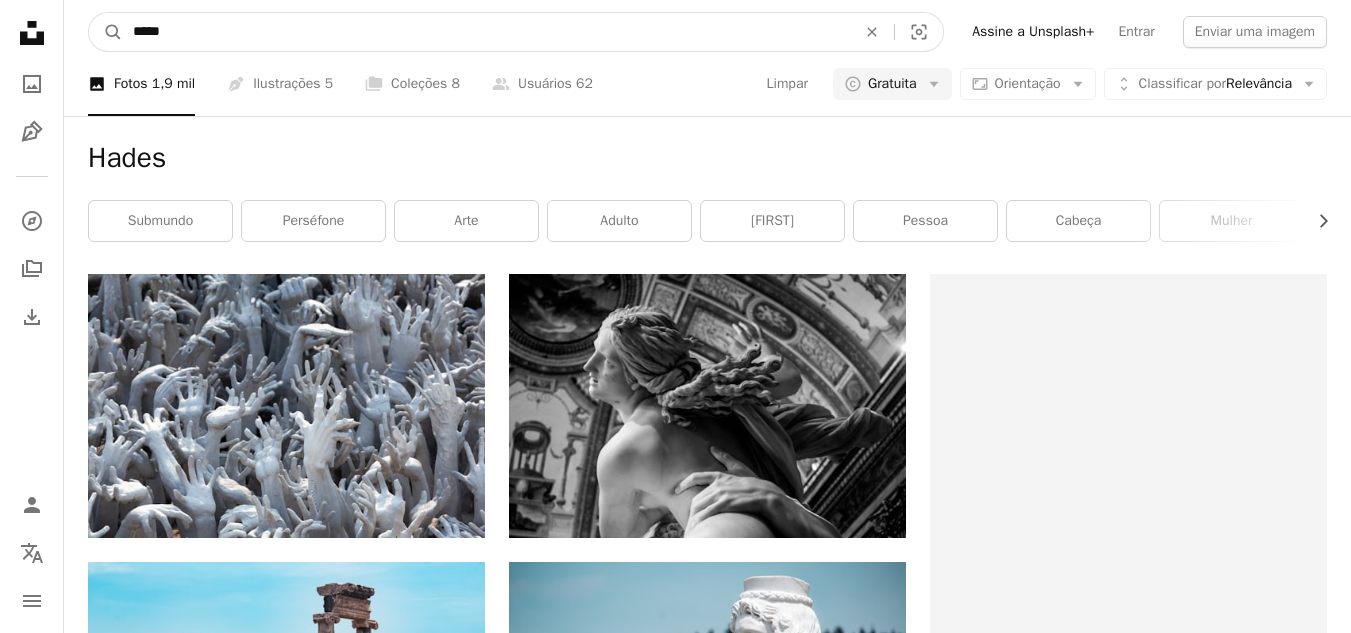 drag, startPoint x: 357, startPoint y: 37, endPoint x: 0, endPoint y: -25, distance: 362.34375 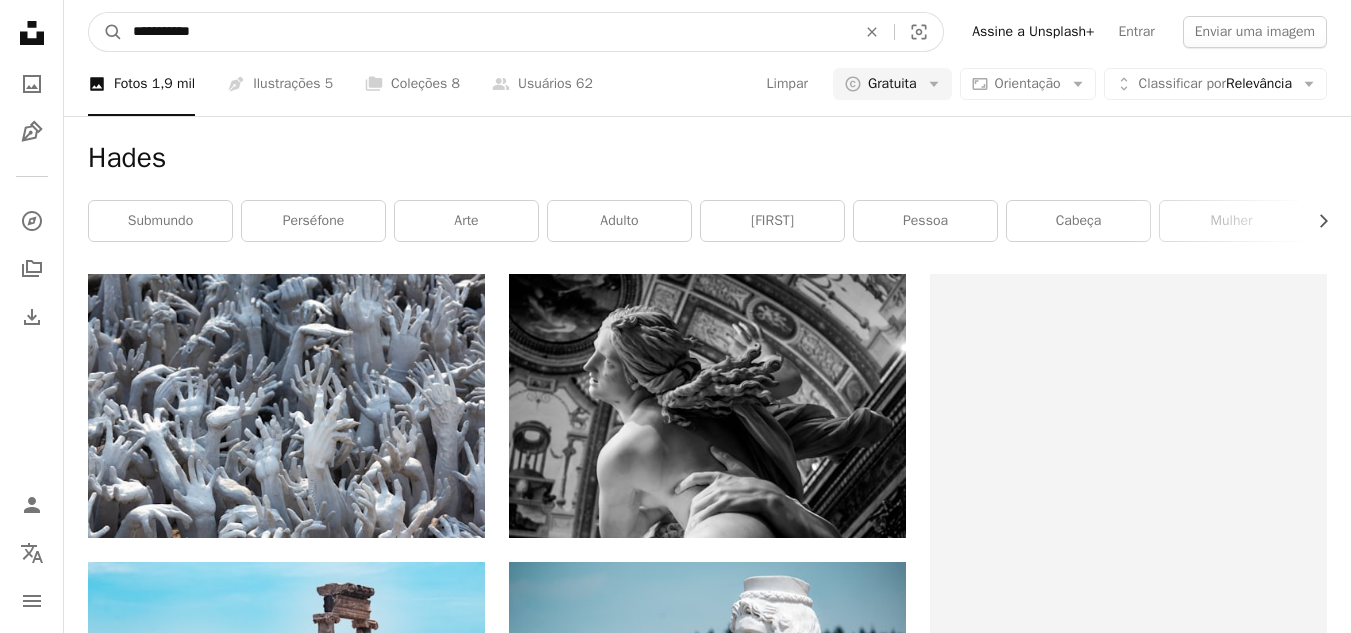 type on "**********" 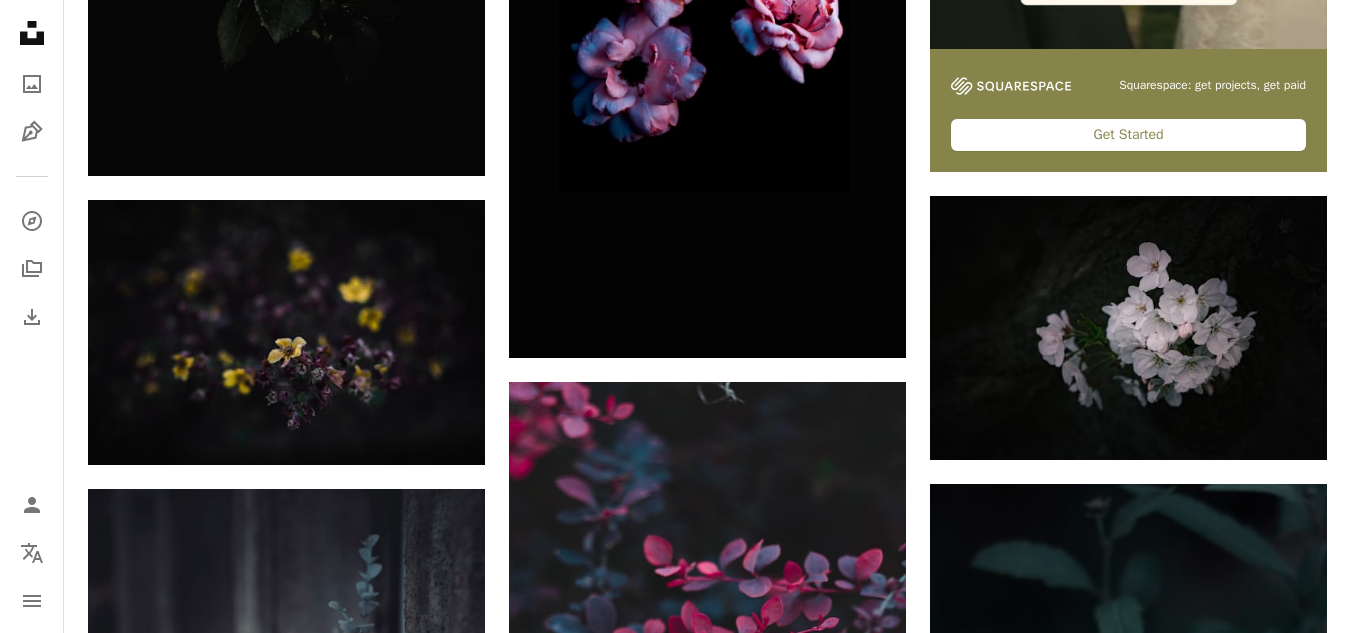 scroll, scrollTop: 624, scrollLeft: 0, axis: vertical 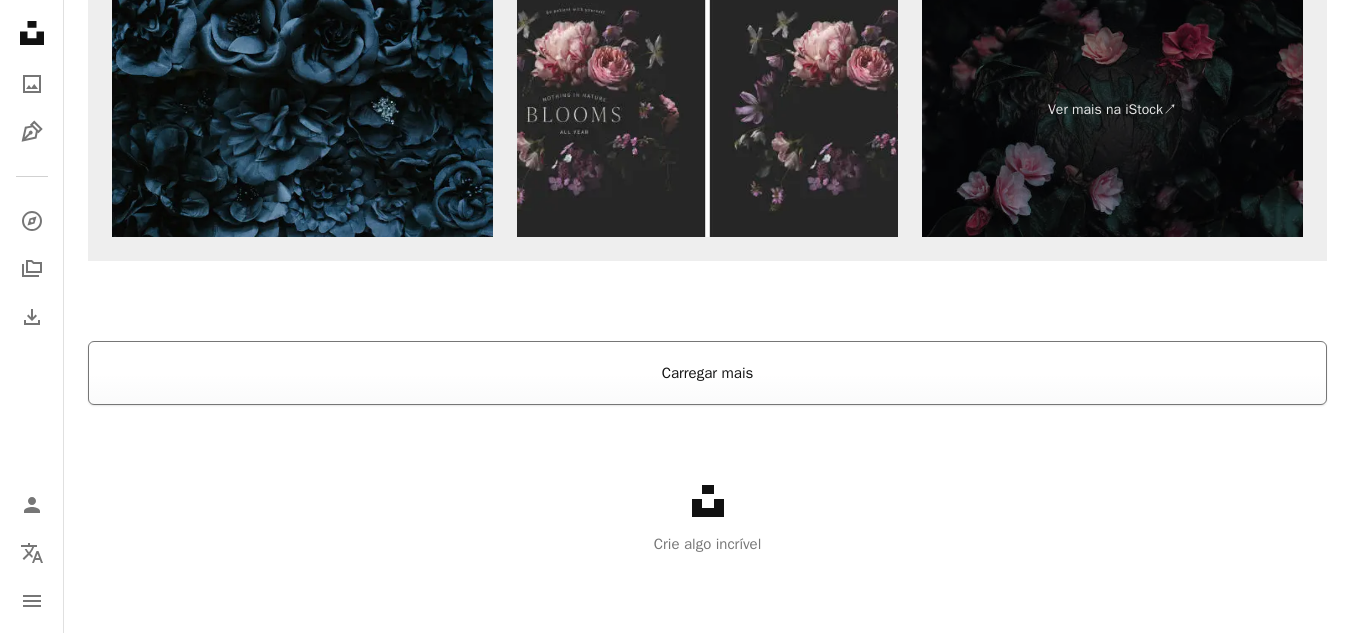 click on "Carregar mais" at bounding box center [707, 373] 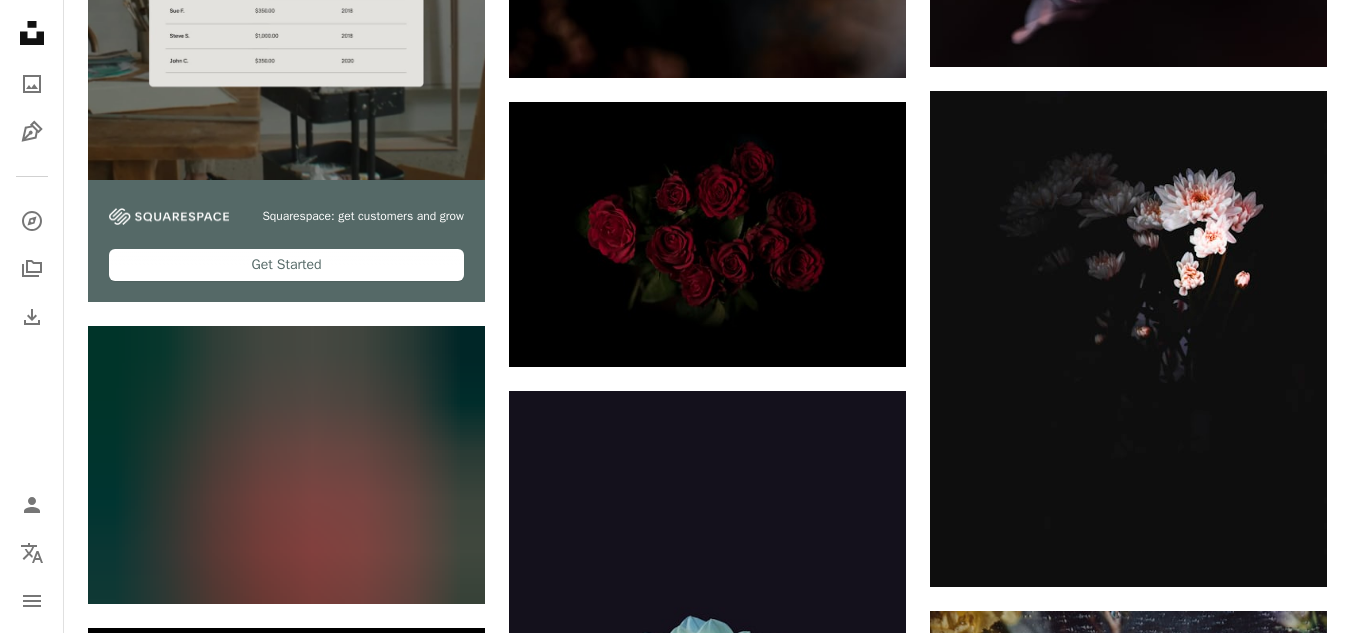 scroll, scrollTop: 6237, scrollLeft: 0, axis: vertical 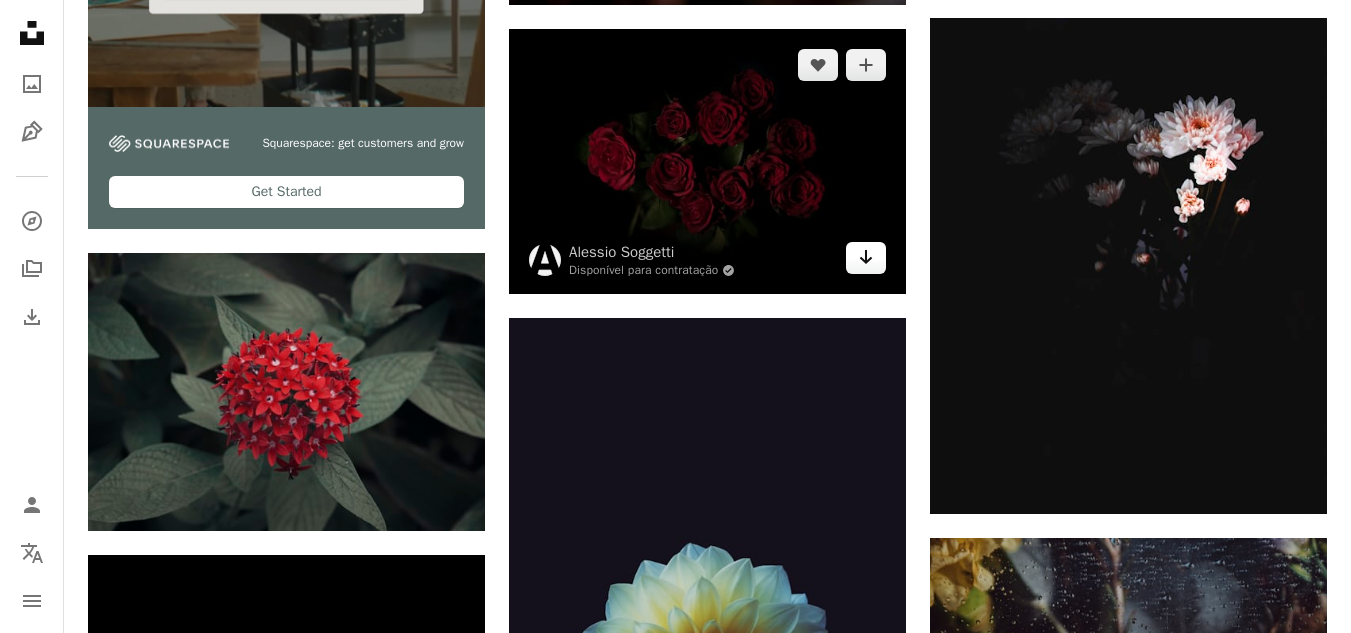 click on "Arrow pointing down" at bounding box center (866, 258) 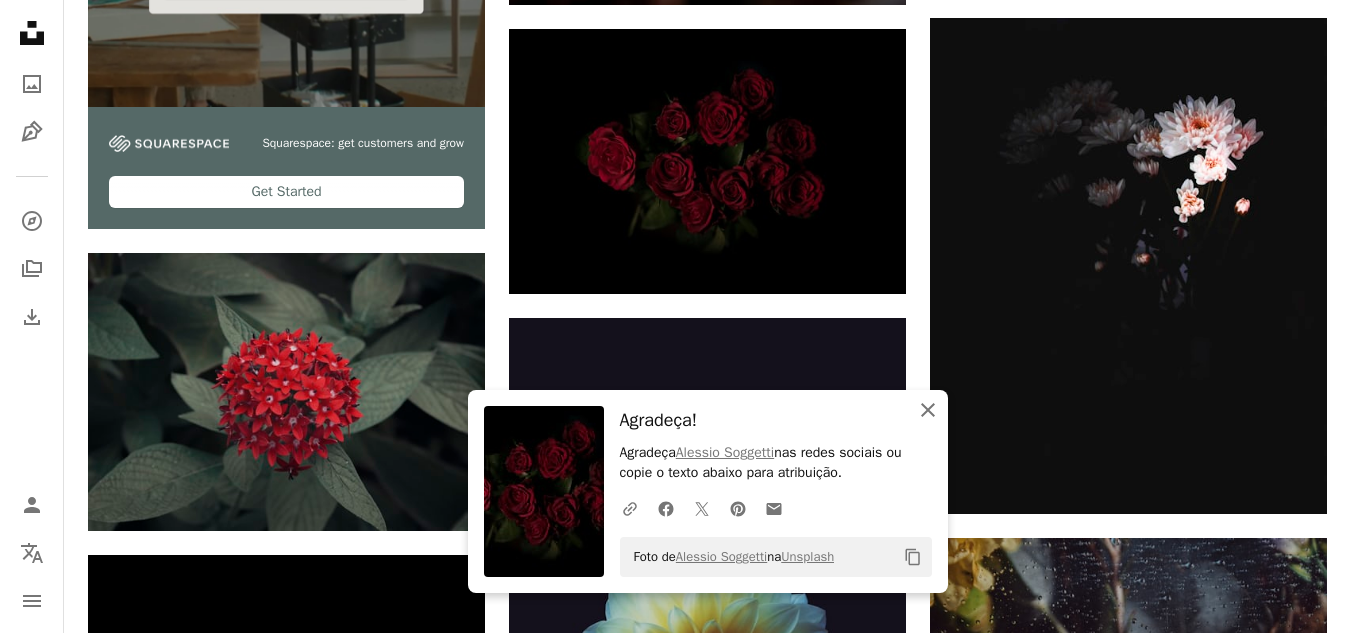 click on "An X shape" 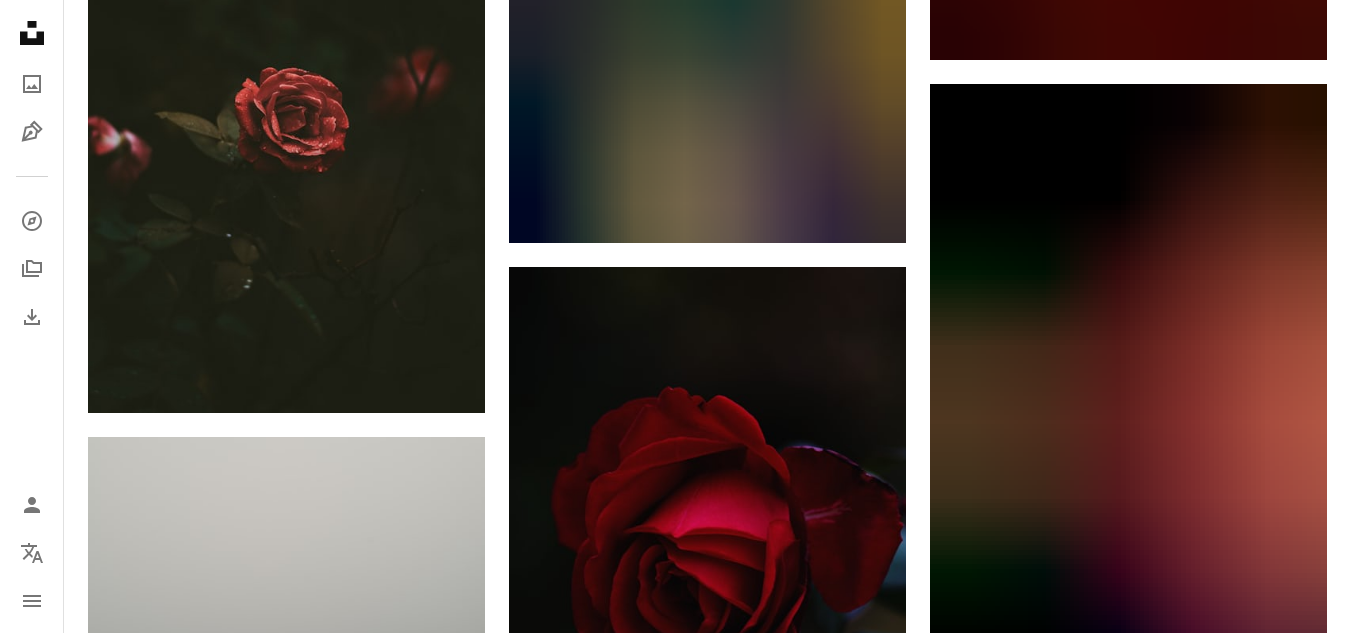 scroll, scrollTop: 9387, scrollLeft: 0, axis: vertical 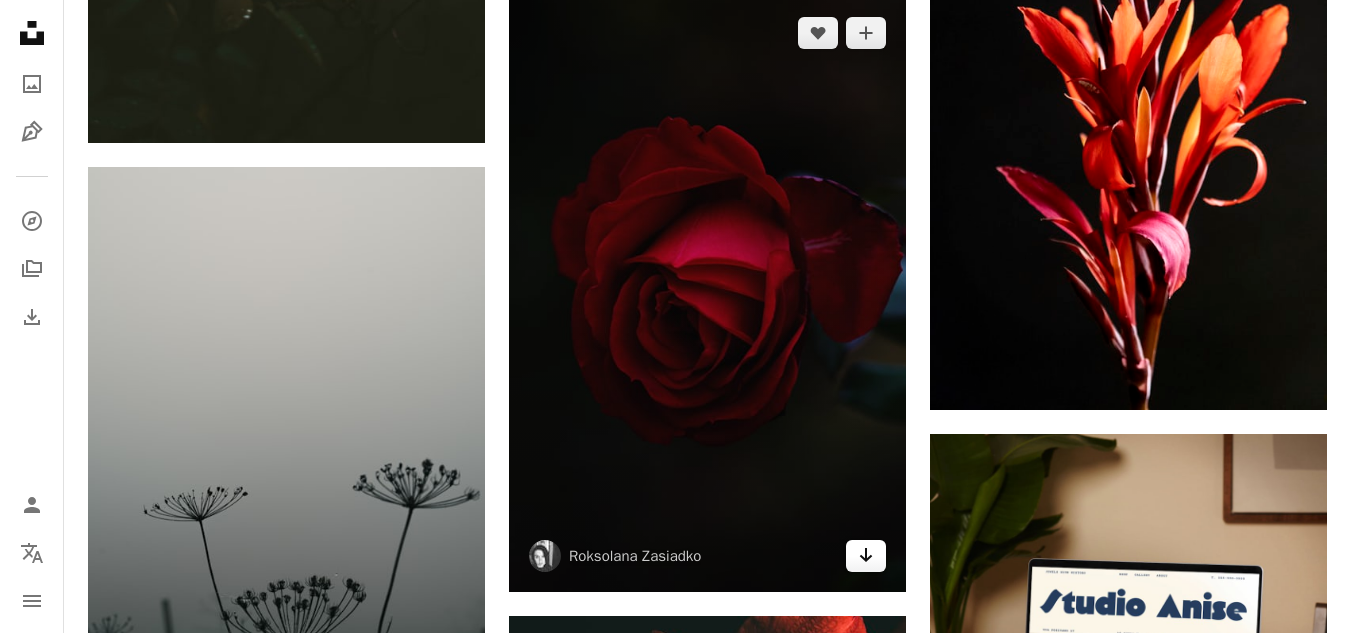 click on "Arrow pointing down" at bounding box center [866, 556] 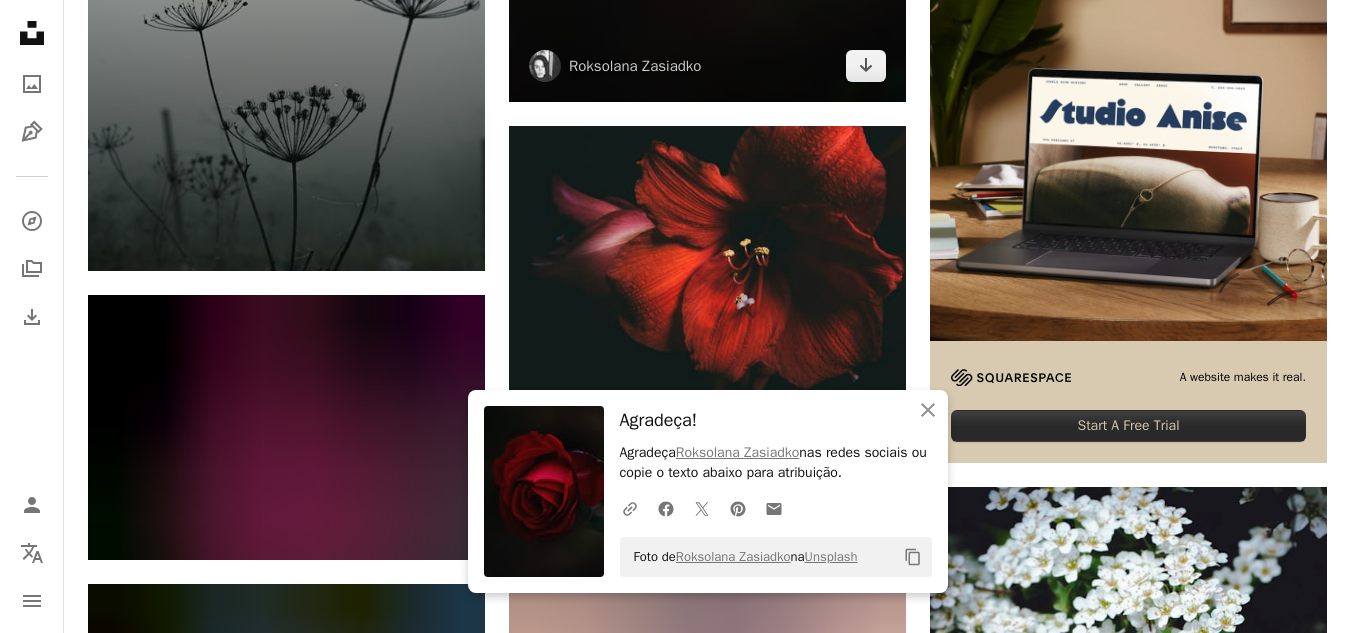scroll, scrollTop: 9899, scrollLeft: 0, axis: vertical 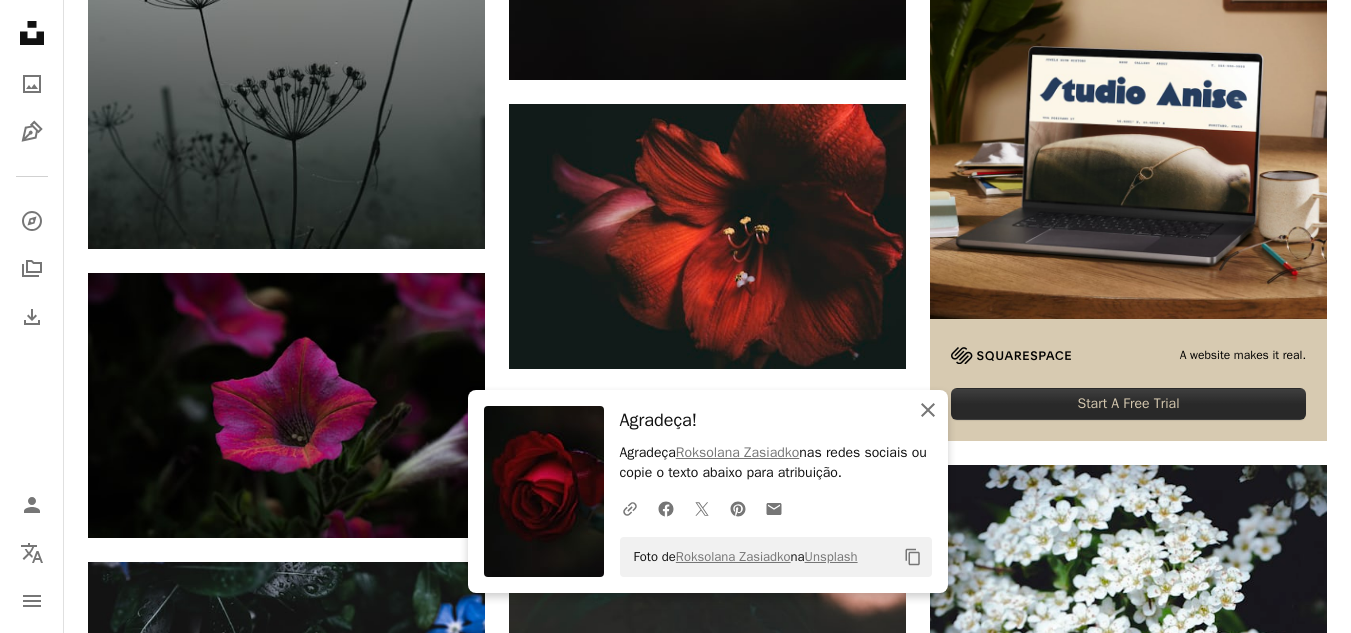 click on "An X shape" 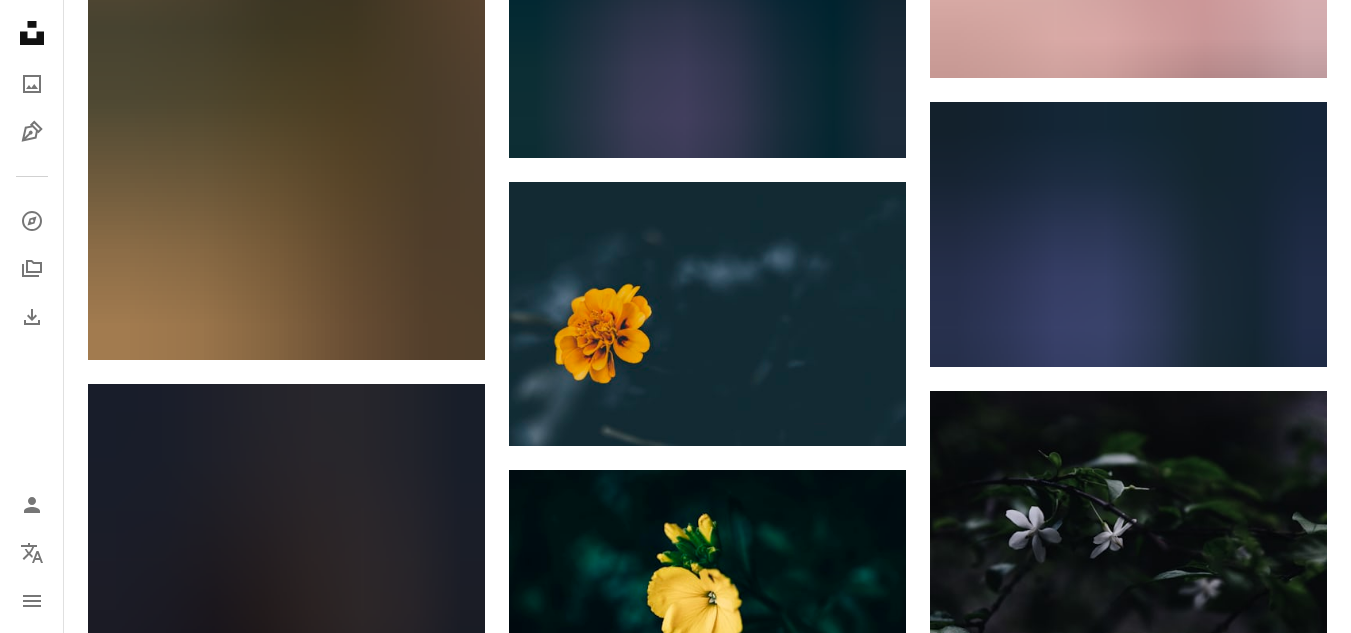 scroll, scrollTop: 21645, scrollLeft: 0, axis: vertical 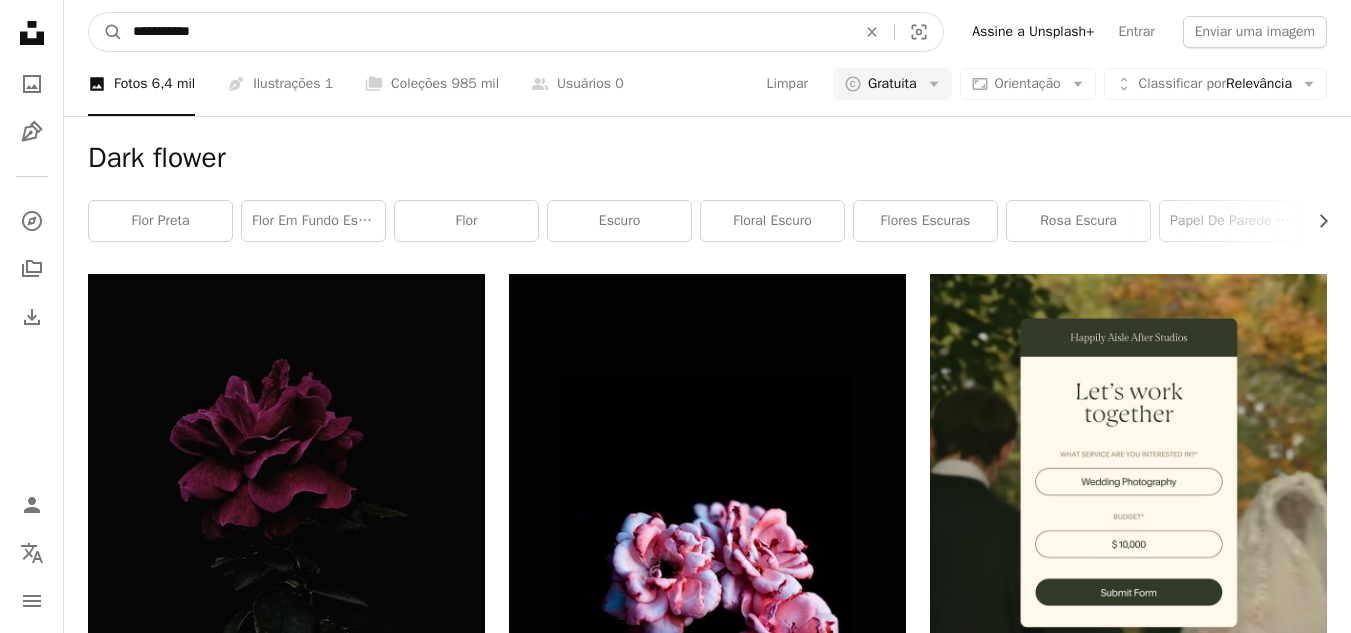 drag, startPoint x: 253, startPoint y: 32, endPoint x: 14, endPoint y: 48, distance: 239.53497 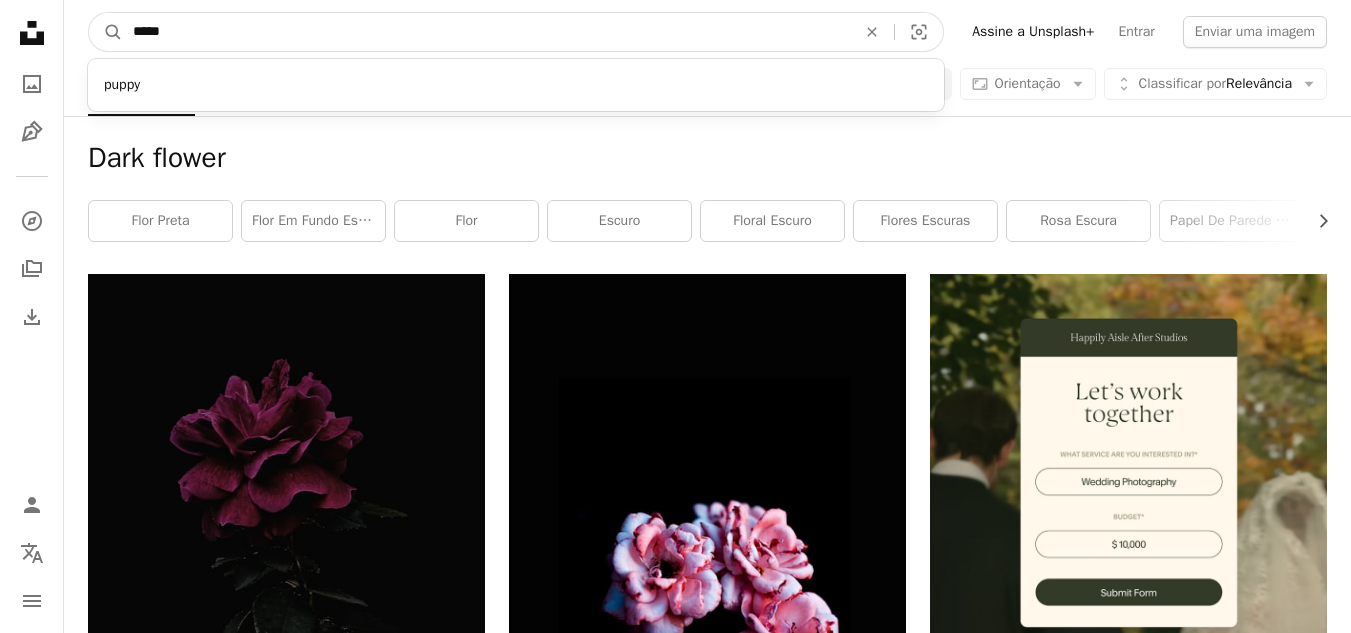 type on "*****" 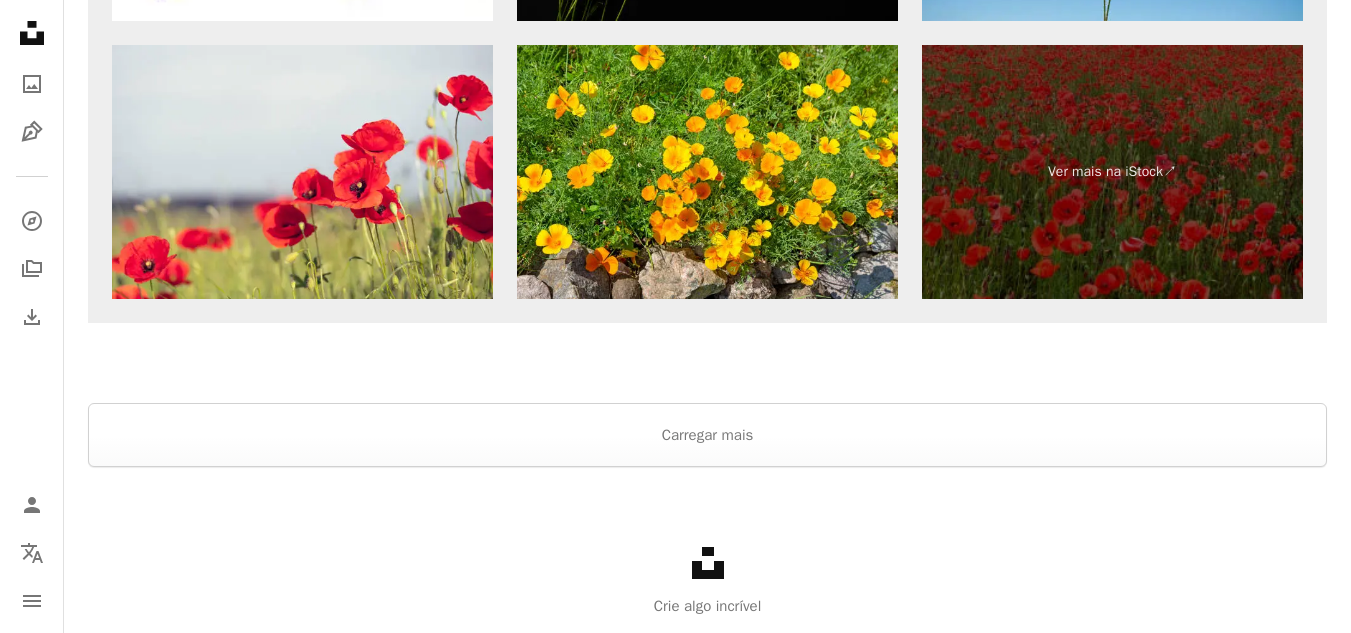 scroll, scrollTop: 3873, scrollLeft: 0, axis: vertical 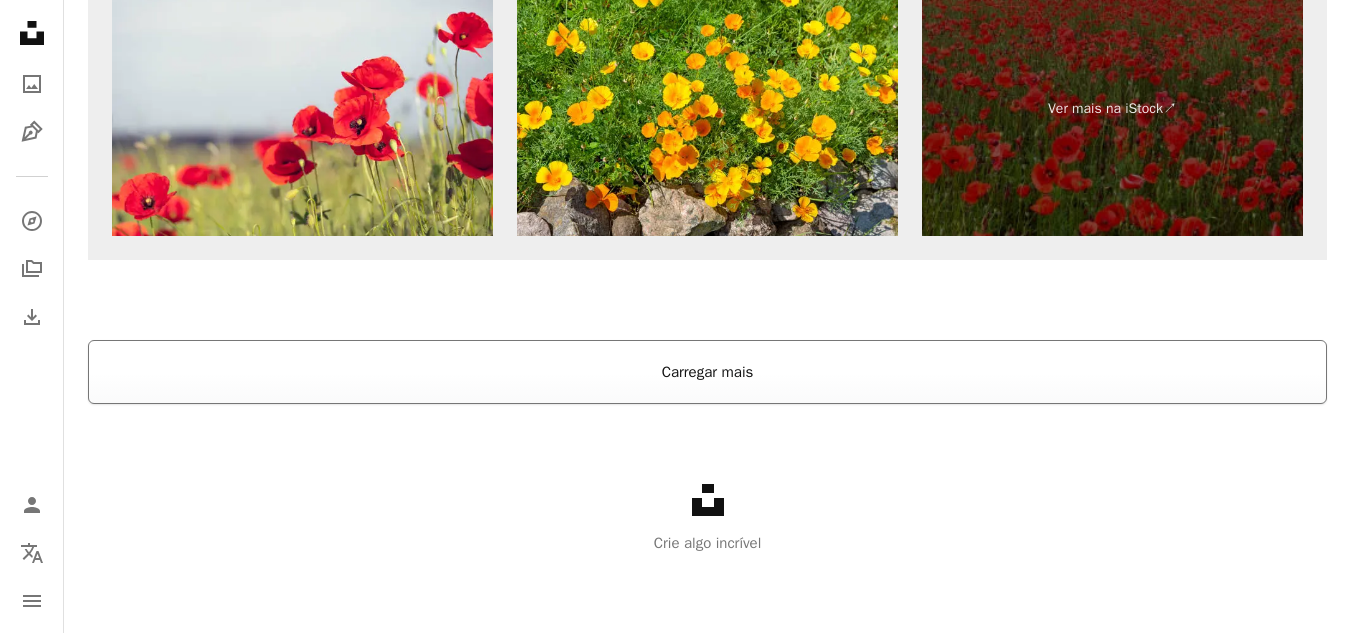 click on "Carregar mais" at bounding box center (707, 372) 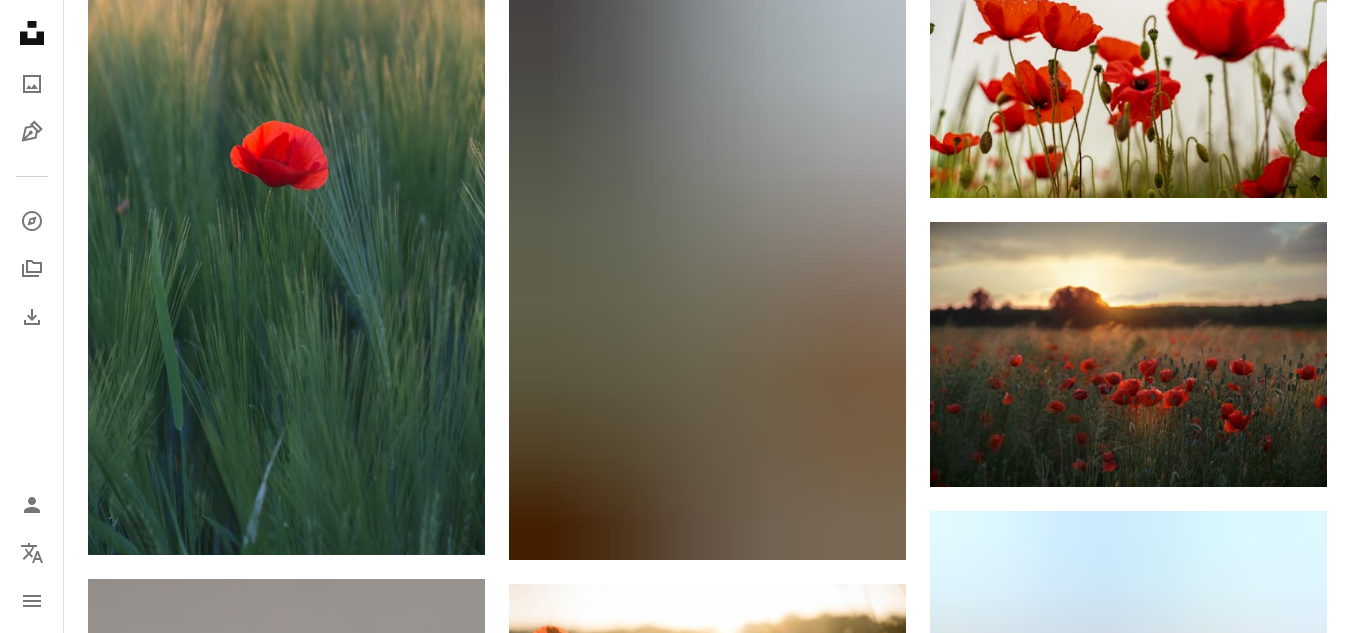 scroll, scrollTop: 5582, scrollLeft: 0, axis: vertical 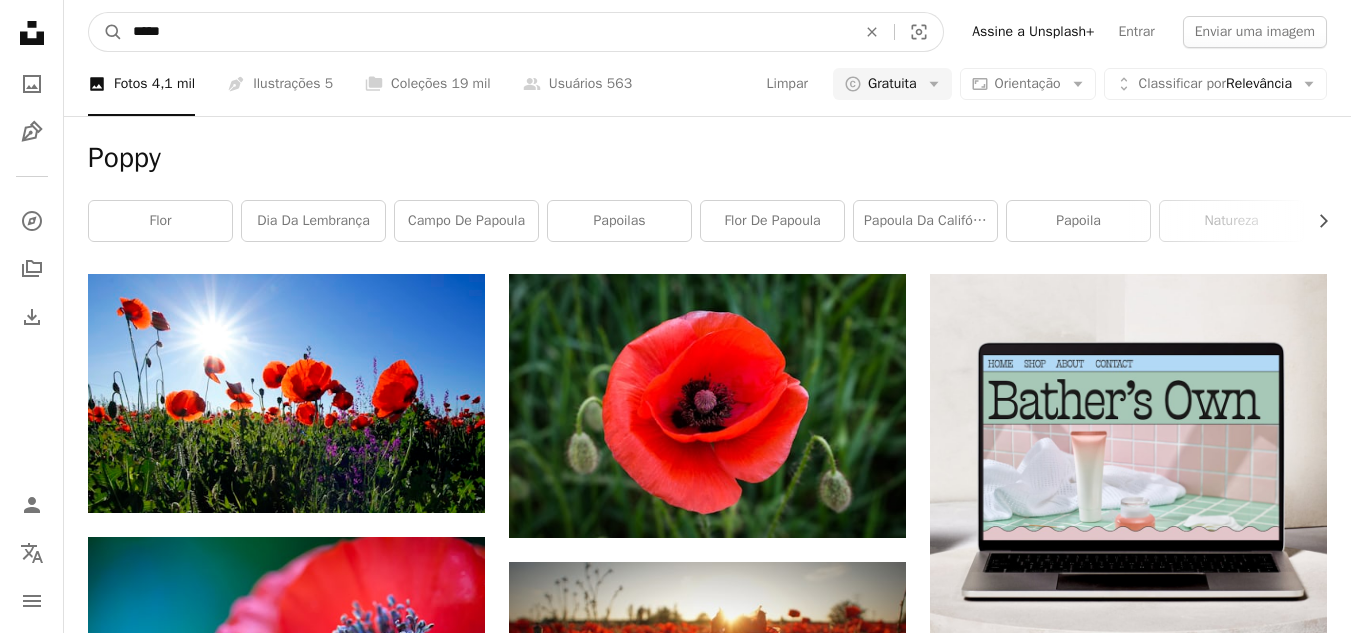 click on "*****" at bounding box center (486, 32) 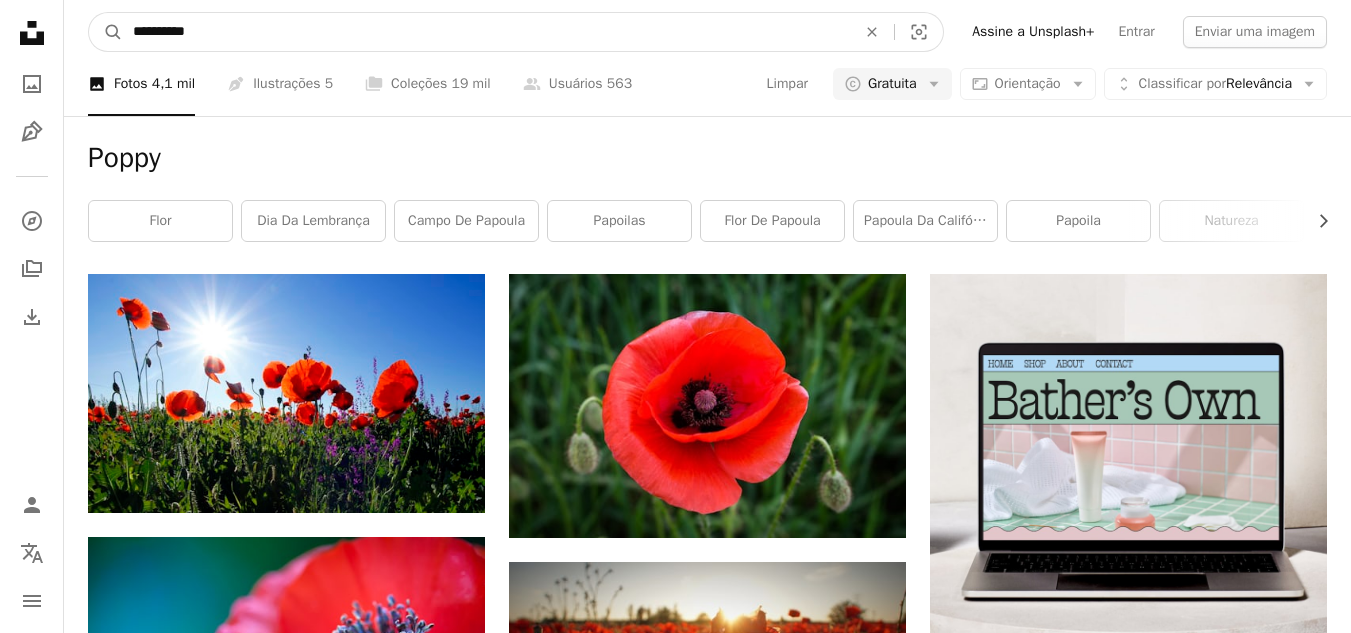 type on "**********" 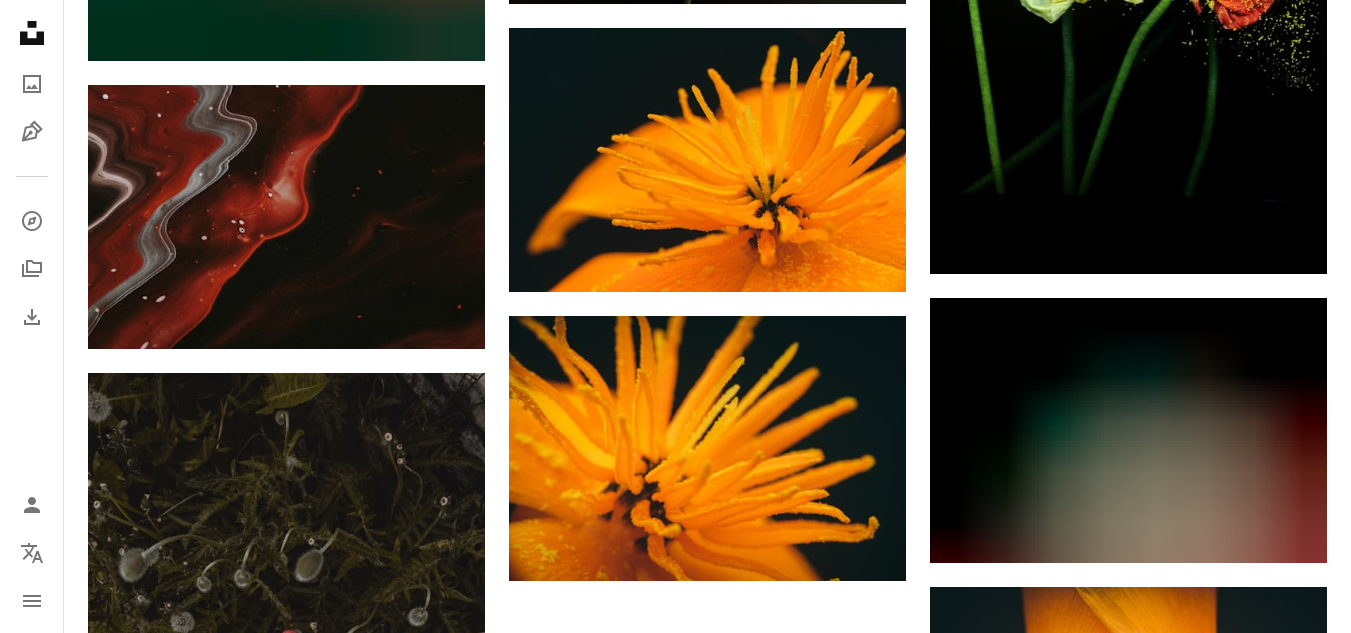 scroll, scrollTop: 2504, scrollLeft: 0, axis: vertical 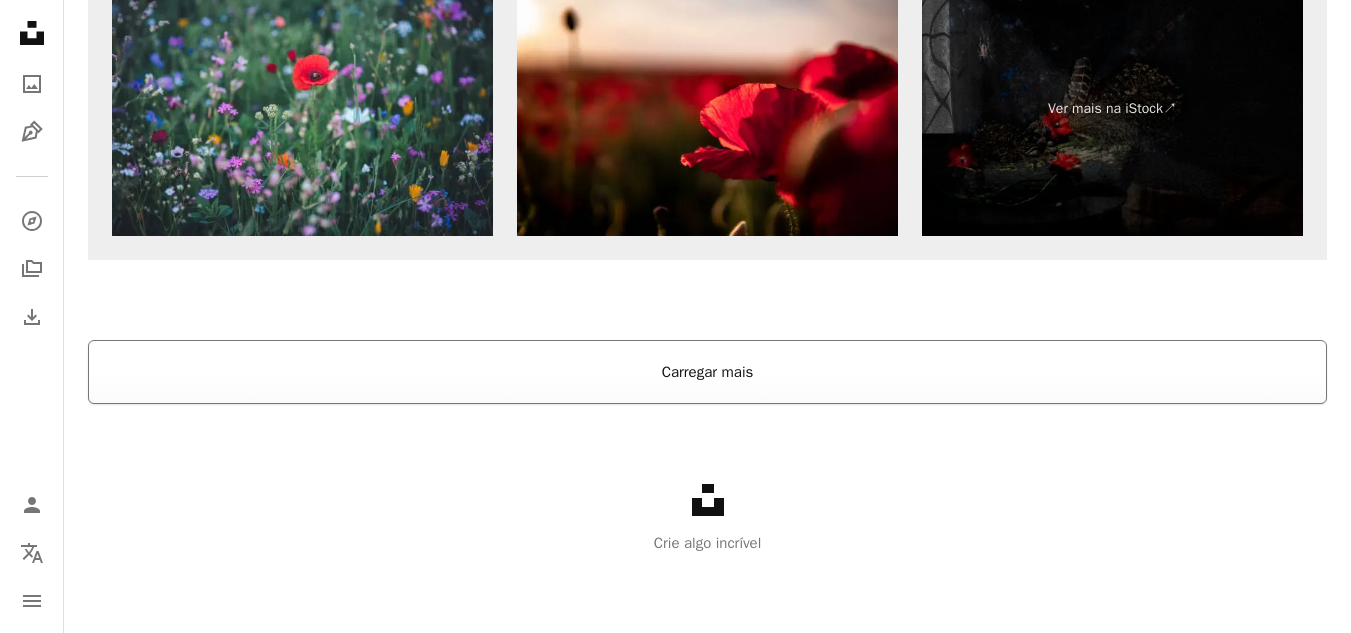 click on "Carregar mais" at bounding box center [707, 372] 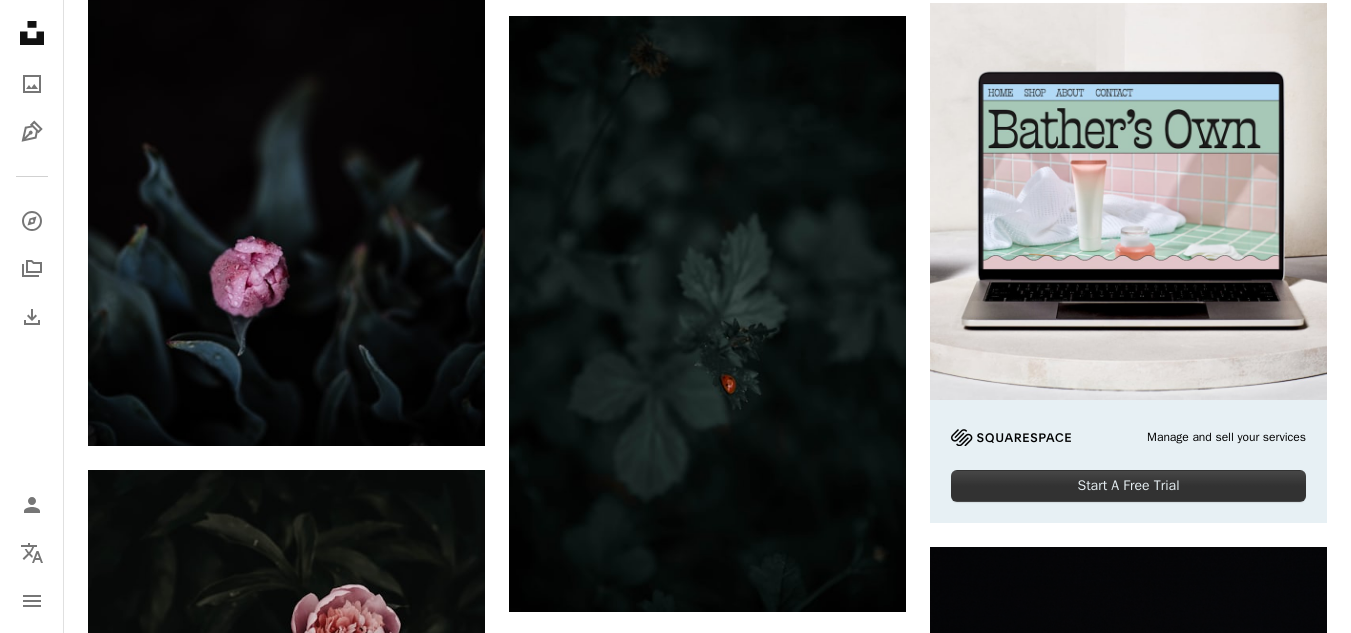 scroll, scrollTop: 8879, scrollLeft: 0, axis: vertical 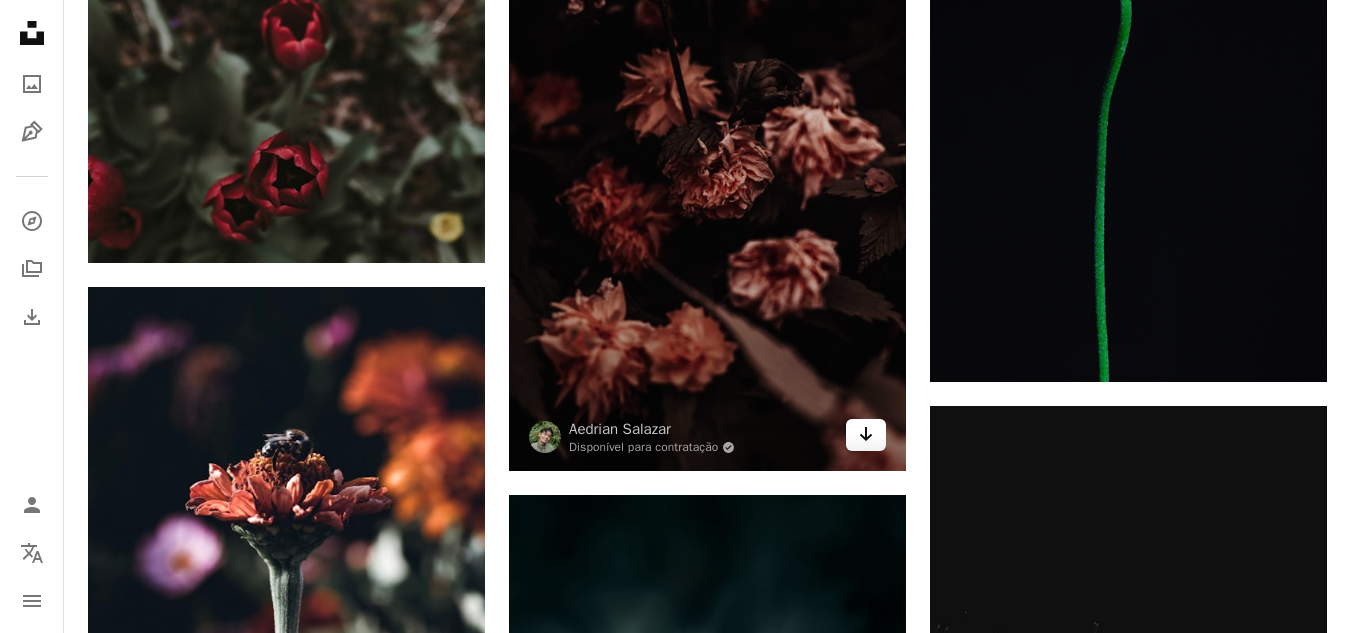 click on "Arrow pointing down" at bounding box center [866, 435] 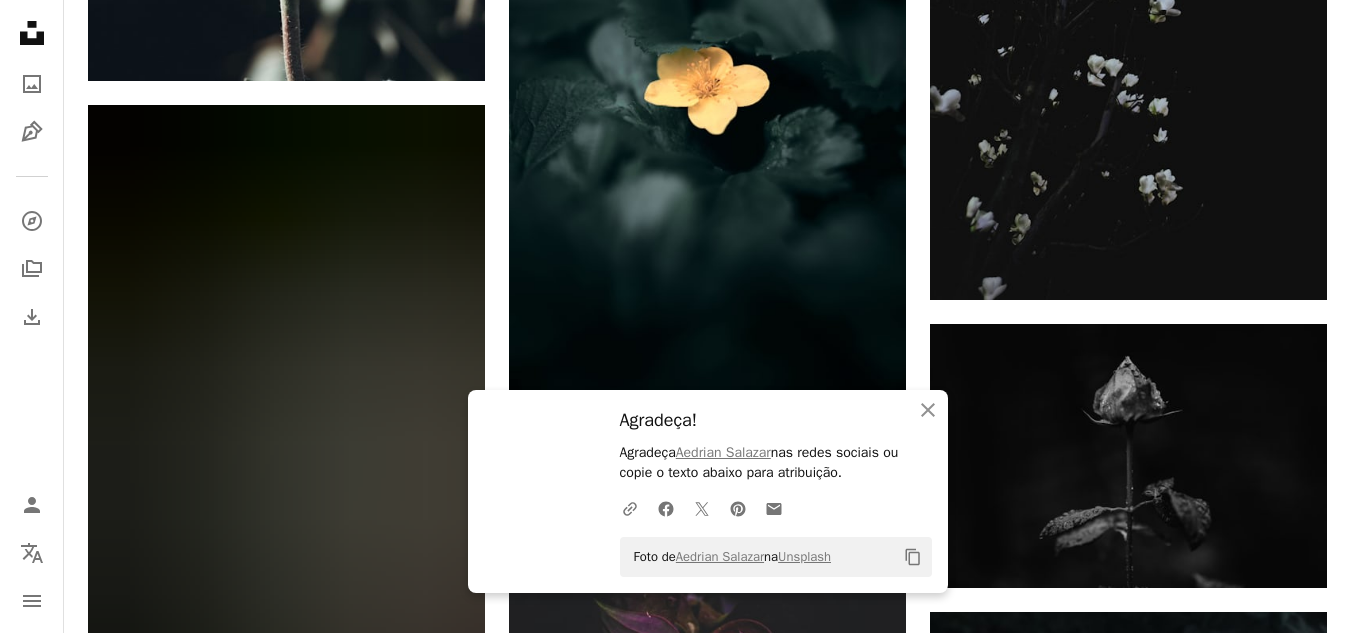 scroll, scrollTop: 9789, scrollLeft: 0, axis: vertical 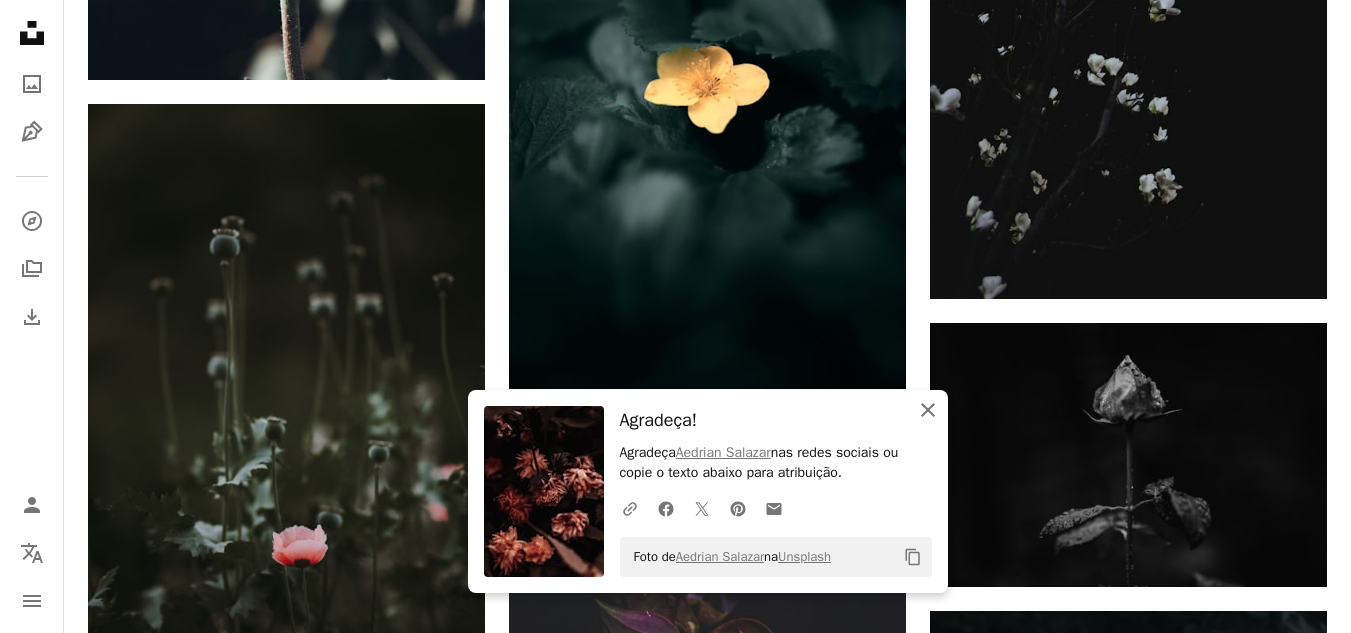 click on "An X shape" 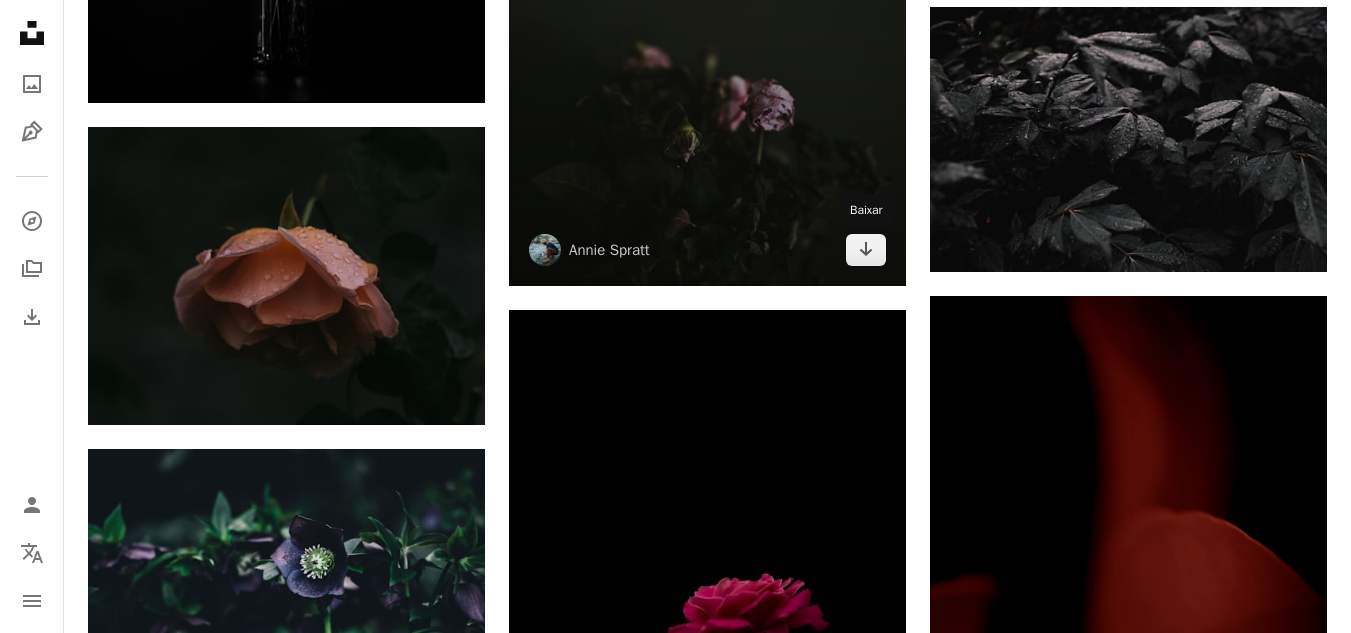 scroll, scrollTop: 11309, scrollLeft: 0, axis: vertical 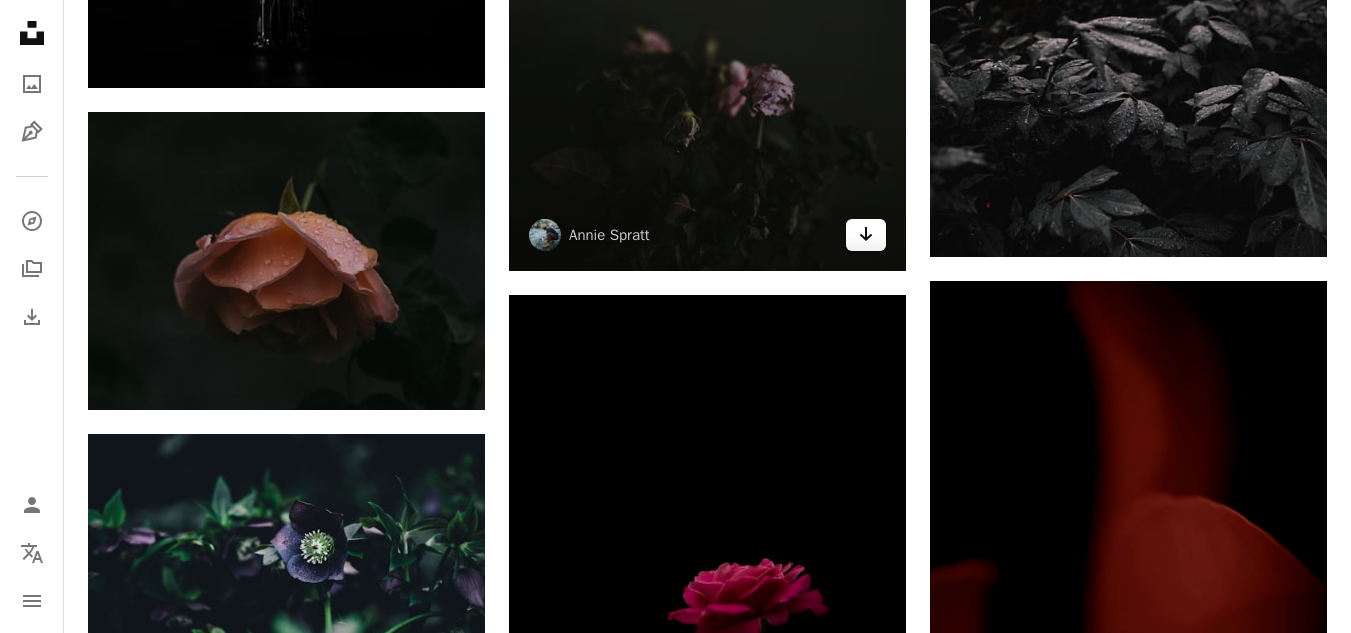 click on "Arrow pointing down" at bounding box center (866, 235) 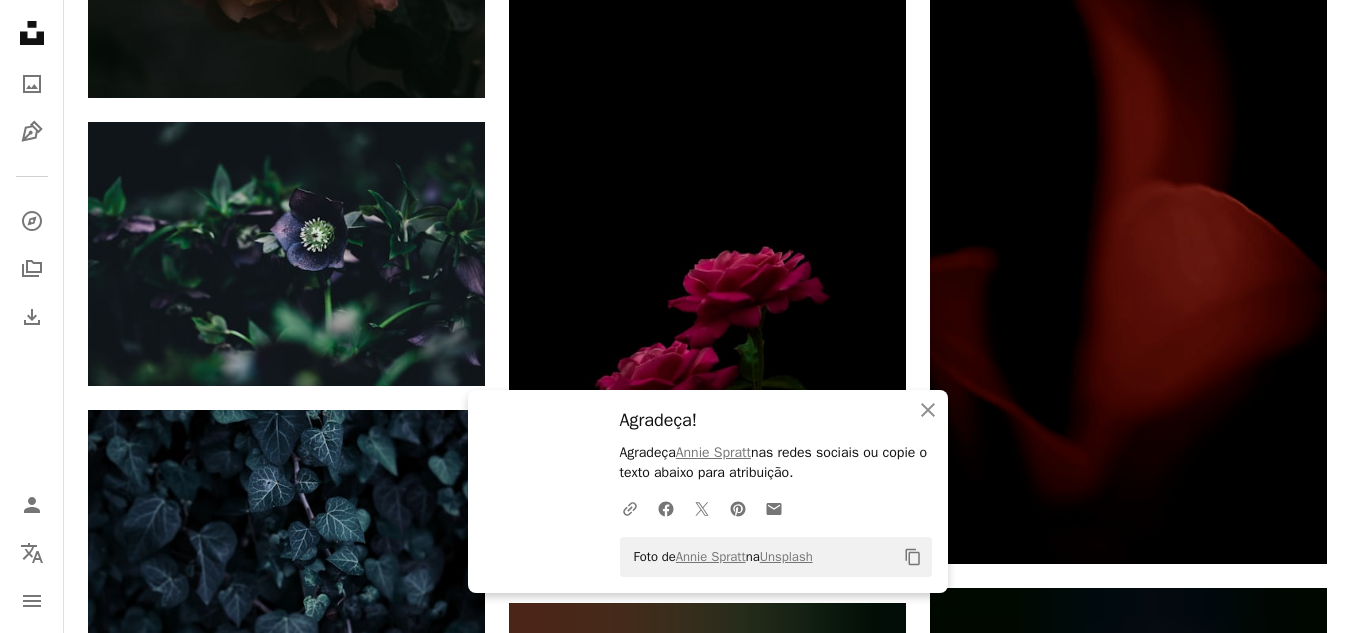 scroll, scrollTop: 11623, scrollLeft: 0, axis: vertical 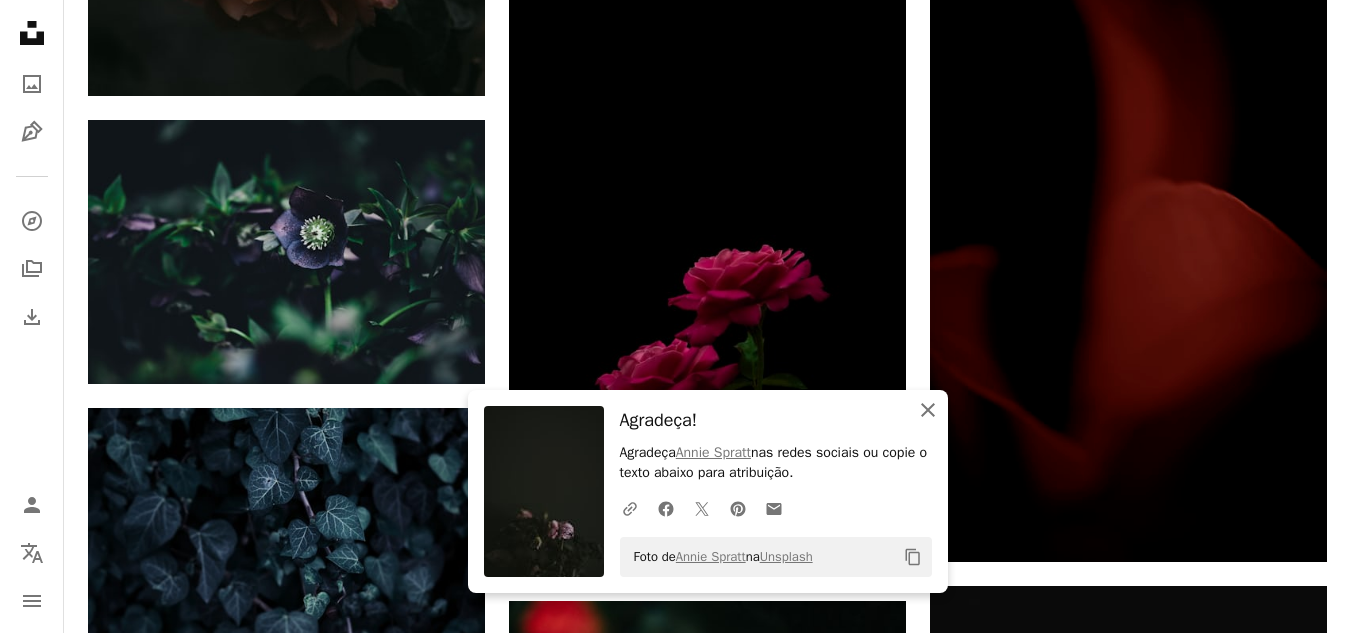 click on "An X shape" 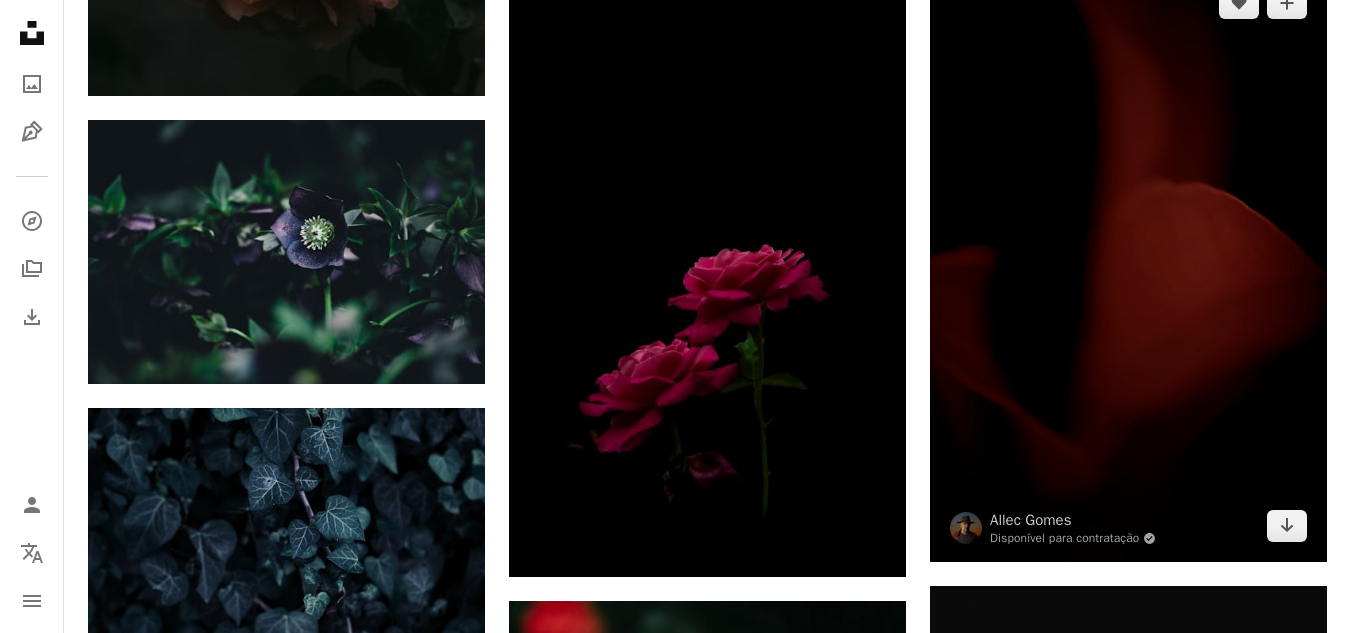 scroll, scrollTop: 11537, scrollLeft: 0, axis: vertical 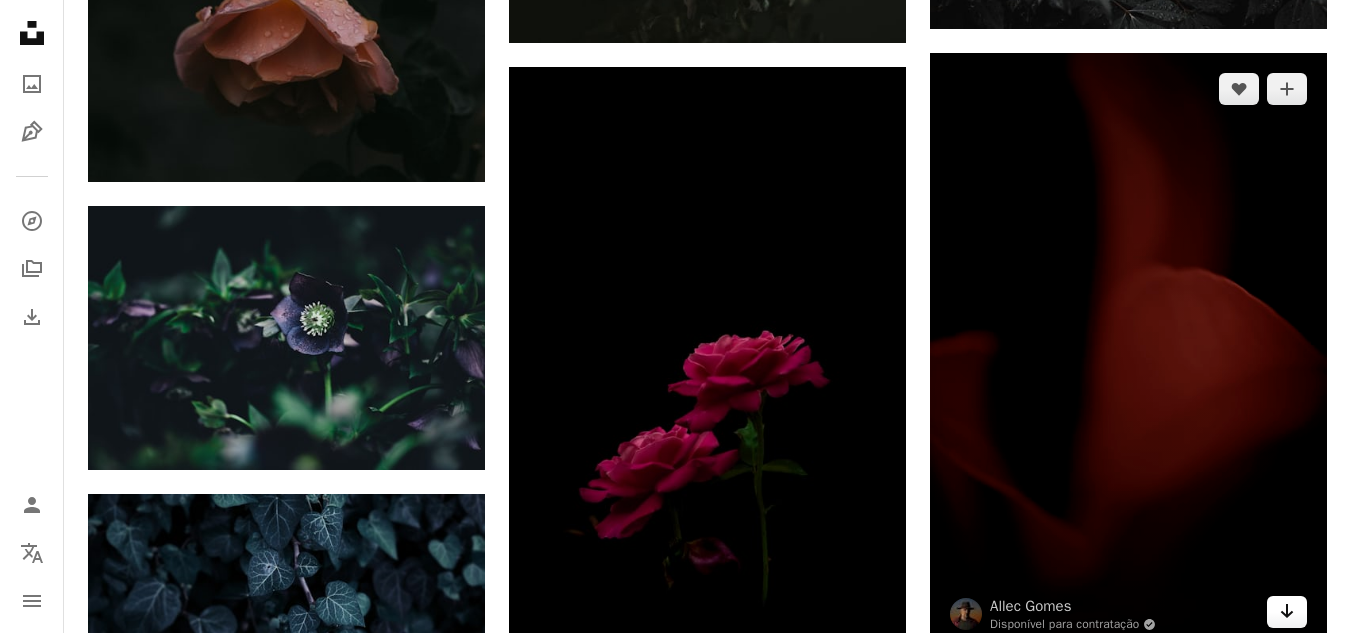click on "Arrow pointing down" at bounding box center (1287, 612) 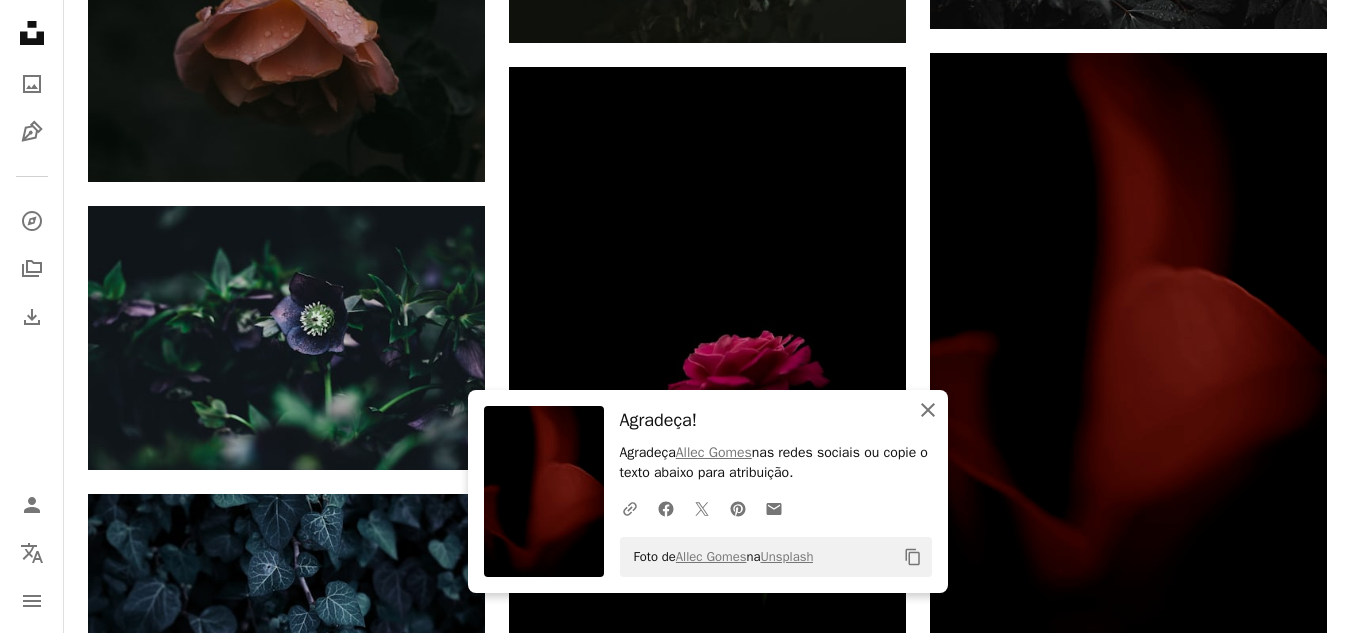click 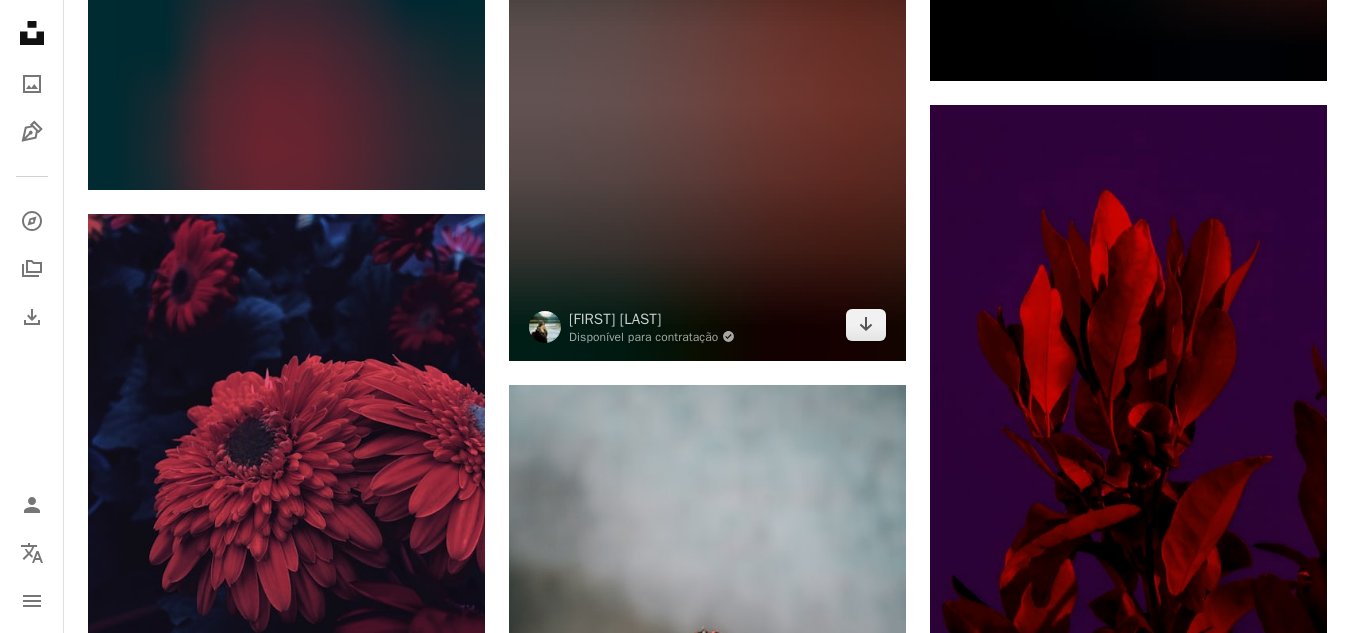 scroll, scrollTop: 13014, scrollLeft: 0, axis: vertical 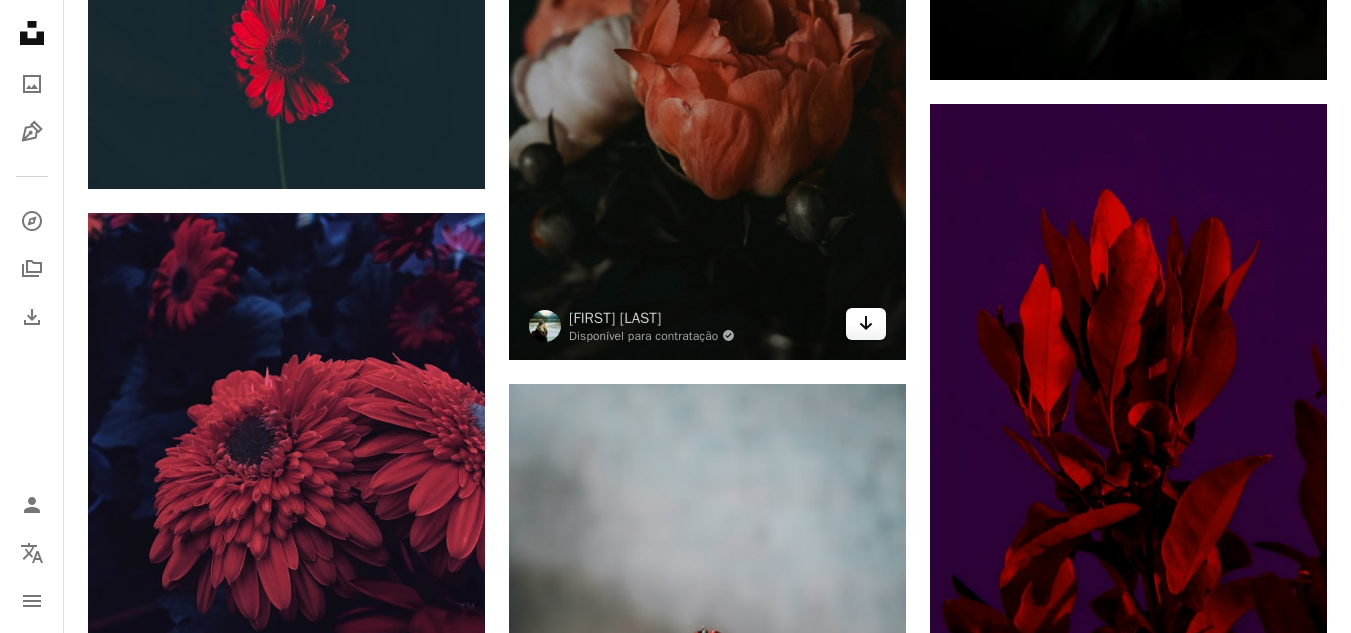 click on "Arrow pointing down" 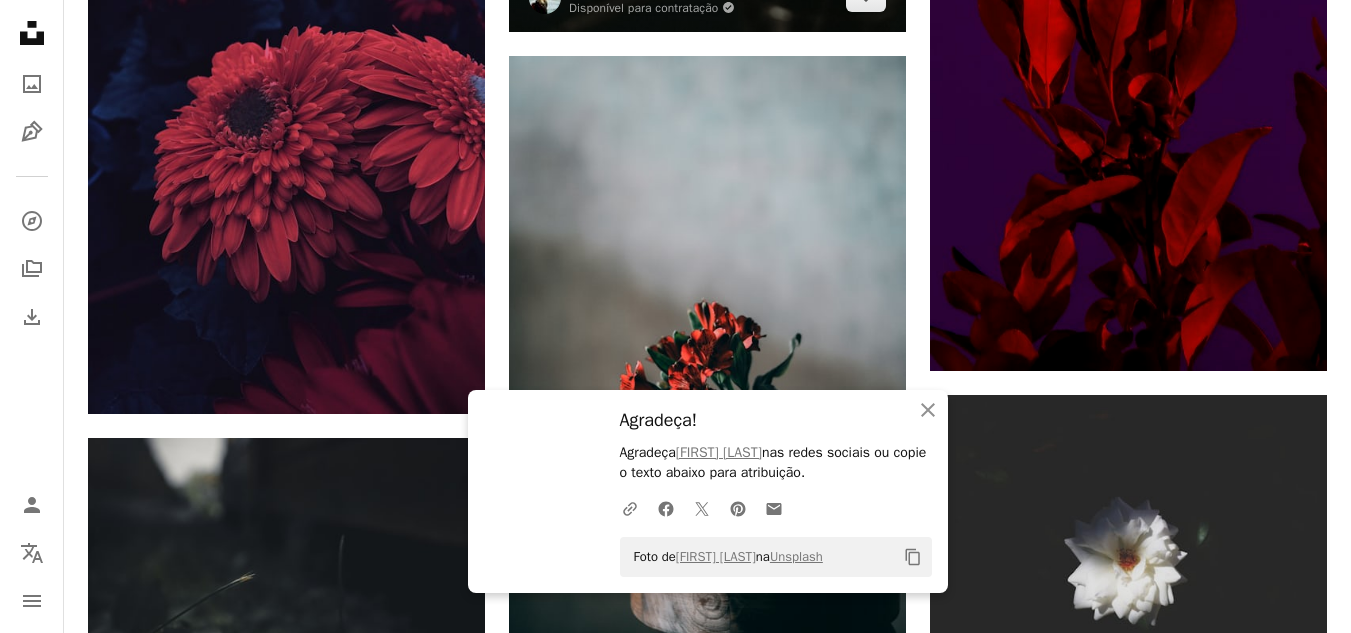 scroll, scrollTop: 13343, scrollLeft: 0, axis: vertical 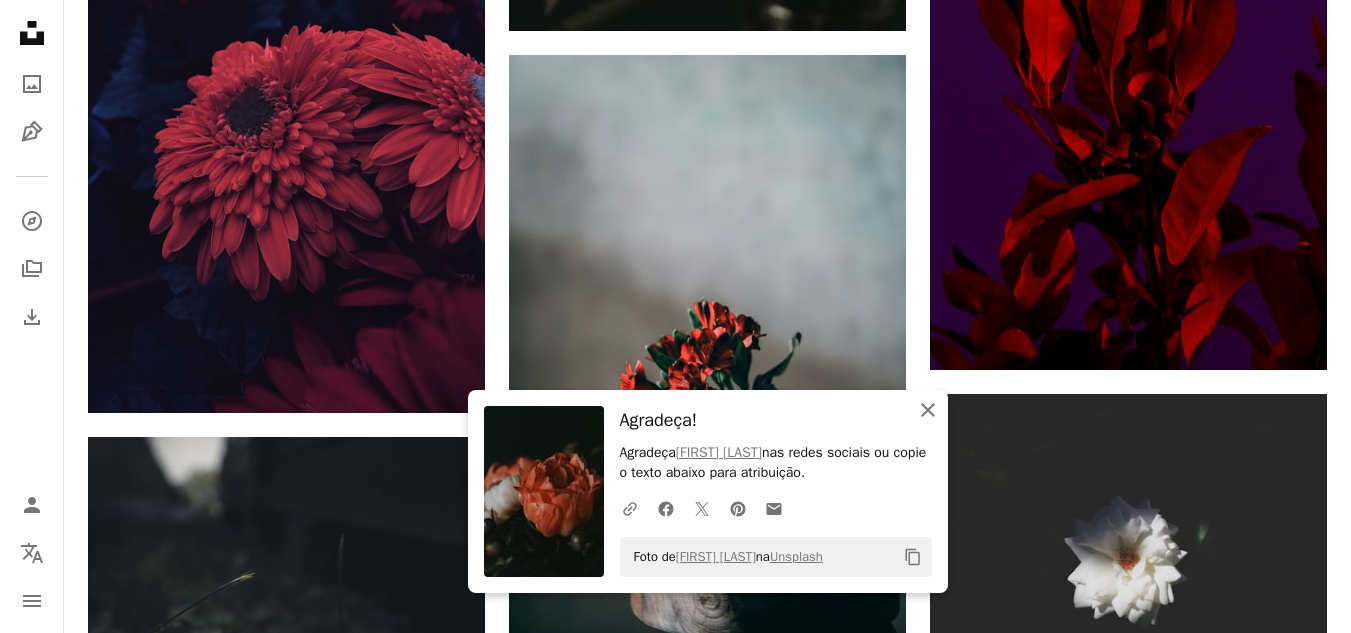 click on "An X shape Fechar" at bounding box center (928, 410) 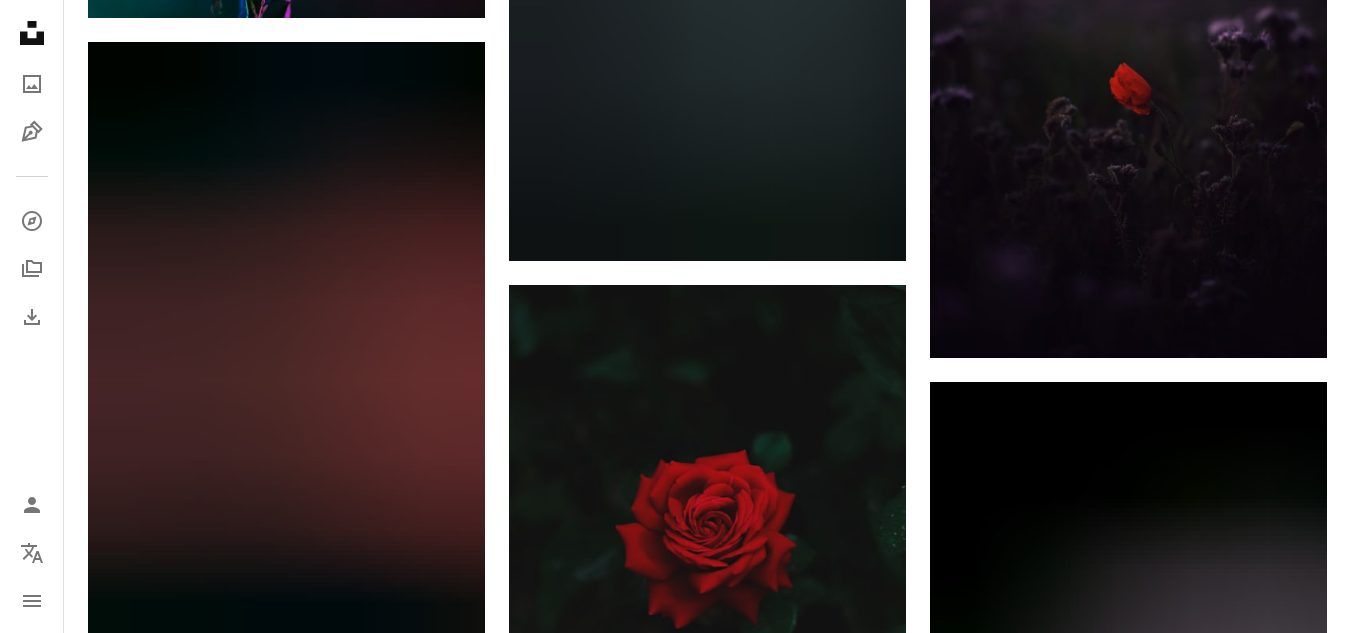 scroll, scrollTop: 20522, scrollLeft: 0, axis: vertical 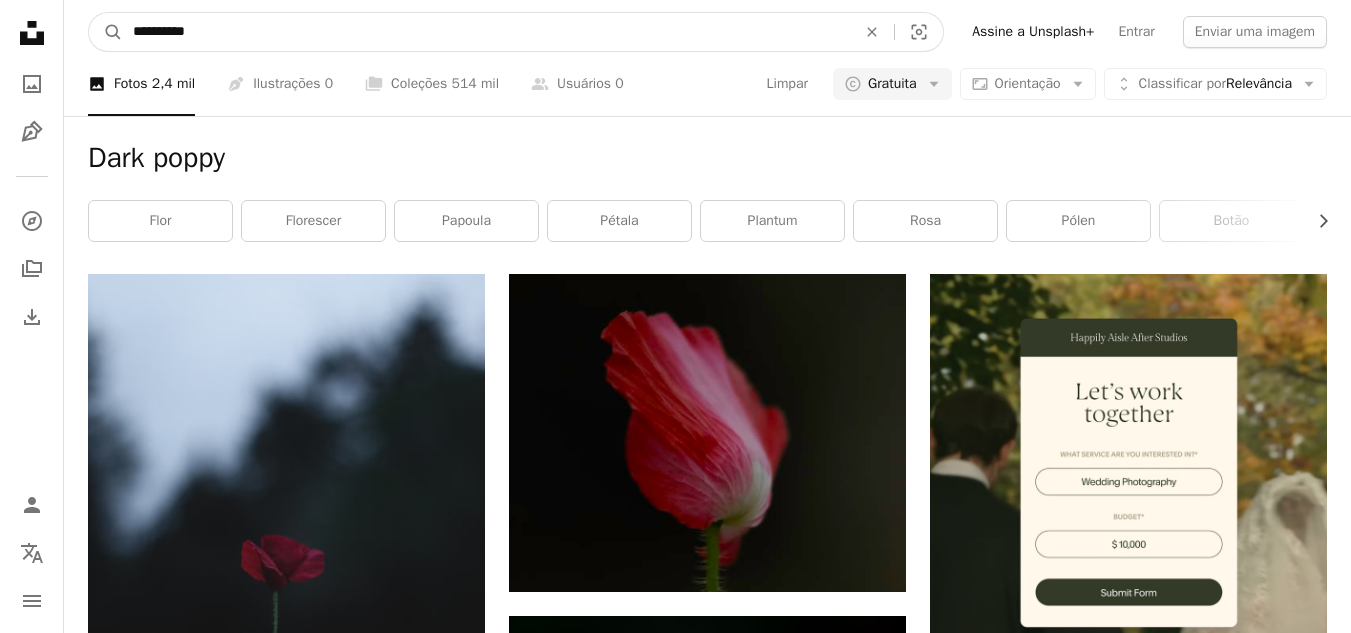 drag, startPoint x: 292, startPoint y: 37, endPoint x: 49, endPoint y: 32, distance: 243.05144 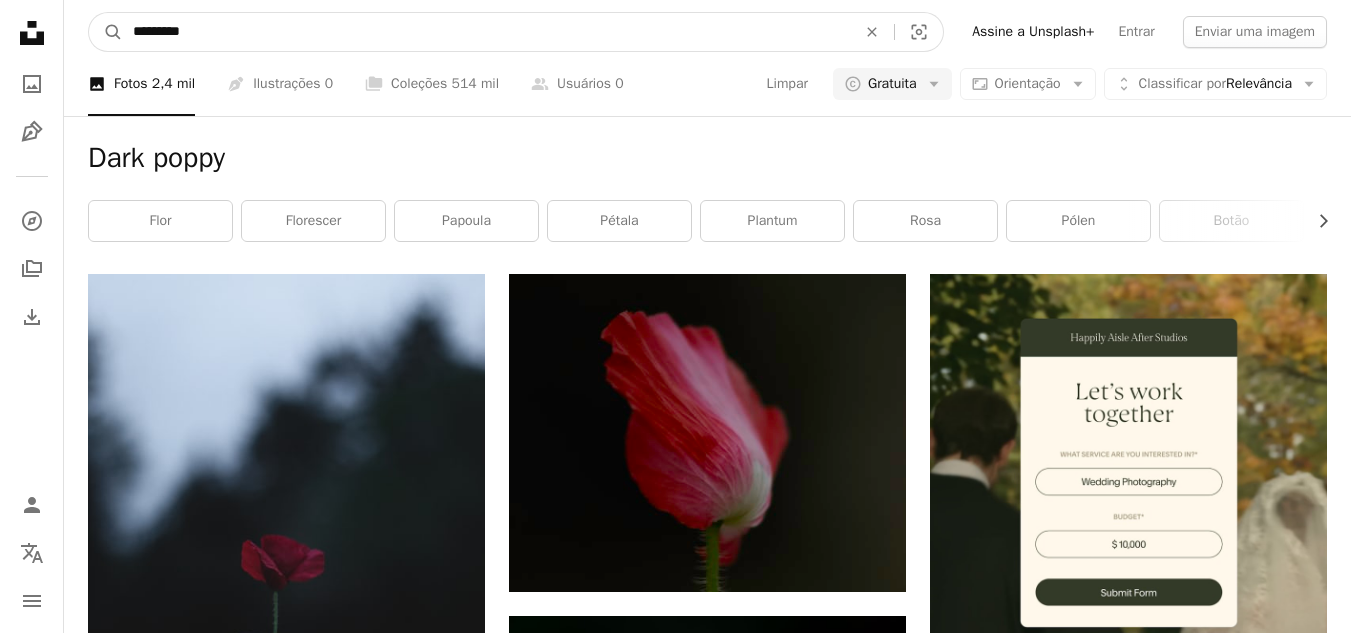 type on "**********" 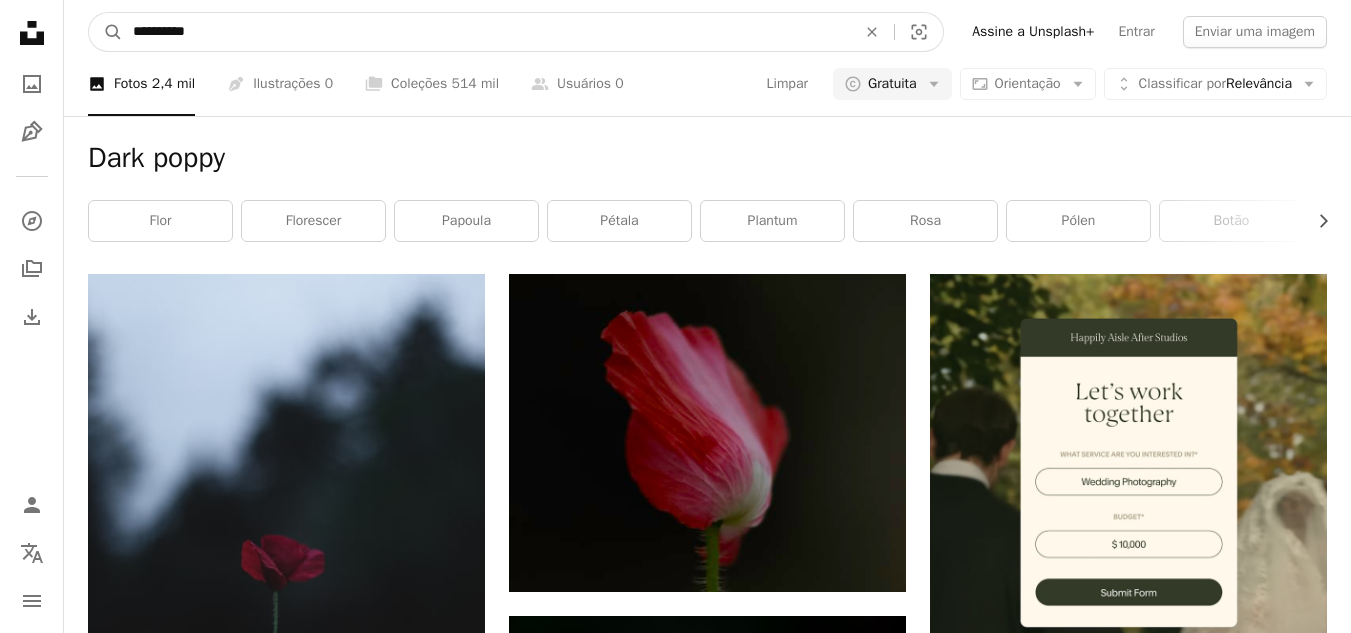 click on "A magnifying glass" at bounding box center [106, 32] 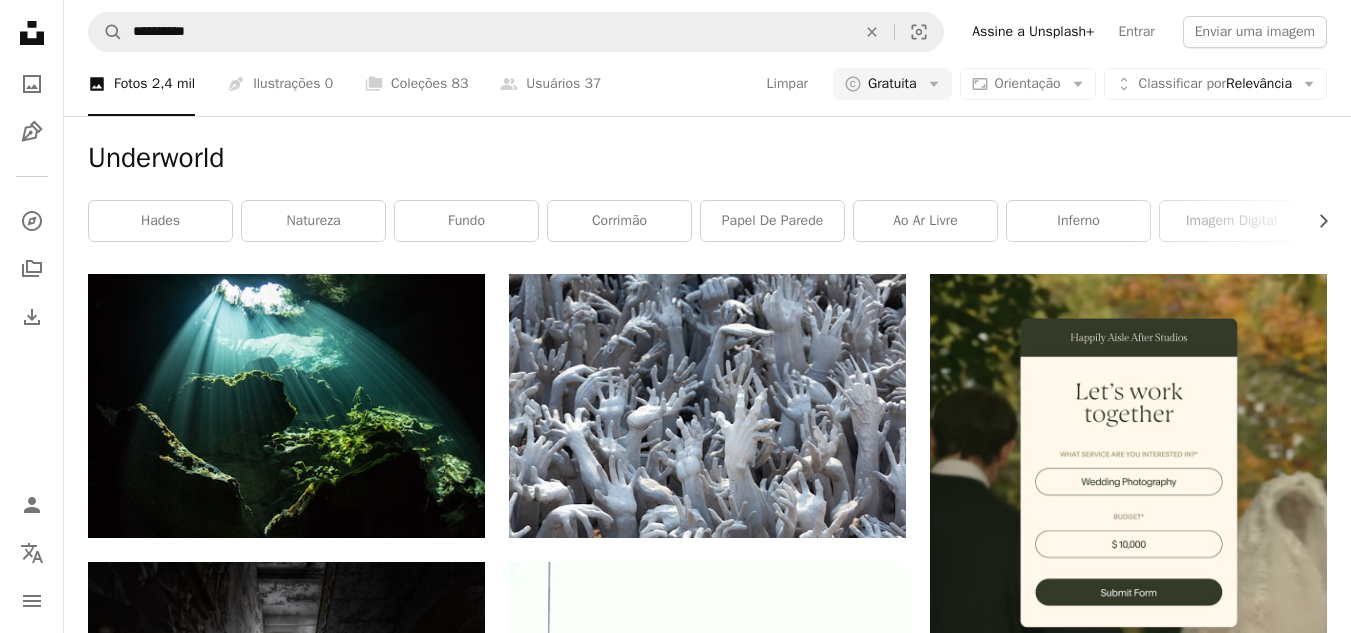 scroll, scrollTop: 472, scrollLeft: 0, axis: vertical 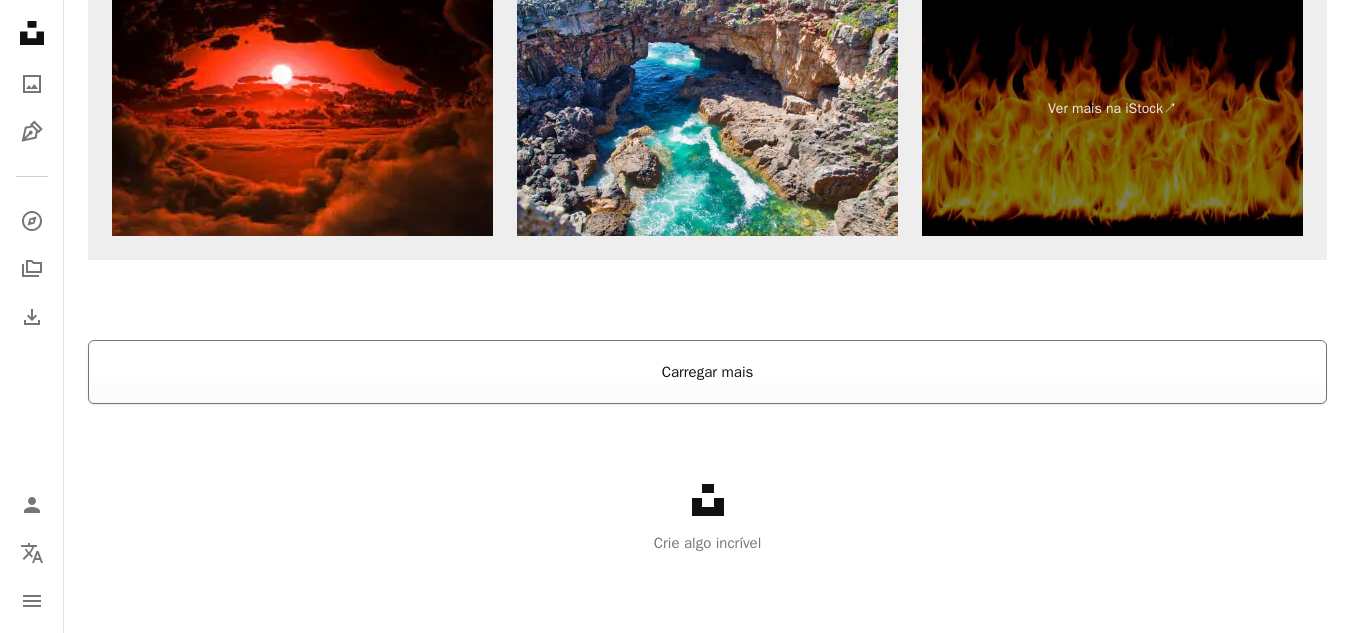 click on "Carregar mais" at bounding box center [707, 372] 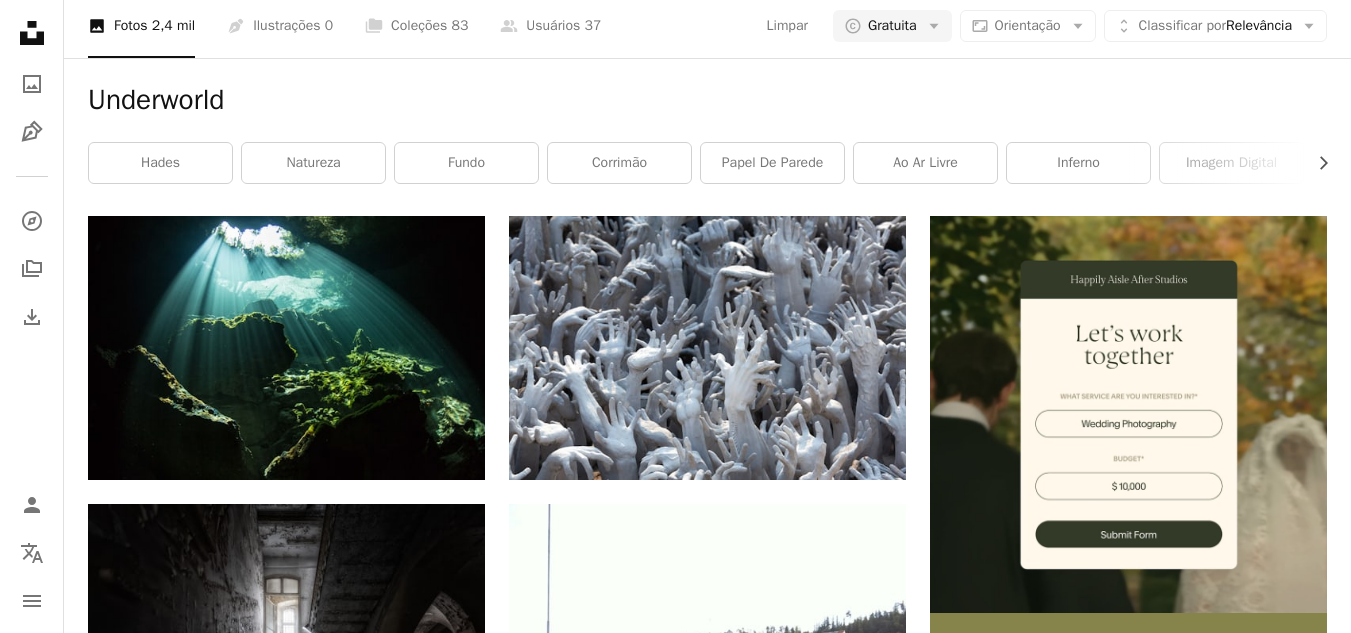 scroll, scrollTop: 0, scrollLeft: 0, axis: both 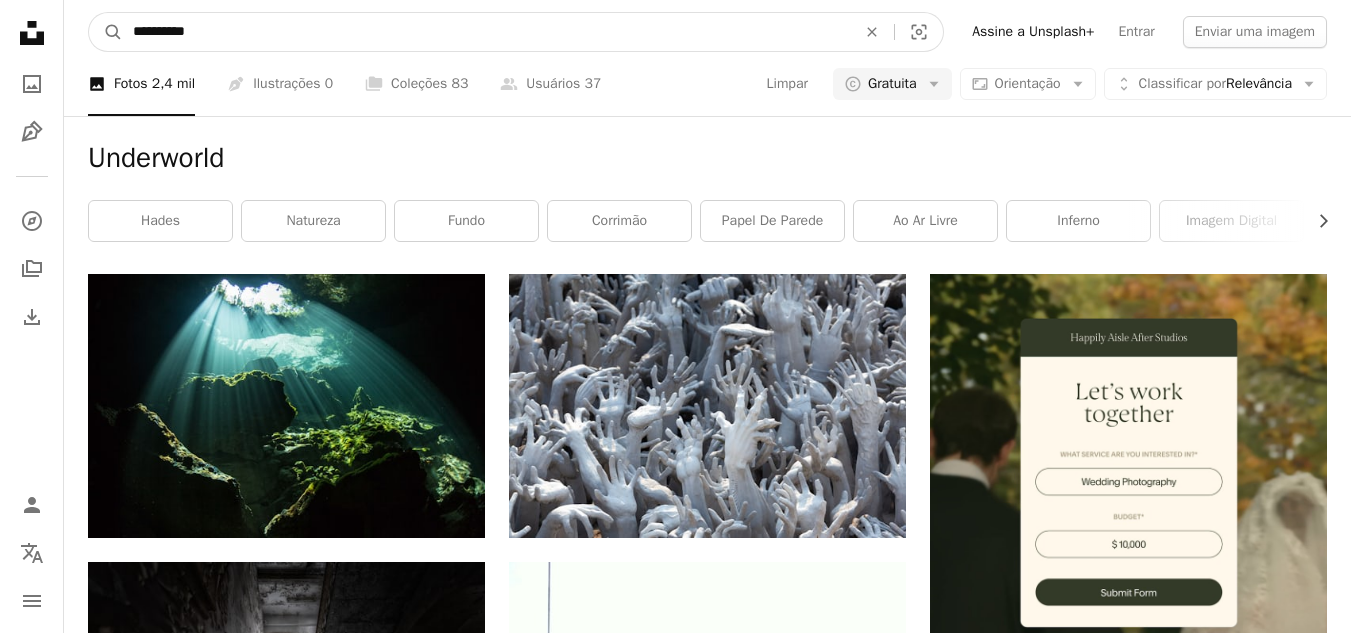 drag, startPoint x: 242, startPoint y: 23, endPoint x: 7, endPoint y: 40, distance: 235.61409 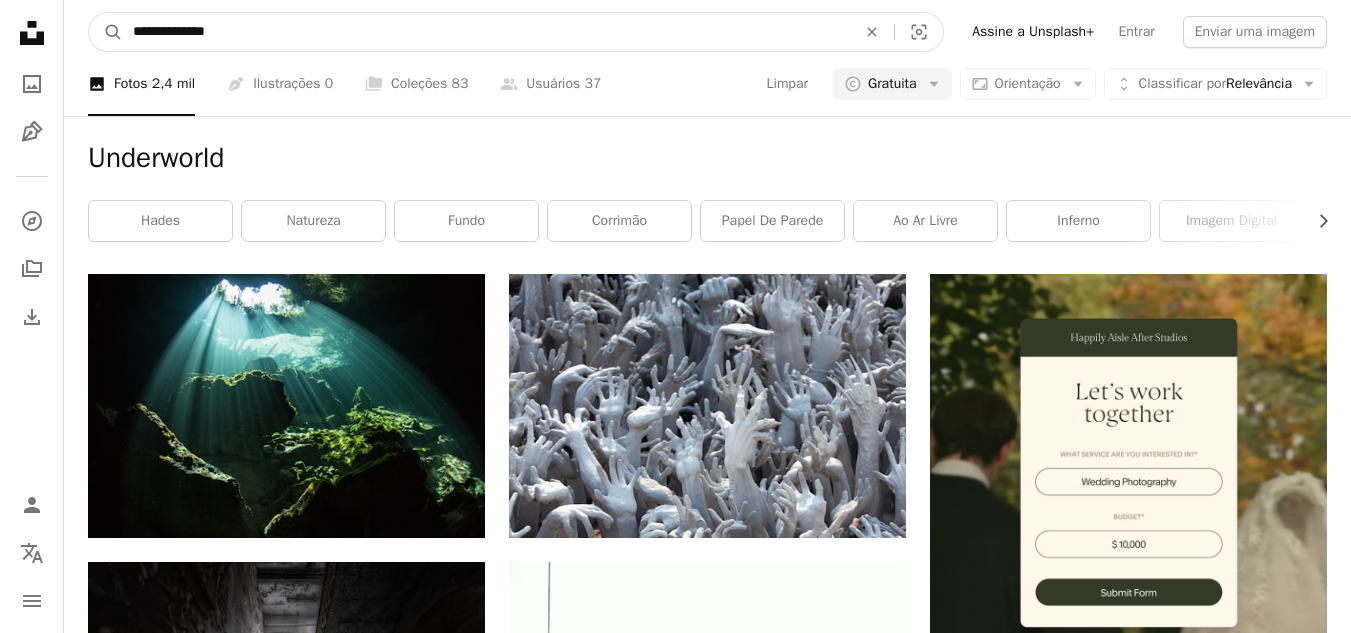 type on "**********" 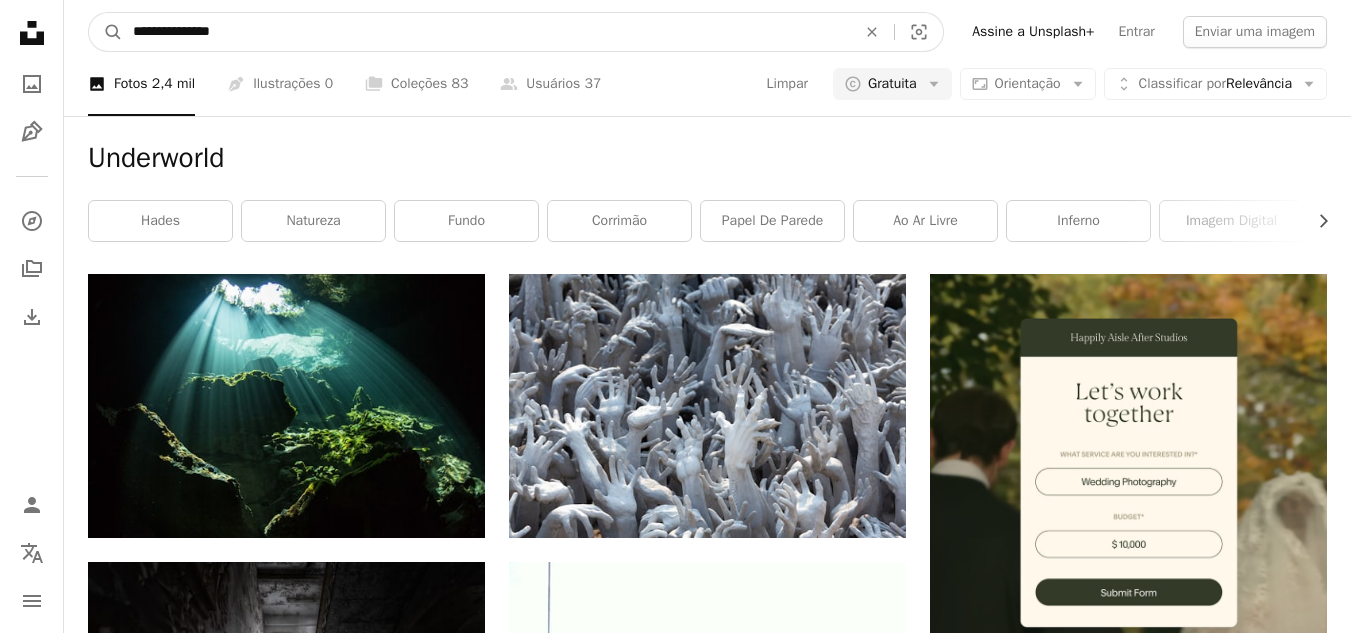 click on "A magnifying glass" at bounding box center [106, 32] 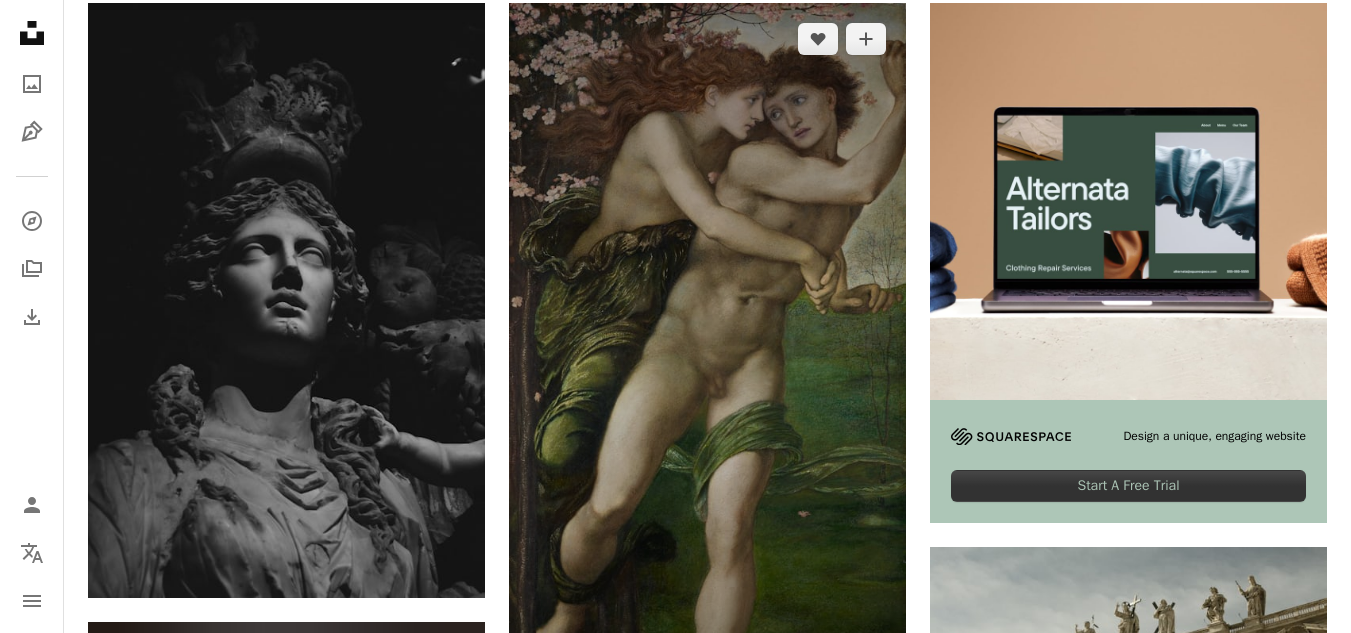 scroll, scrollTop: 279, scrollLeft: 0, axis: vertical 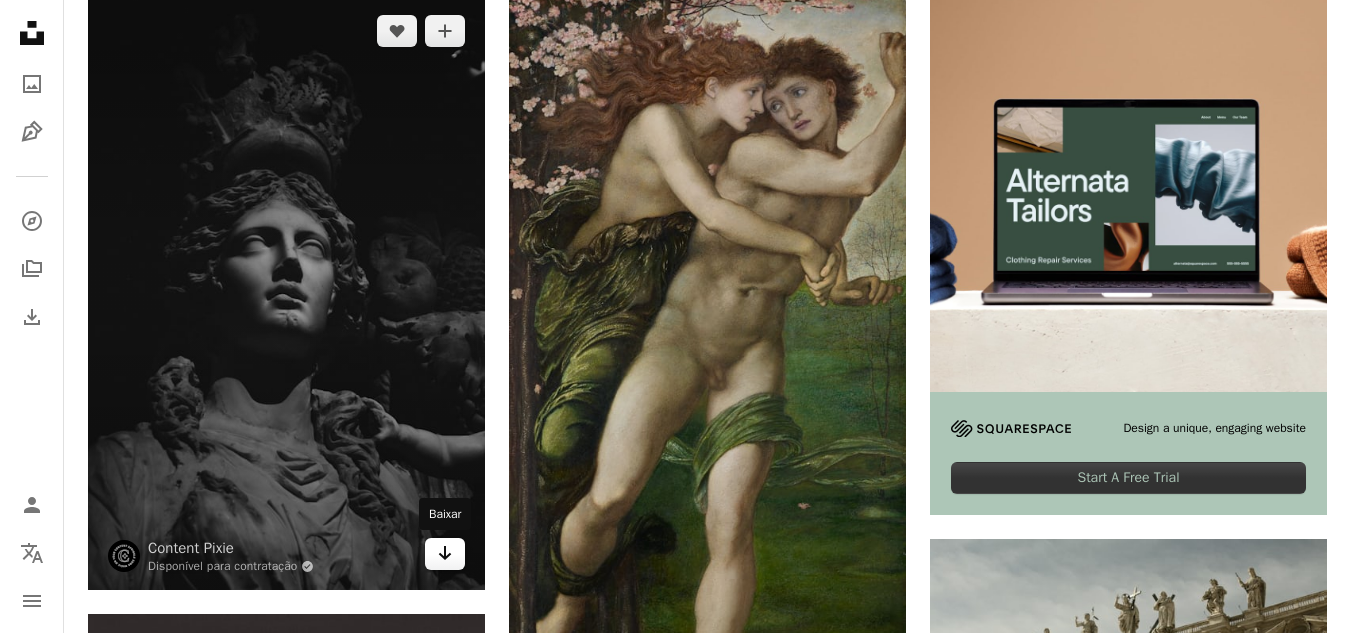 click on "Arrow pointing down" 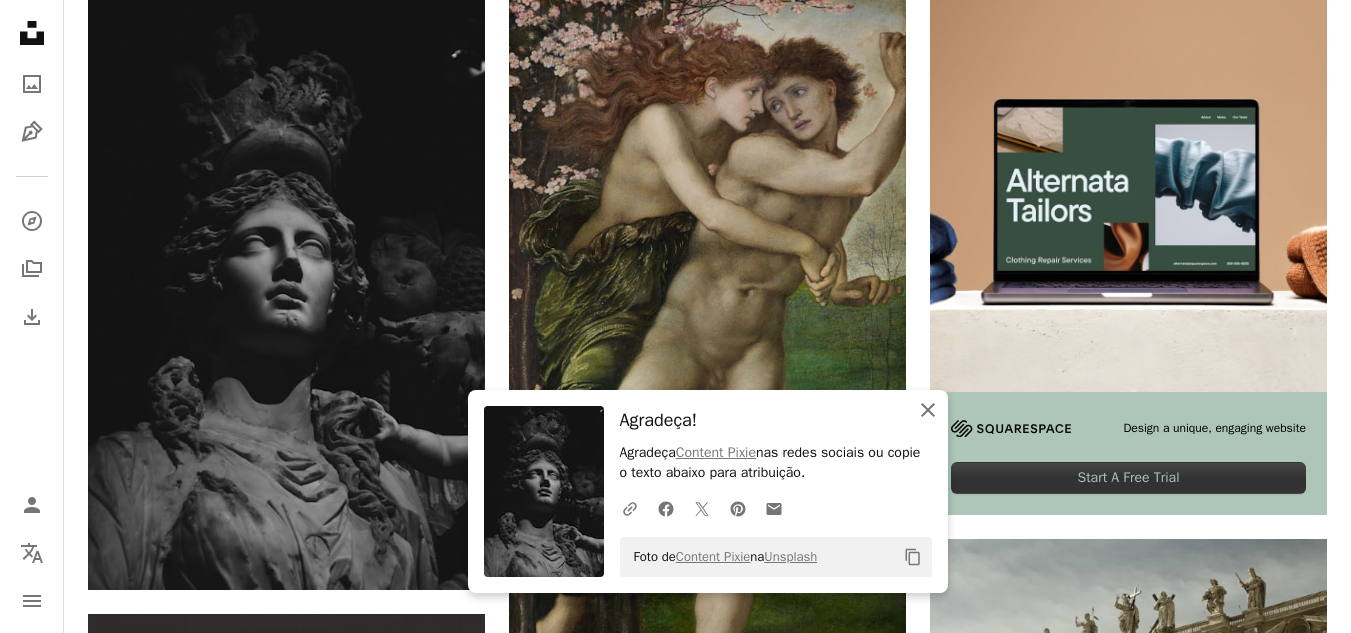 click on "An X shape" 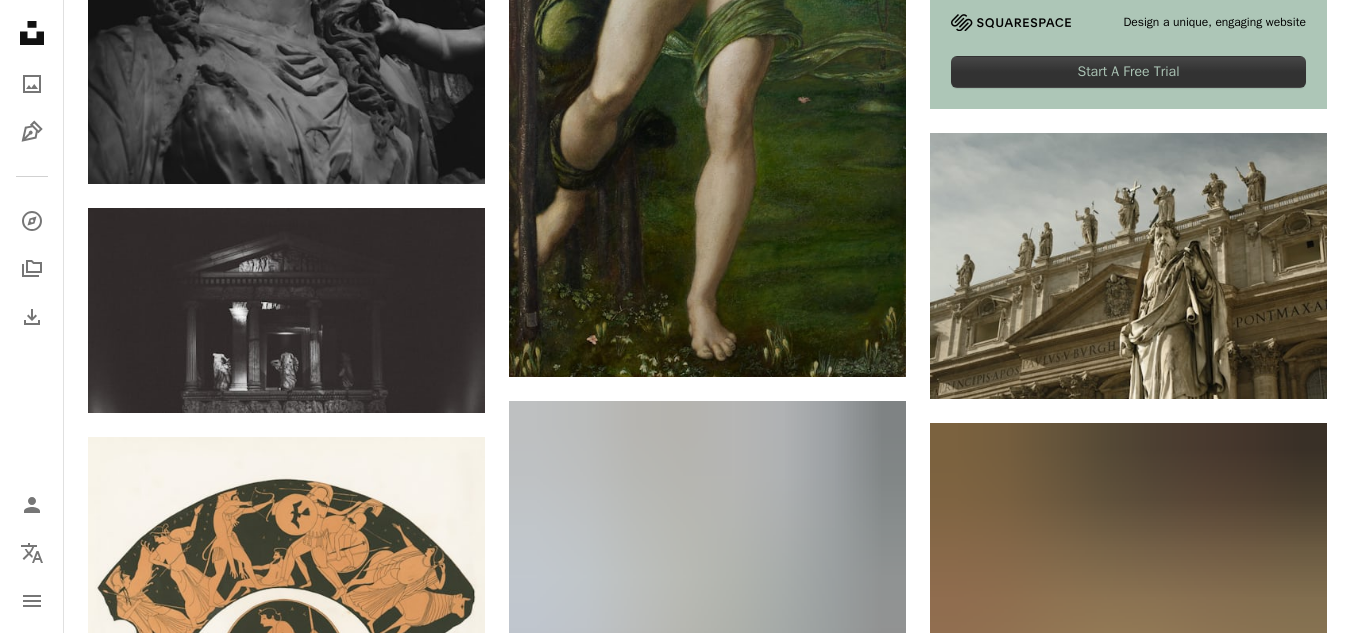 scroll, scrollTop: 795, scrollLeft: 0, axis: vertical 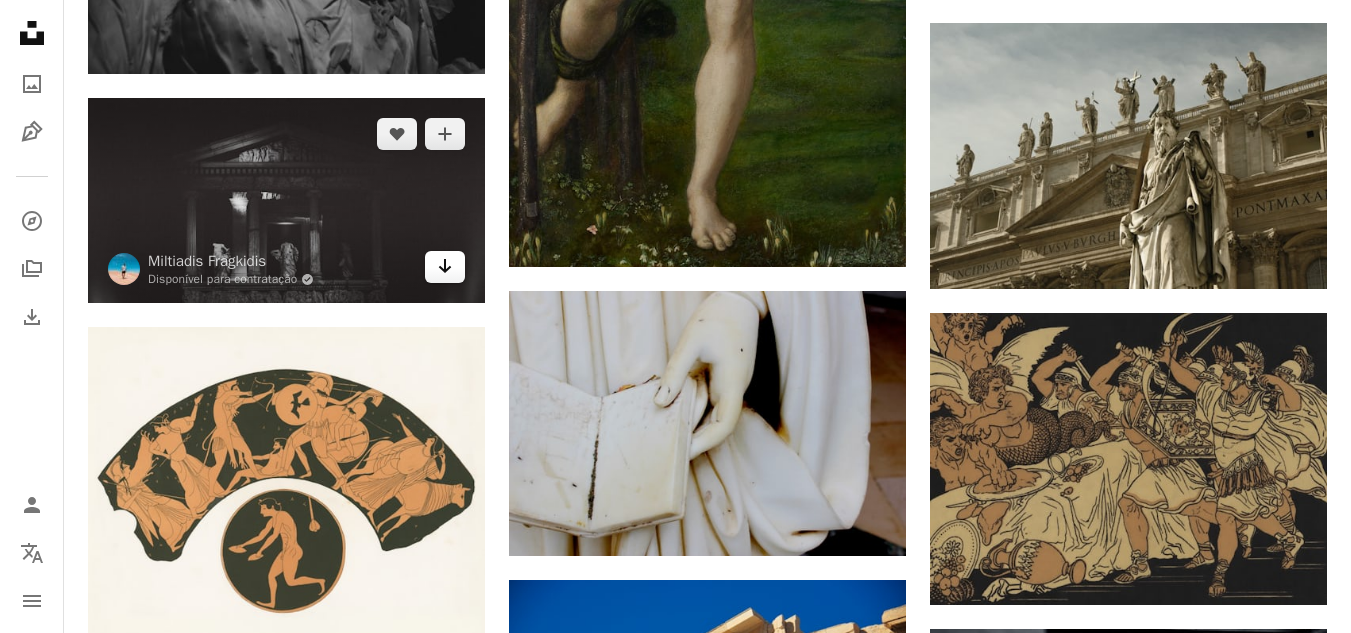 click on "Arrow pointing down" 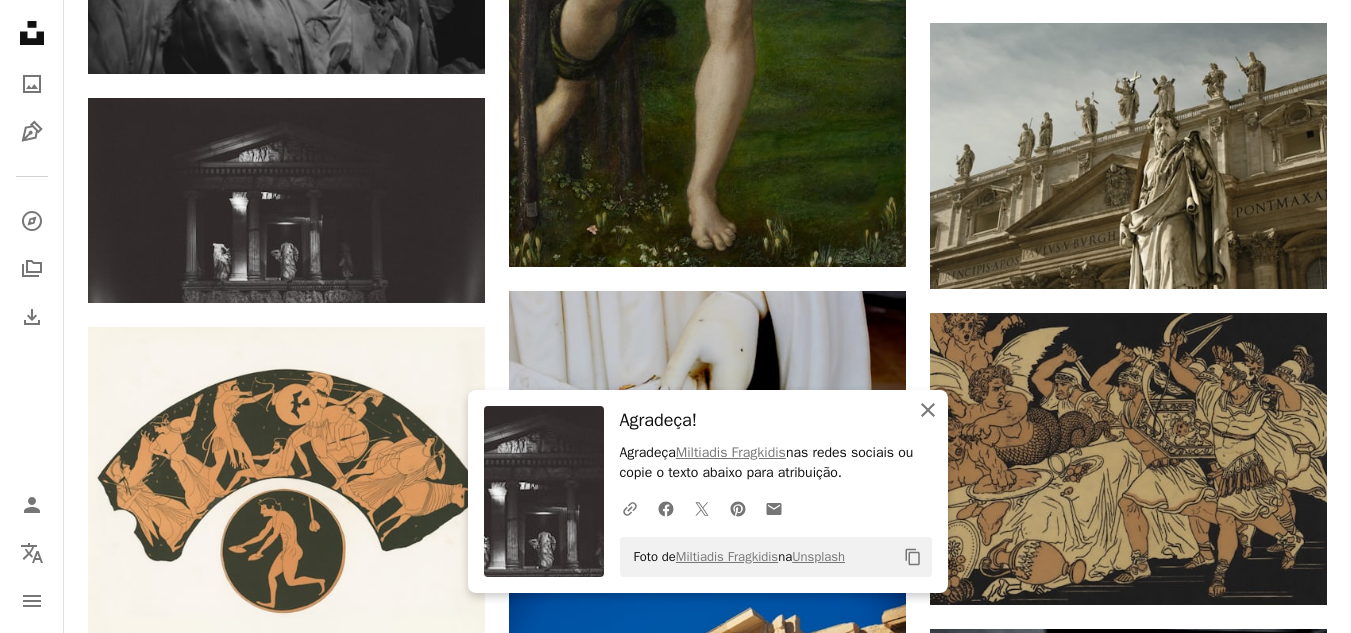 click on "An X shape Fechar" at bounding box center (928, 410) 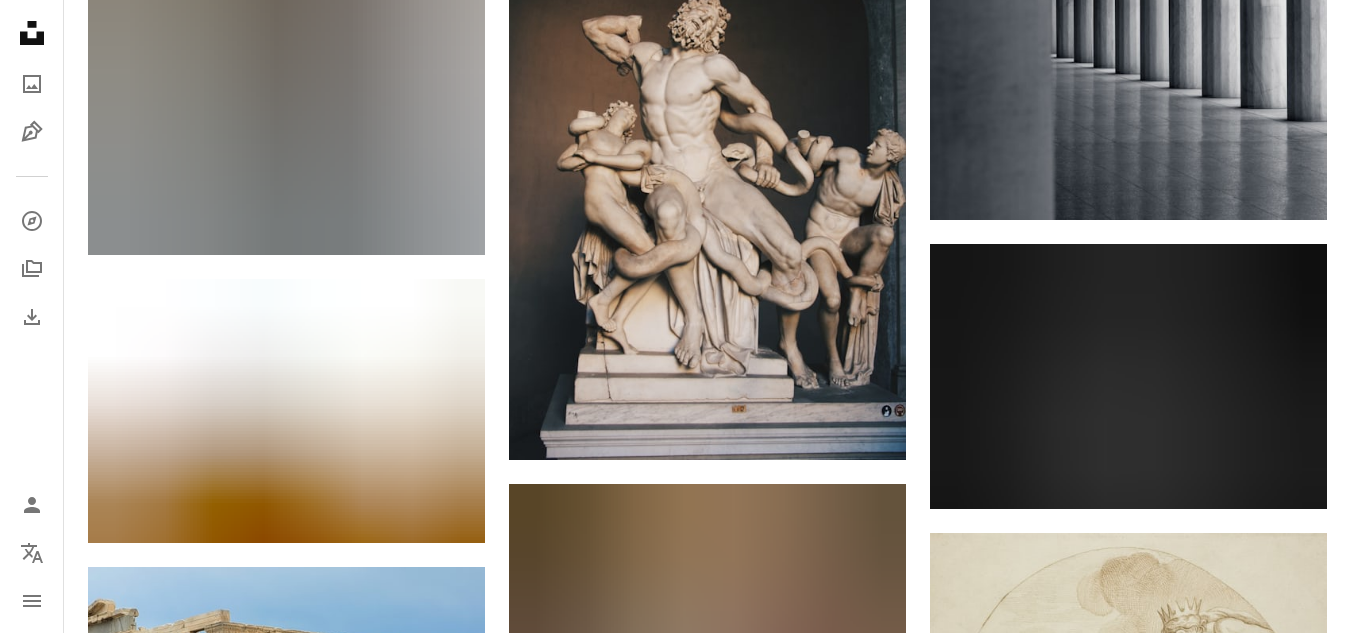 scroll, scrollTop: 1877, scrollLeft: 0, axis: vertical 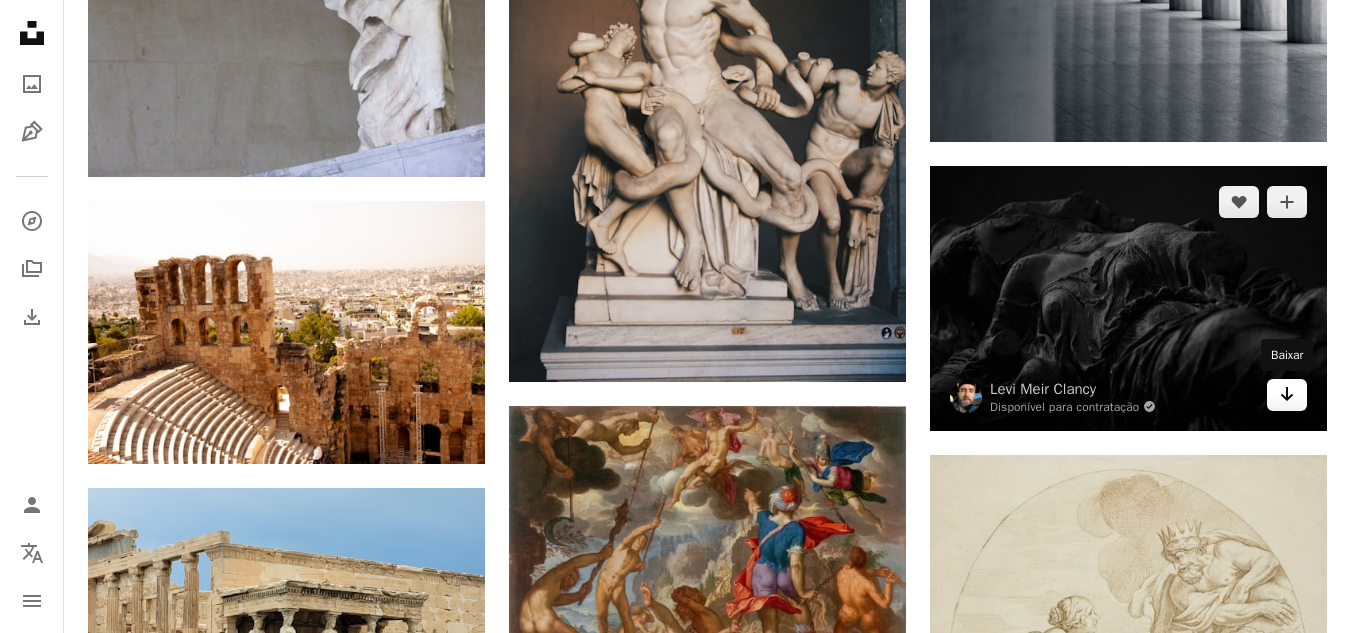 click 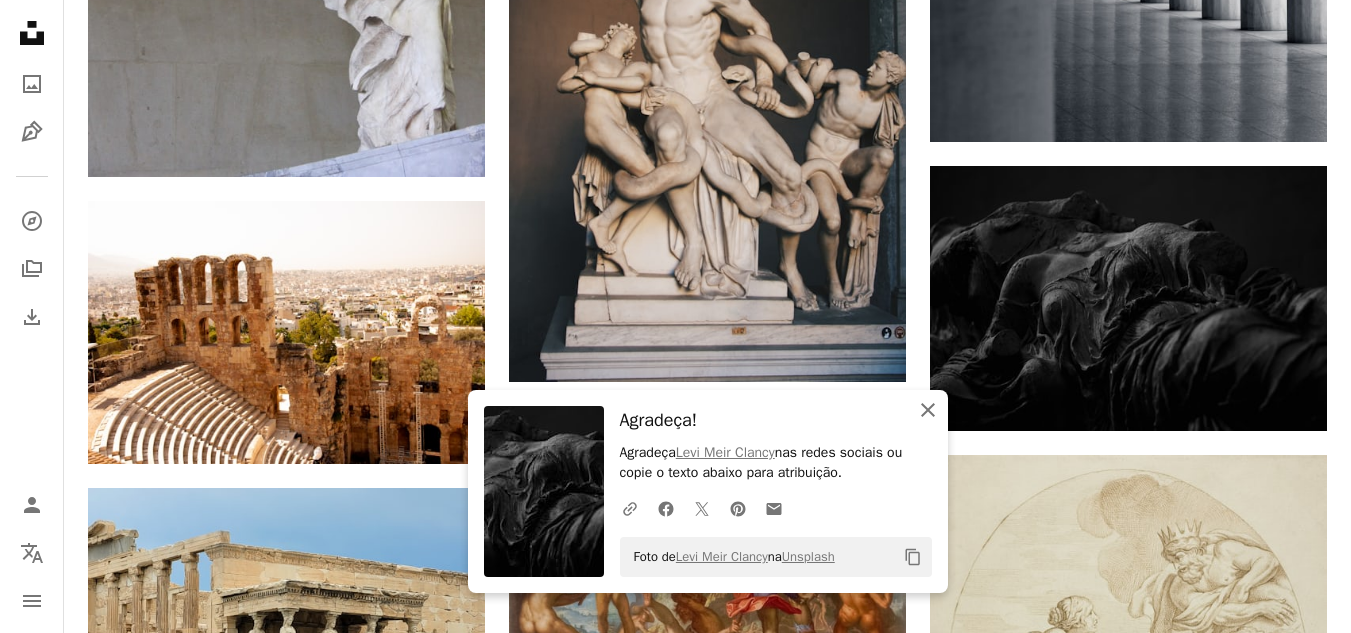 click on "An X shape" 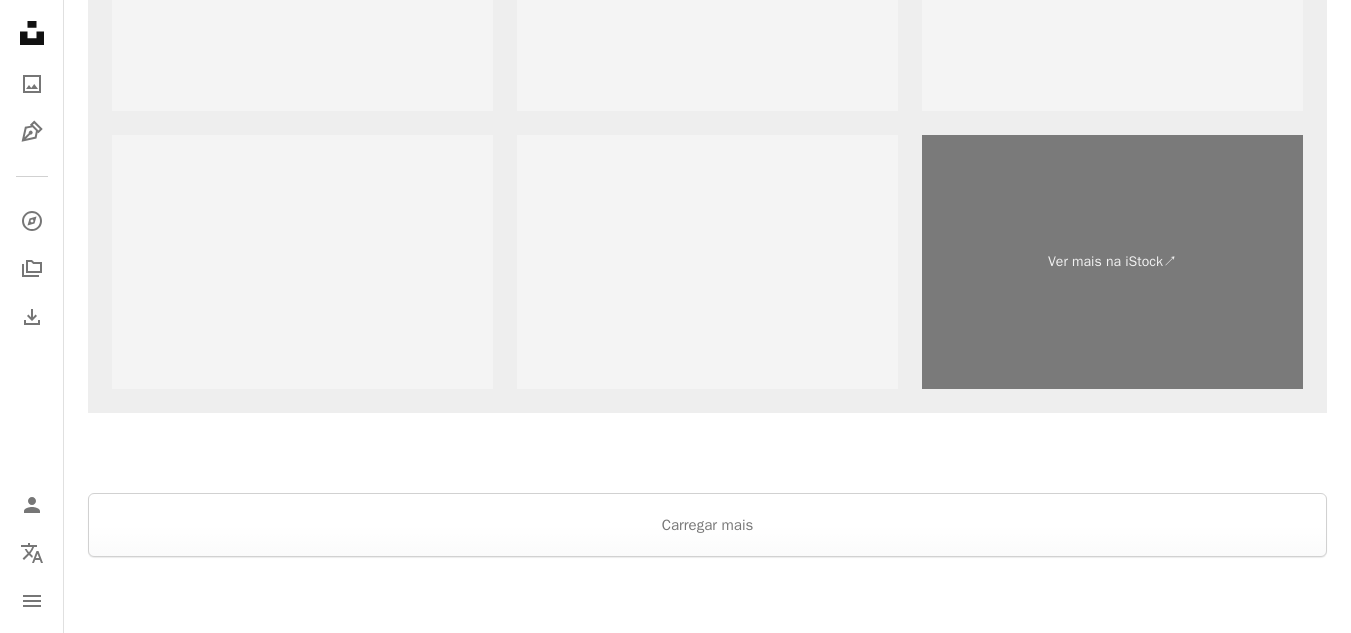 scroll, scrollTop: 3534, scrollLeft: 0, axis: vertical 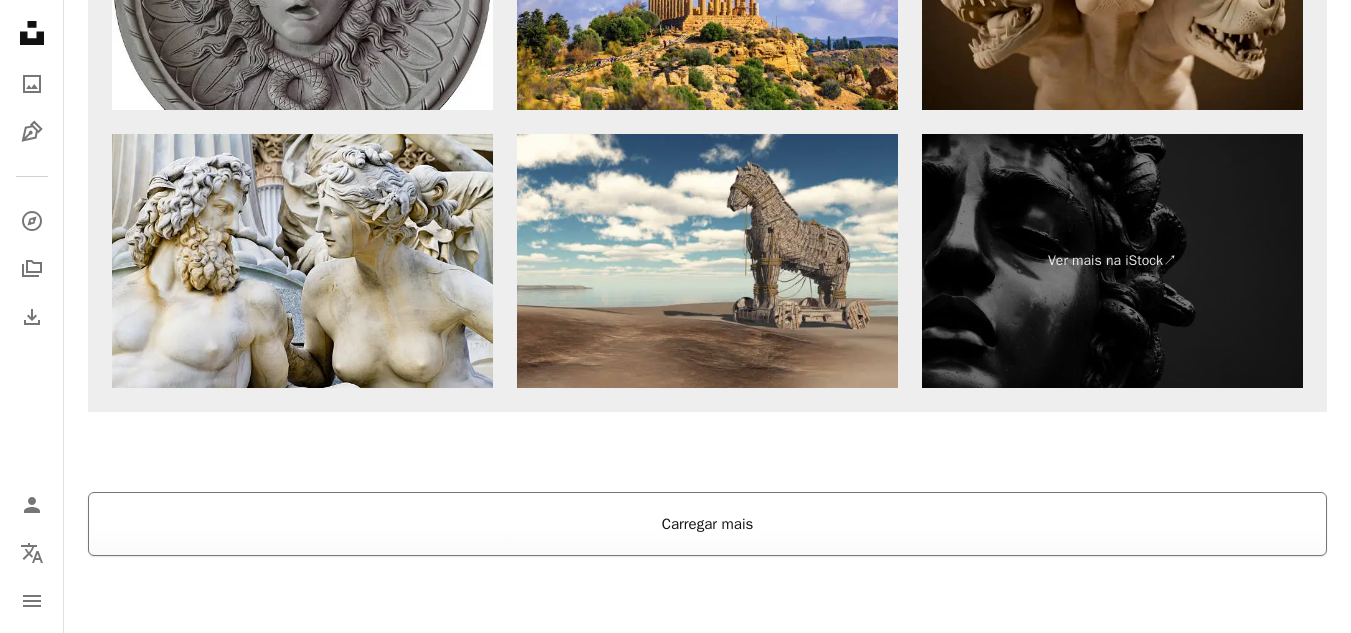 click on "Carregar mais" at bounding box center (707, 524) 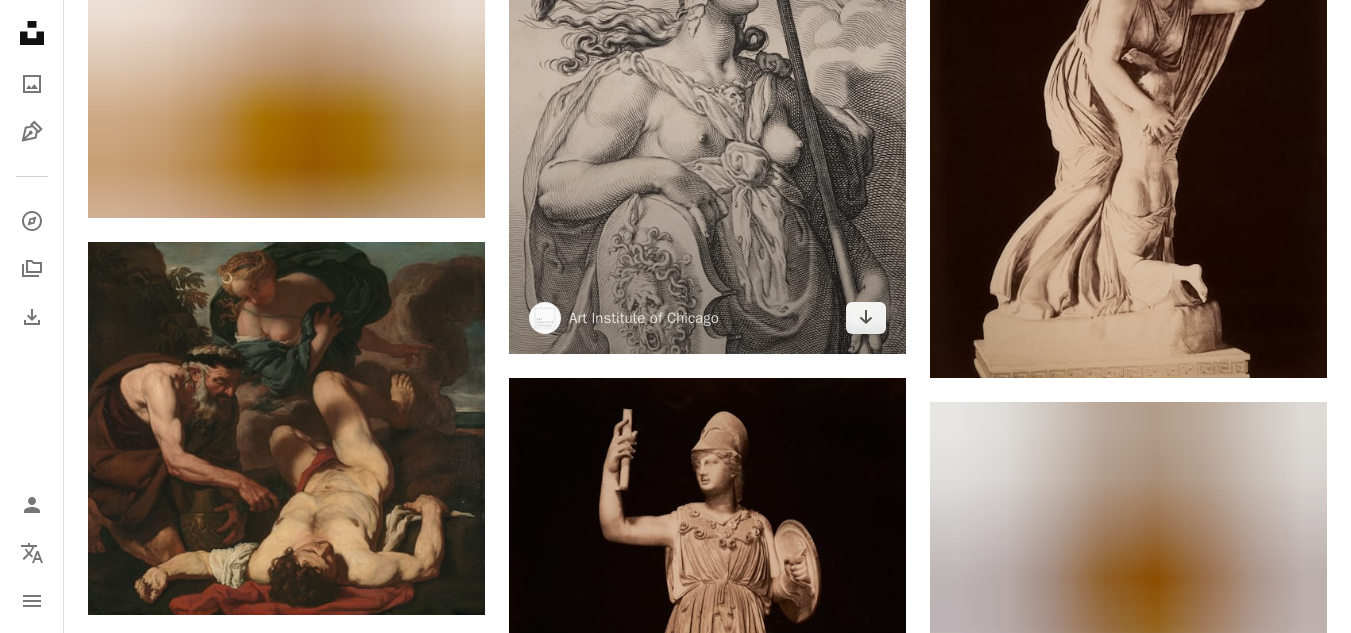 scroll, scrollTop: 6178, scrollLeft: 0, axis: vertical 